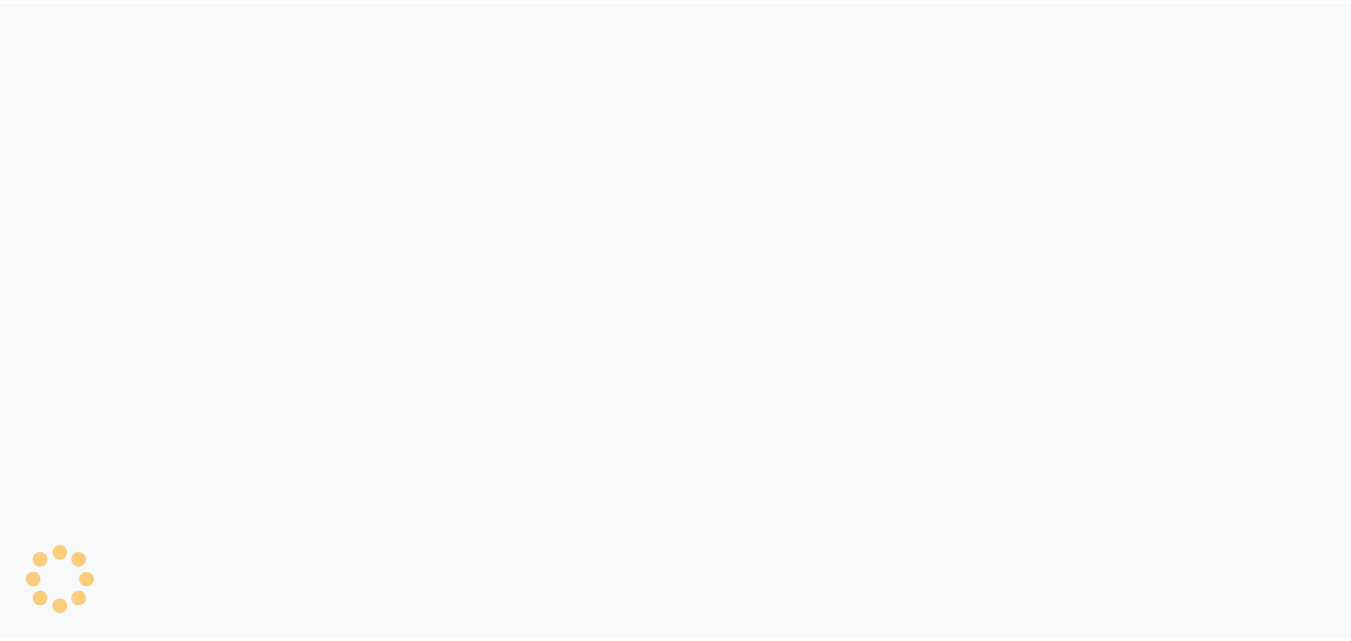 scroll, scrollTop: 0, scrollLeft: 0, axis: both 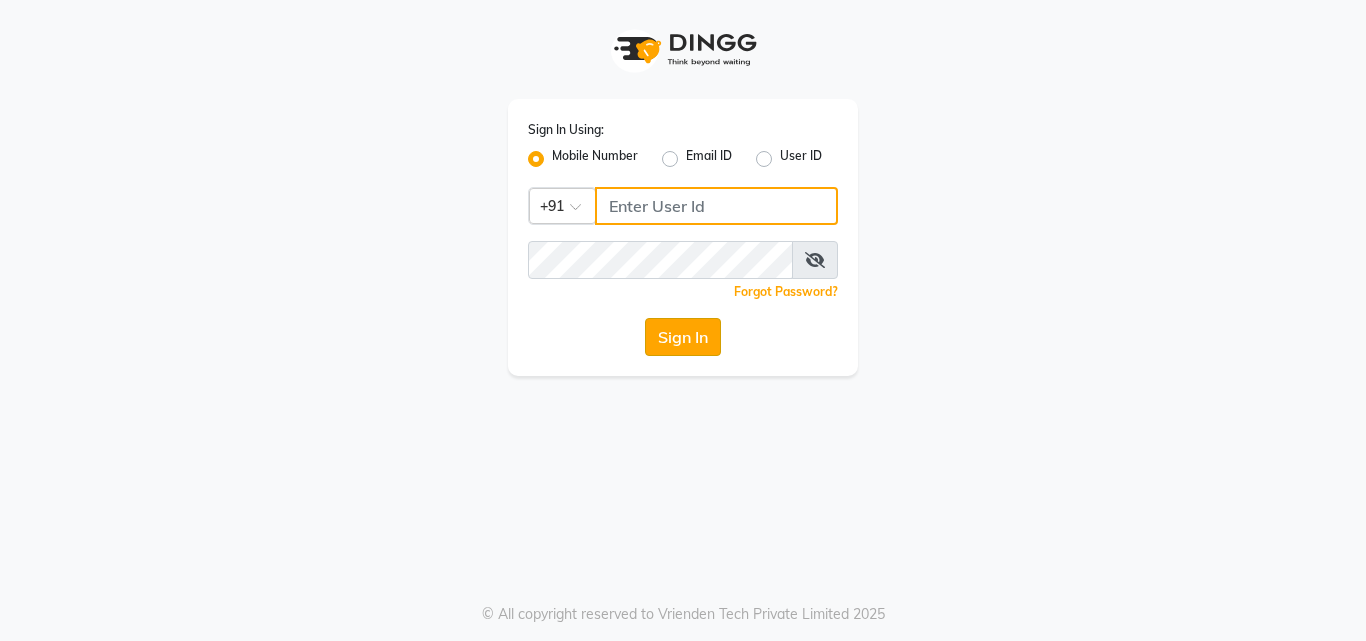 type on "[PHONE]" 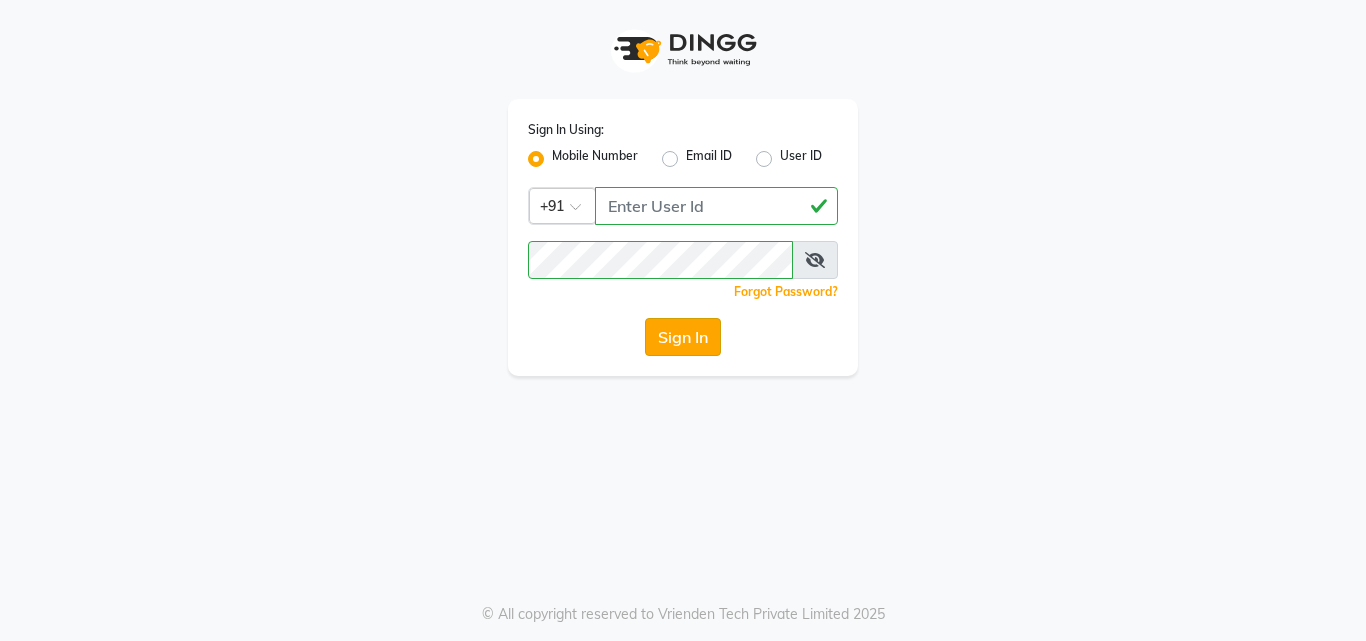 click on "Sign In" 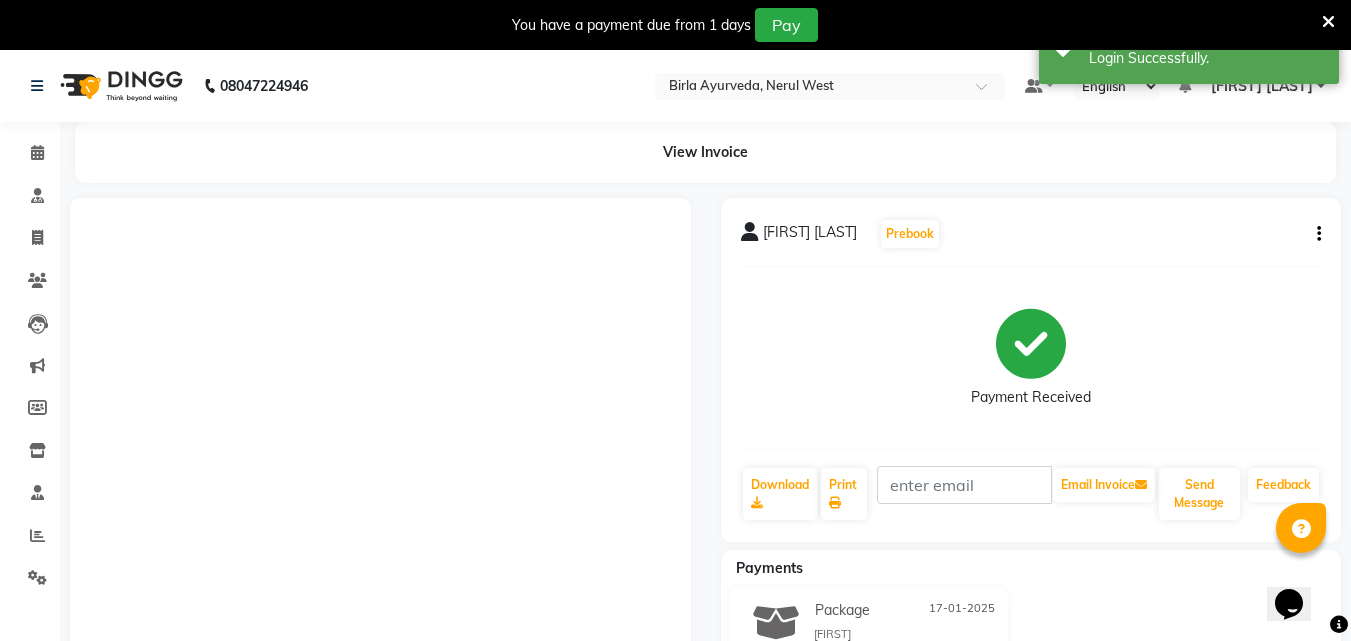 scroll, scrollTop: 0, scrollLeft: 0, axis: both 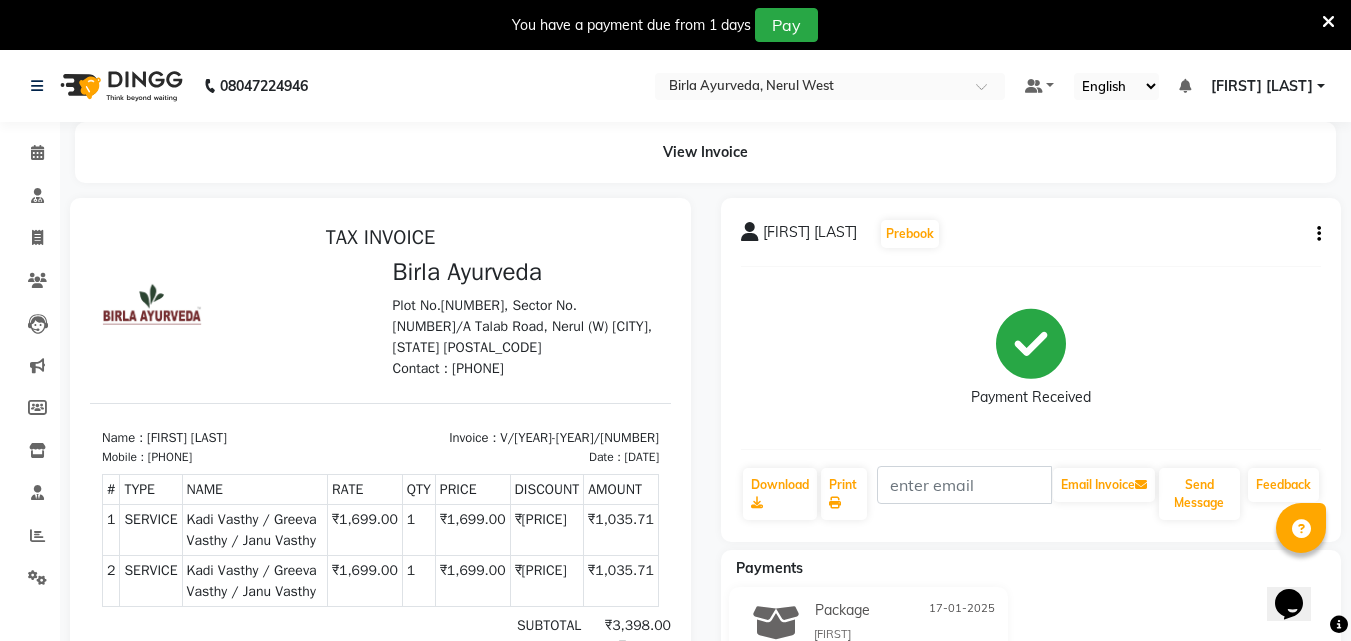click at bounding box center [1328, 22] 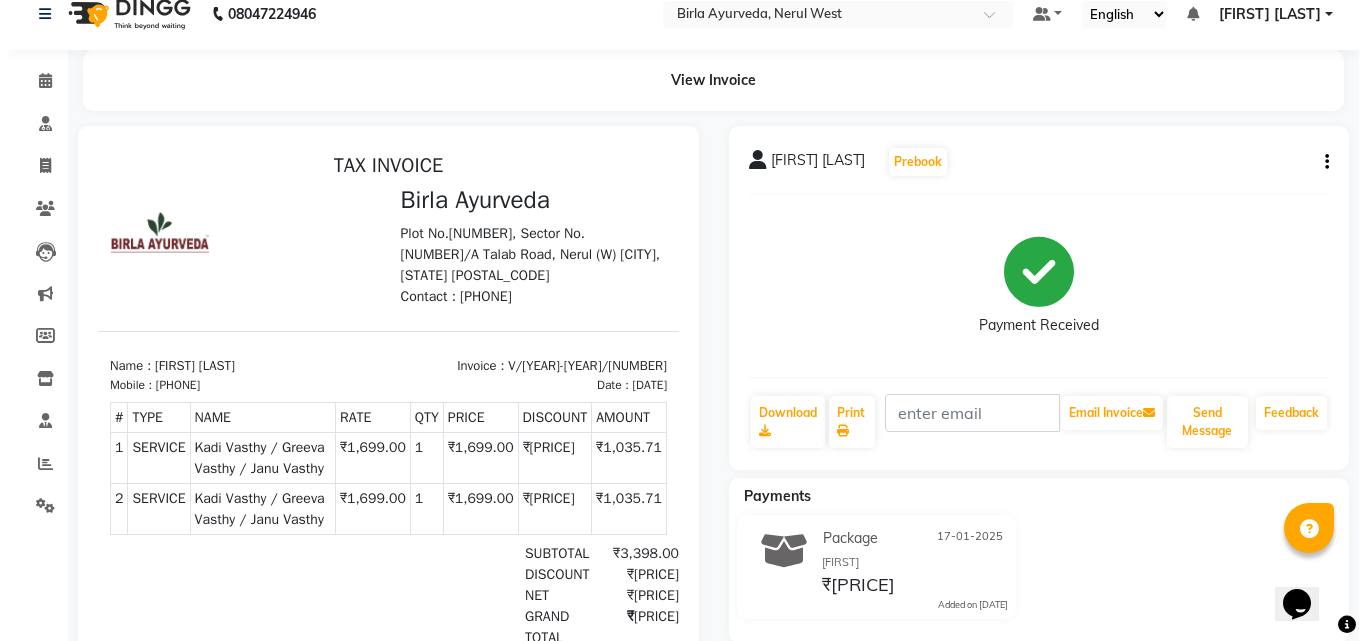 scroll, scrollTop: 0, scrollLeft: 0, axis: both 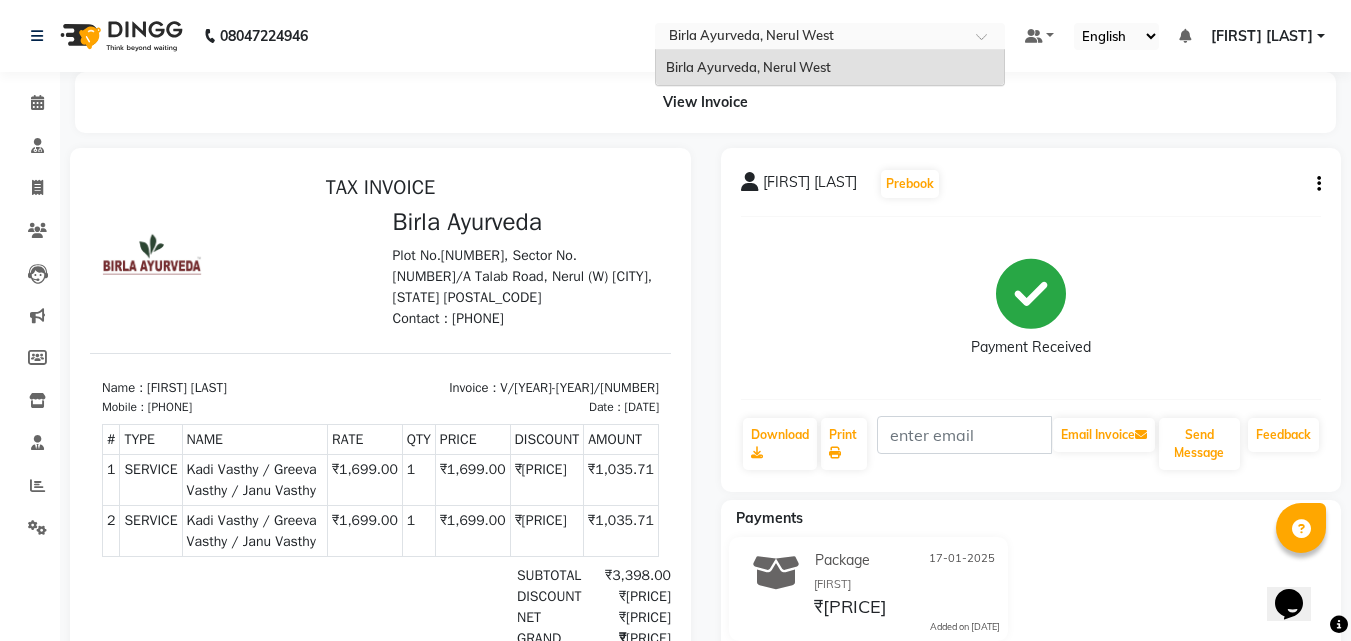click at bounding box center (810, 38) 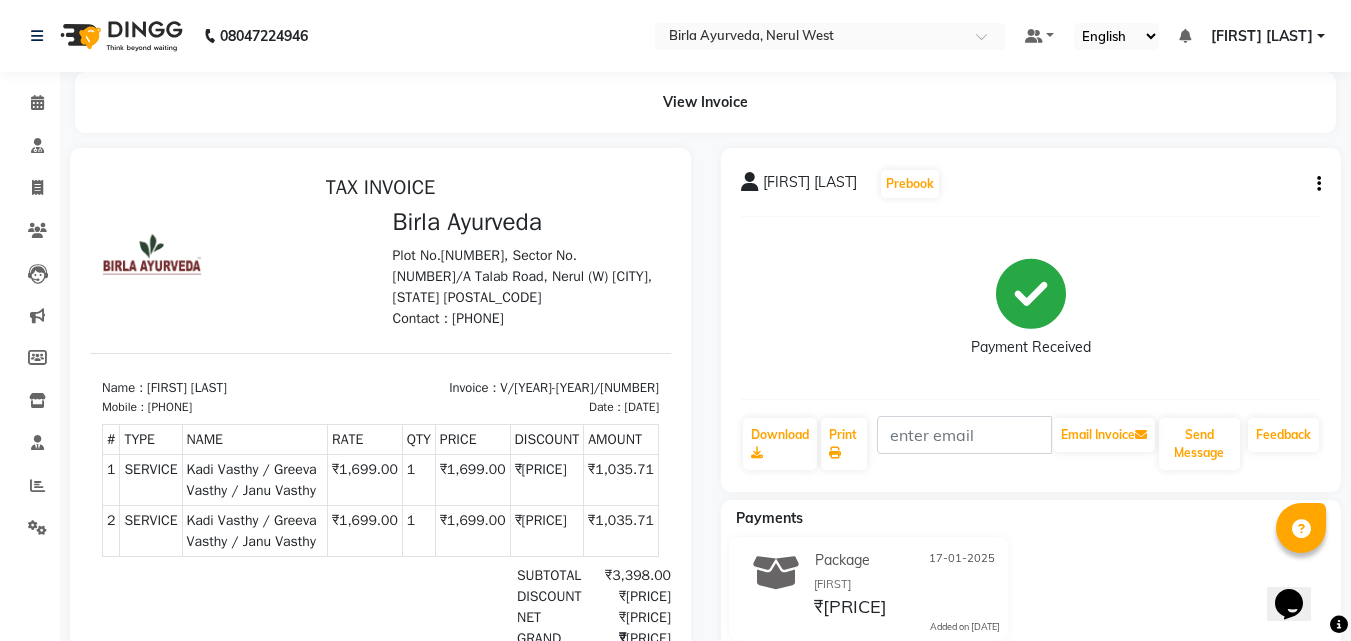 click on "View Invoice" 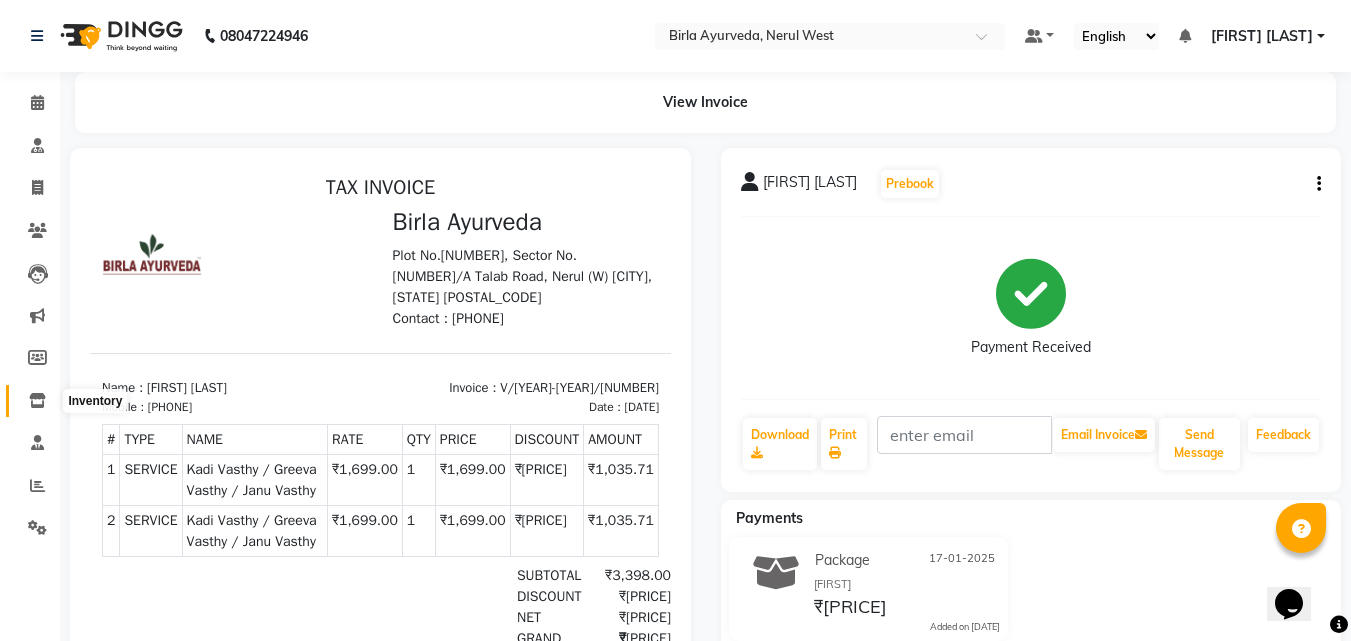 click 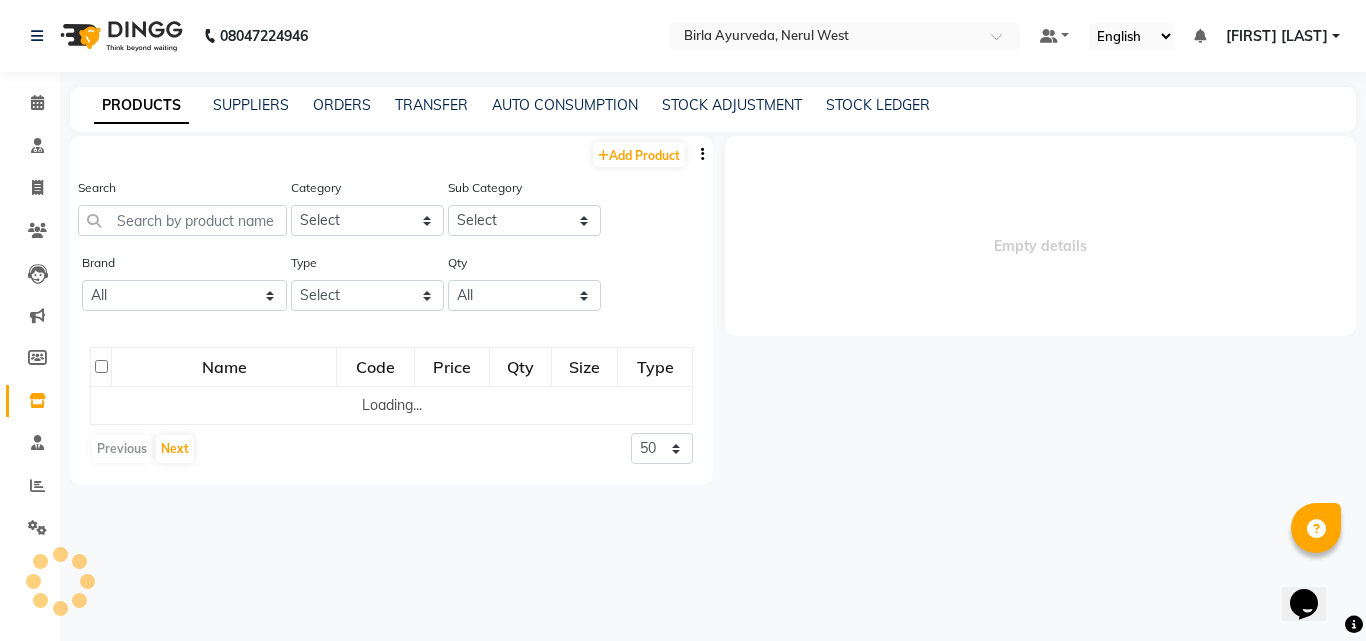 select 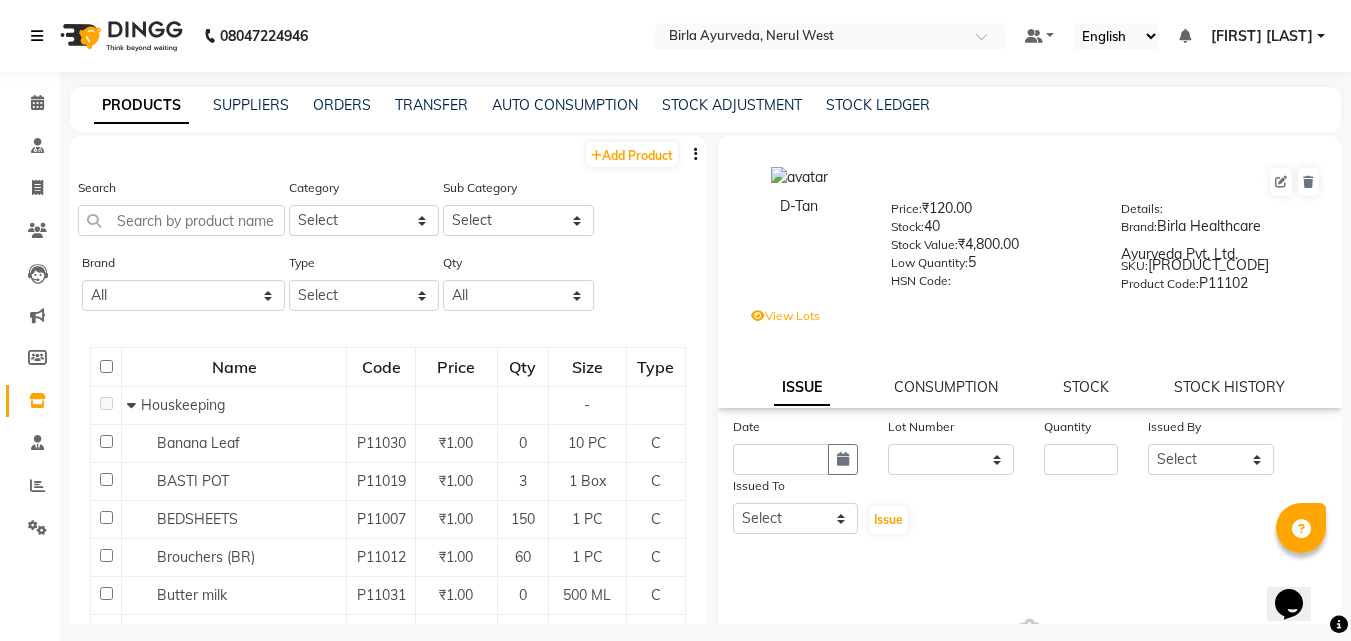 click at bounding box center [37, 36] 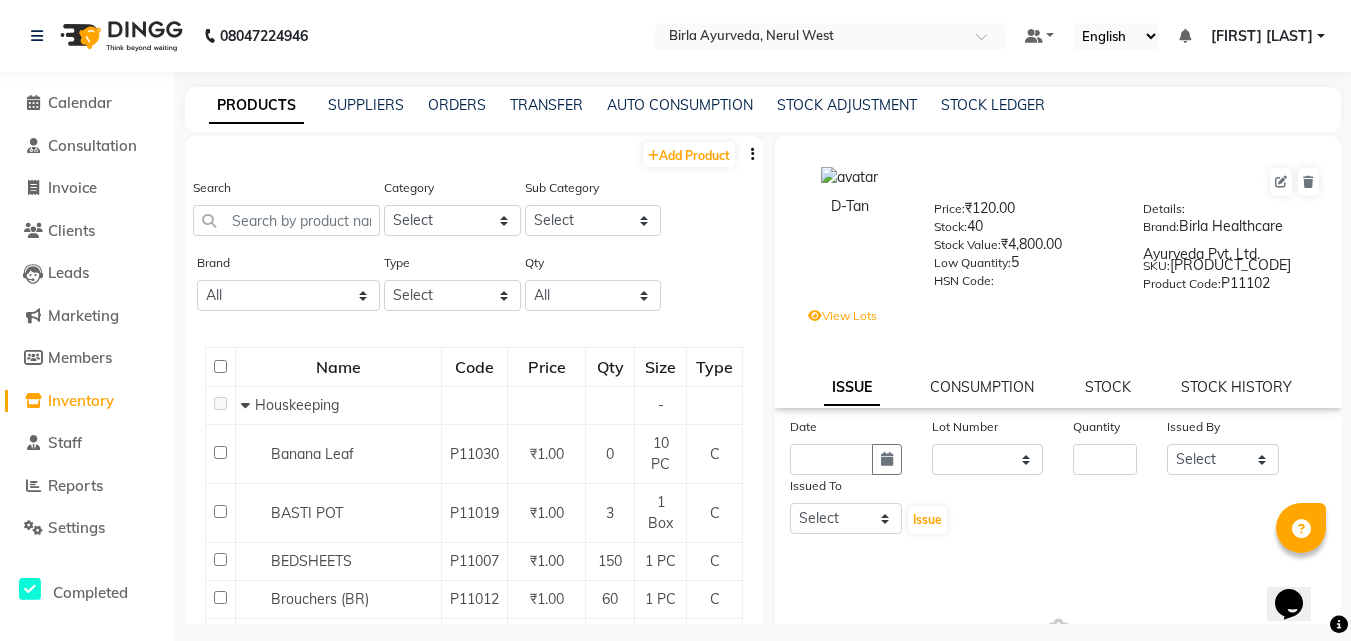 click on "Inventory" 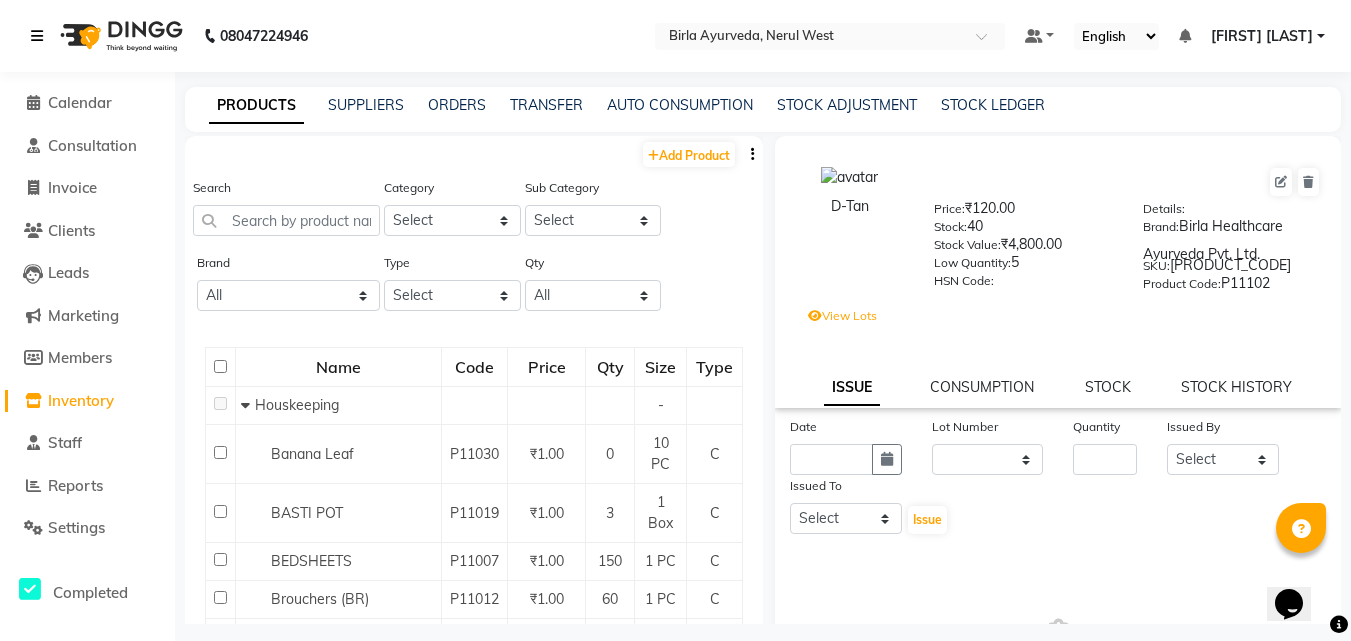 click at bounding box center (37, 36) 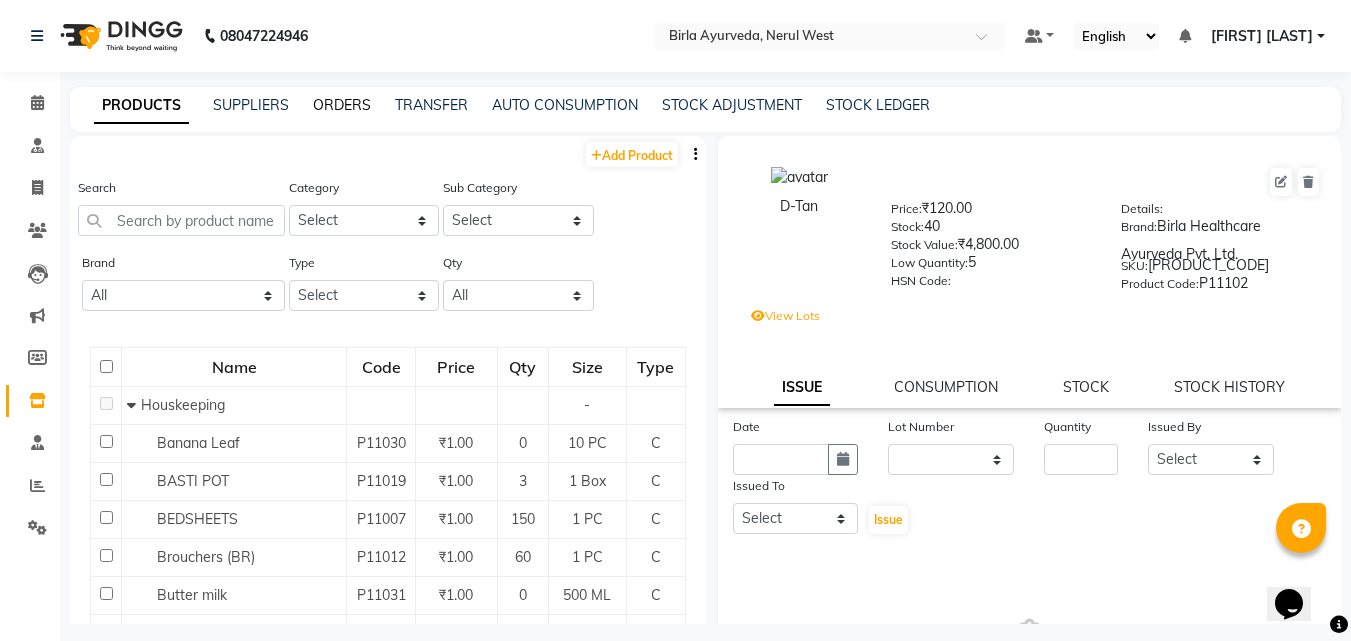 click on "ORDERS" 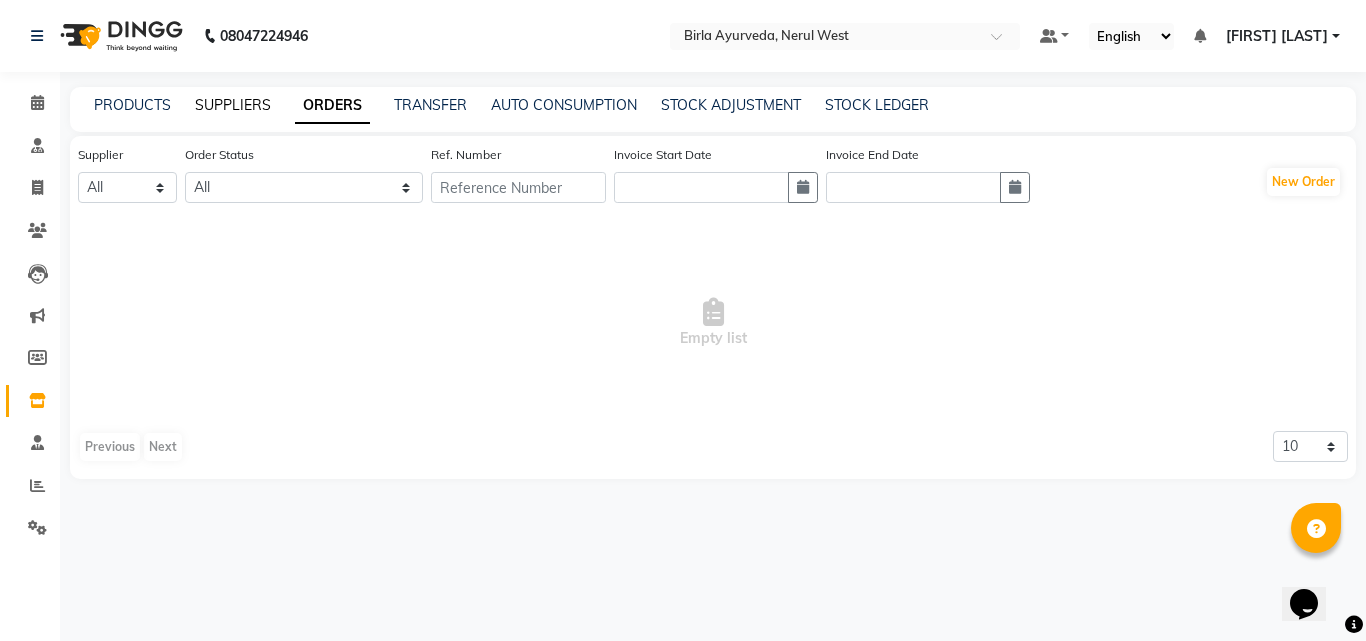click on "SUPPLIERS" 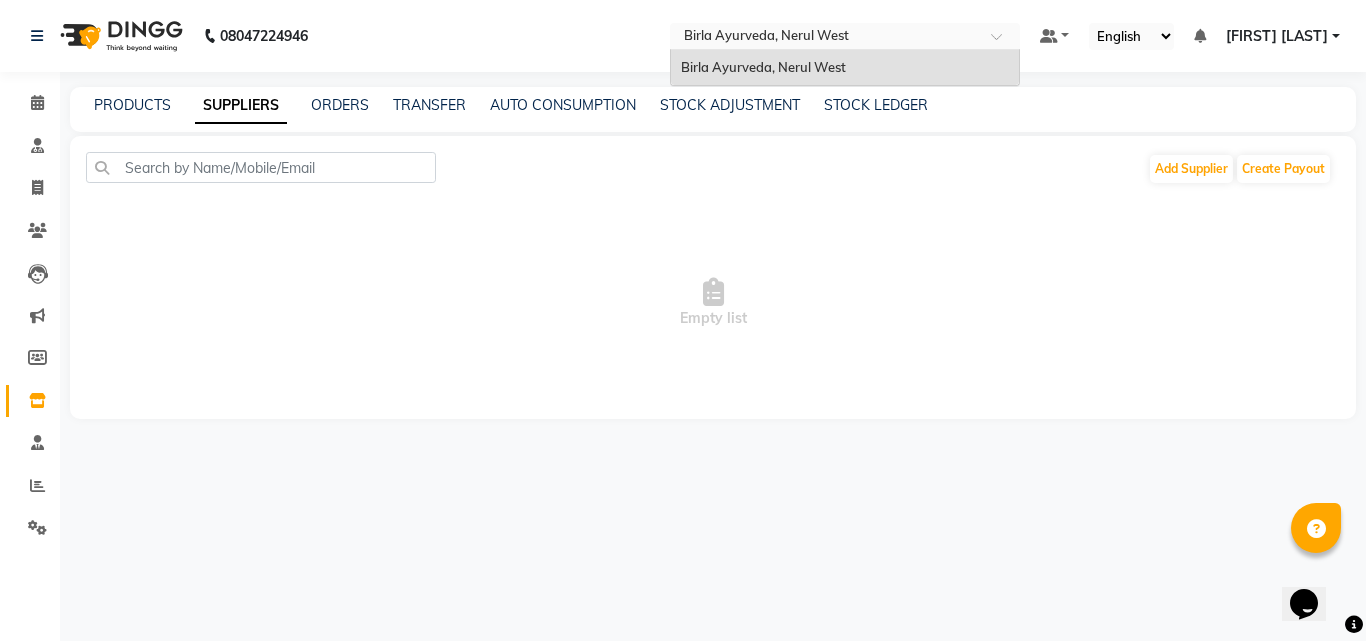 click at bounding box center [825, 38] 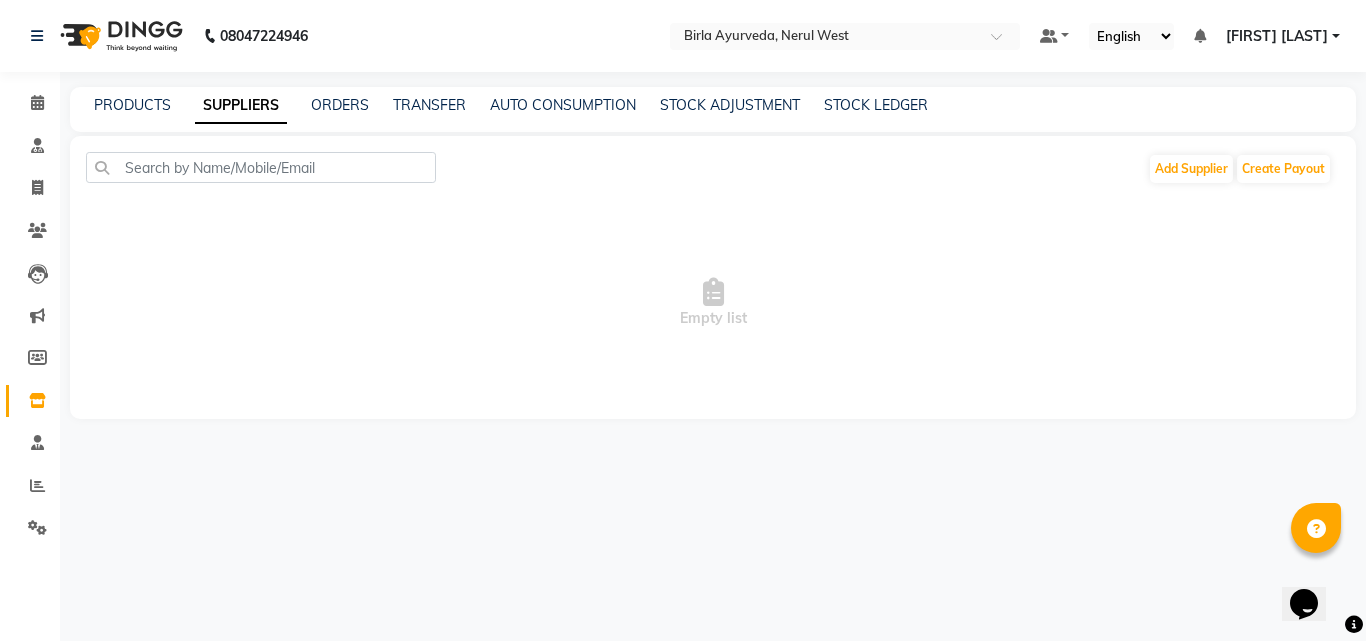 click on "Add Supplier   Create Payout   Empty list" 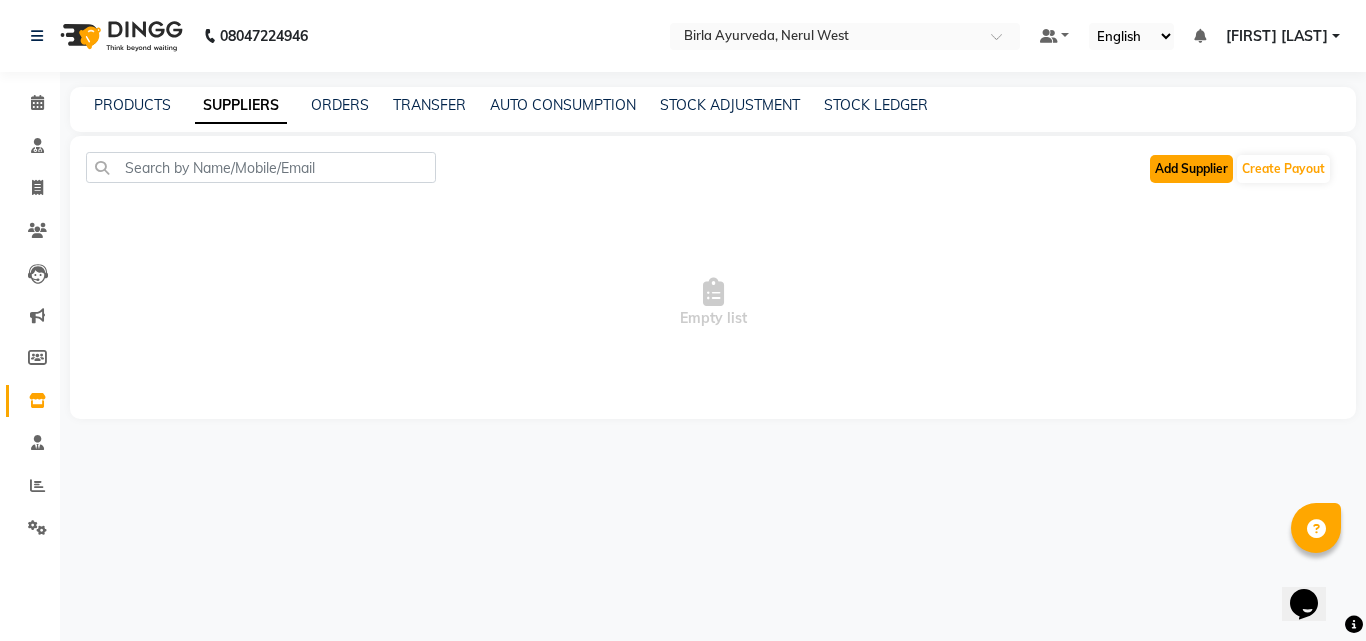 click on "Add Supplier" 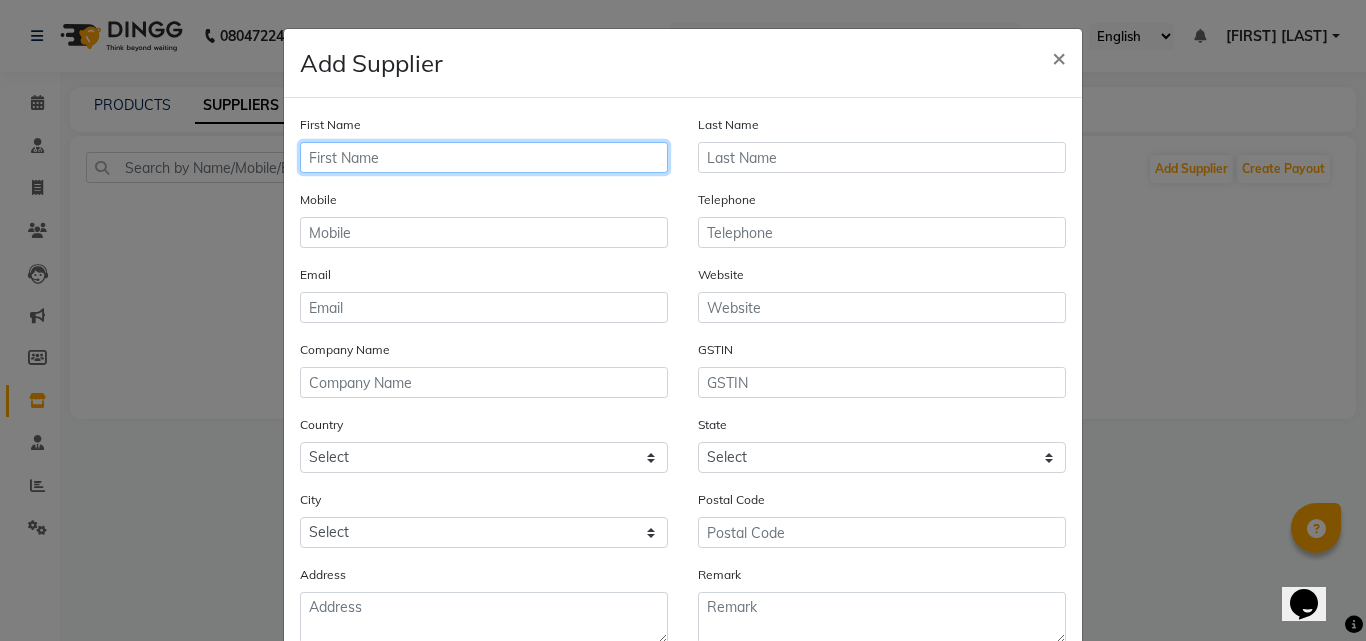 click 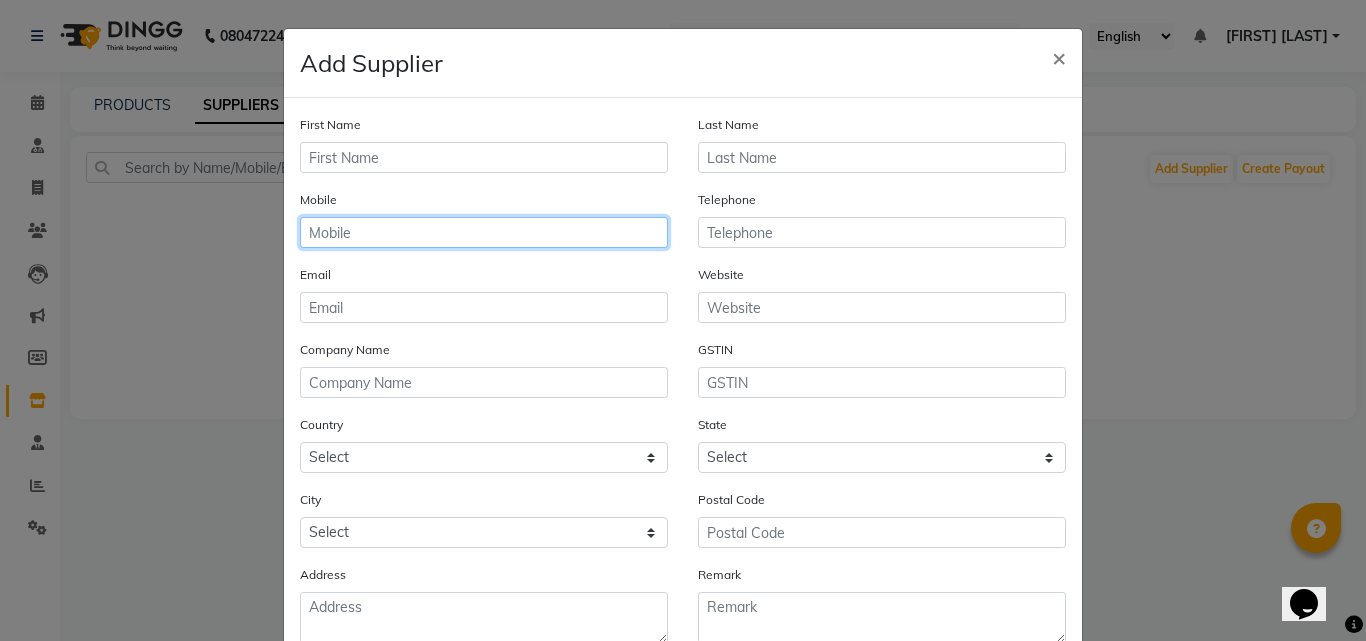 click 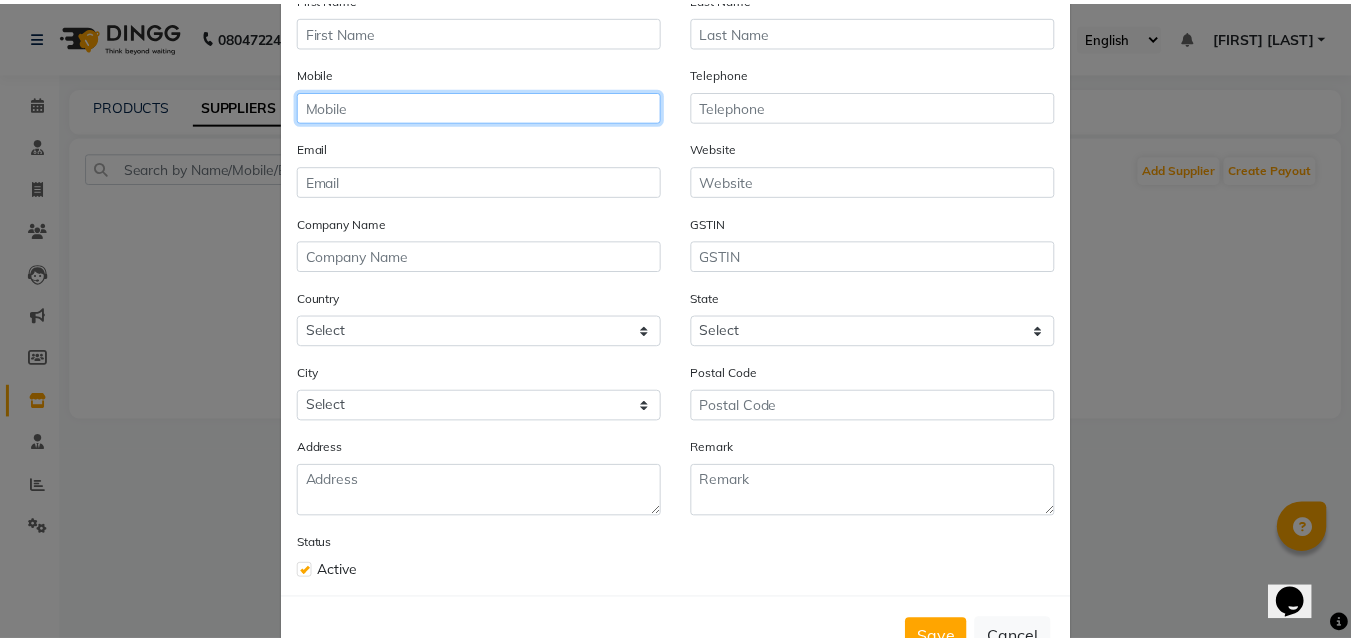 scroll, scrollTop: 176, scrollLeft: 0, axis: vertical 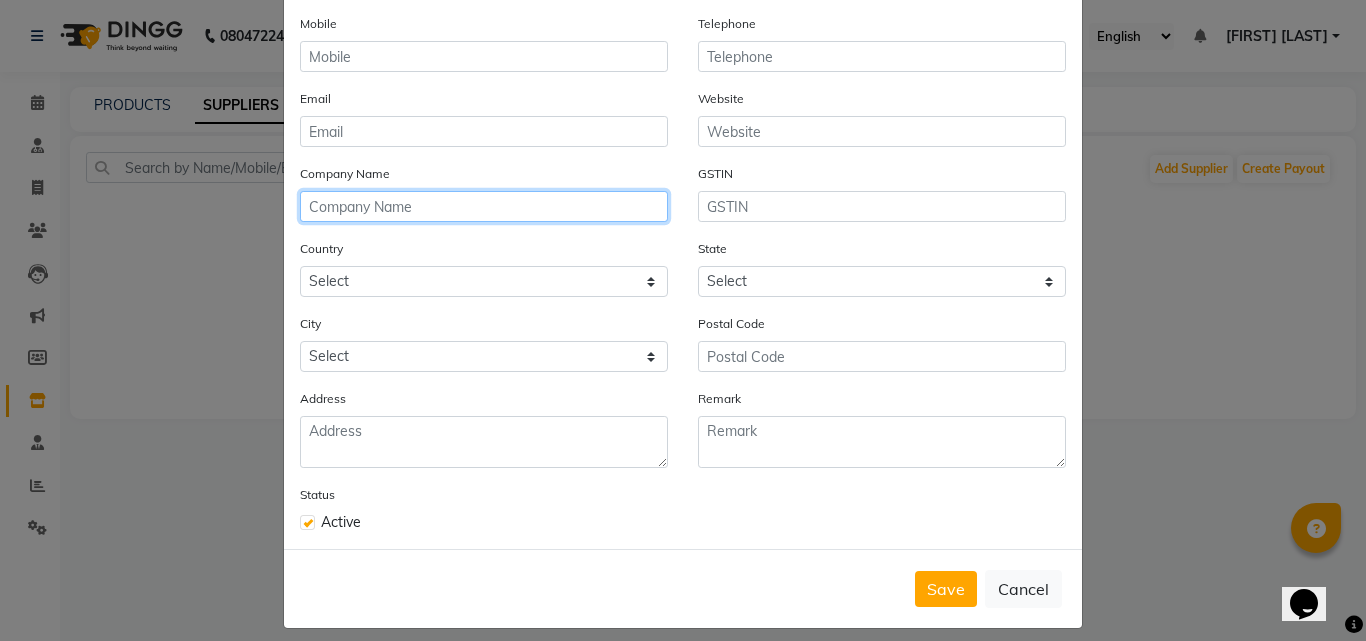click 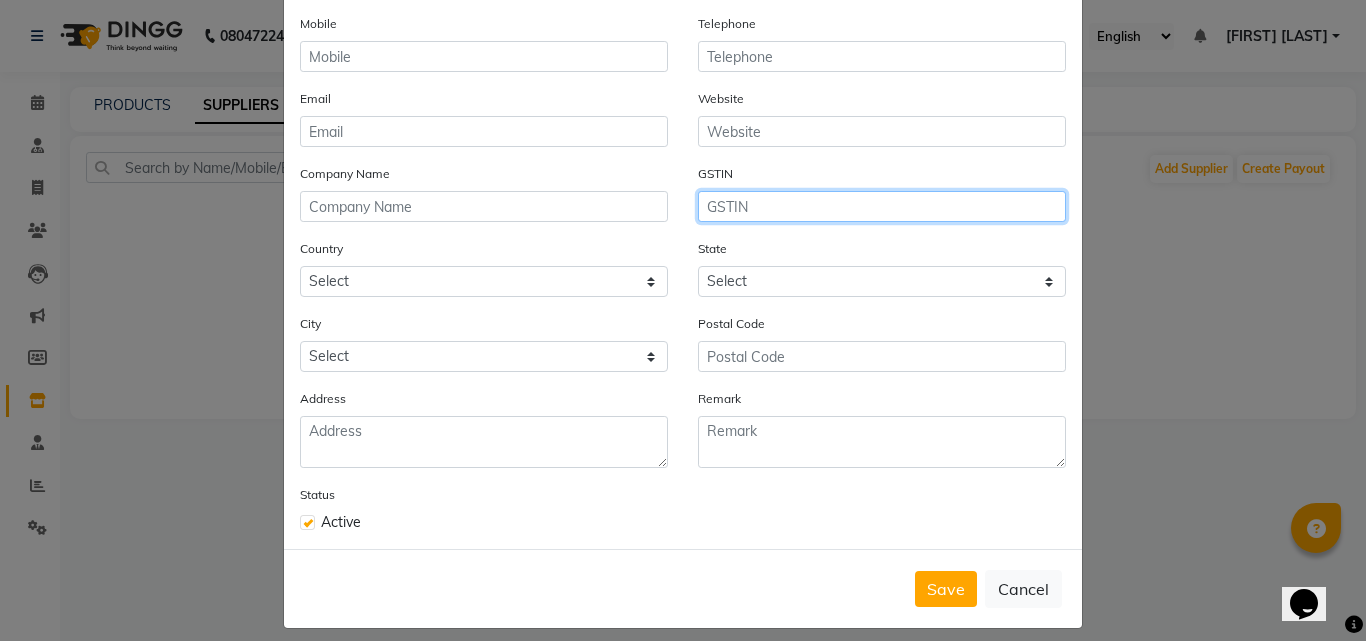 click 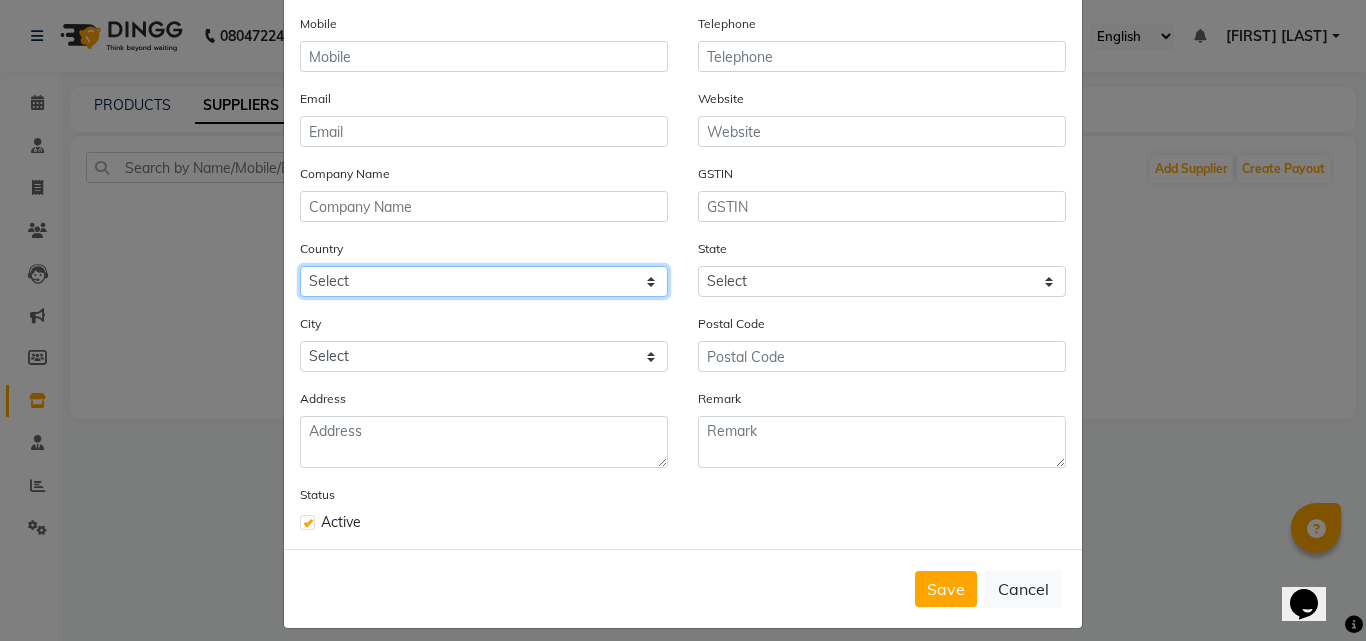 click on "Select Afghanistan Albania Algeria American Samoa Andorra Angola Anguilla Antarctica Antigua And Barbuda Argentina Armenia Aruba Australia Austria Azerbaijan Bahamas Bahrain Bangladesh Barbados Belarus Belgium Belize Benin Bermuda Bhutan Bolivia Bosnia And Herzegovina Botswana Bouvet Island Brazil British Indian Ocean Territory Brunei Darussalam Bulgaria Burkina Faso Burundi Cambodia Cameroon Canada Cape Verde Cayman Islands Central African Republic Chad Chile China Christmas Island Cocos (Keeling) Islands Colombia Comoros Congo Congo, The Democratic Republic Of The Cook Islands Costa Rica Cote D'Ivoire Croatia Cuba Cyprus Czech Republic Denmark Djibouti Dominica Dominican Republic Ecuador Egypt El Salvador Equatorial Guinea Eritrea Estonia Ethiopia Falkland Islands (Malvinas) Faroe Islands Fiji Finland France French Guiana French Polynesia French Southern Territories Gabon Gambia Georgia Germany Ghana Gibraltar Greece Greenland Grenada Guadeloupe Guam Guatemala Guinea Guinea-Bissau Guyana Haiti Honduras Iraq" 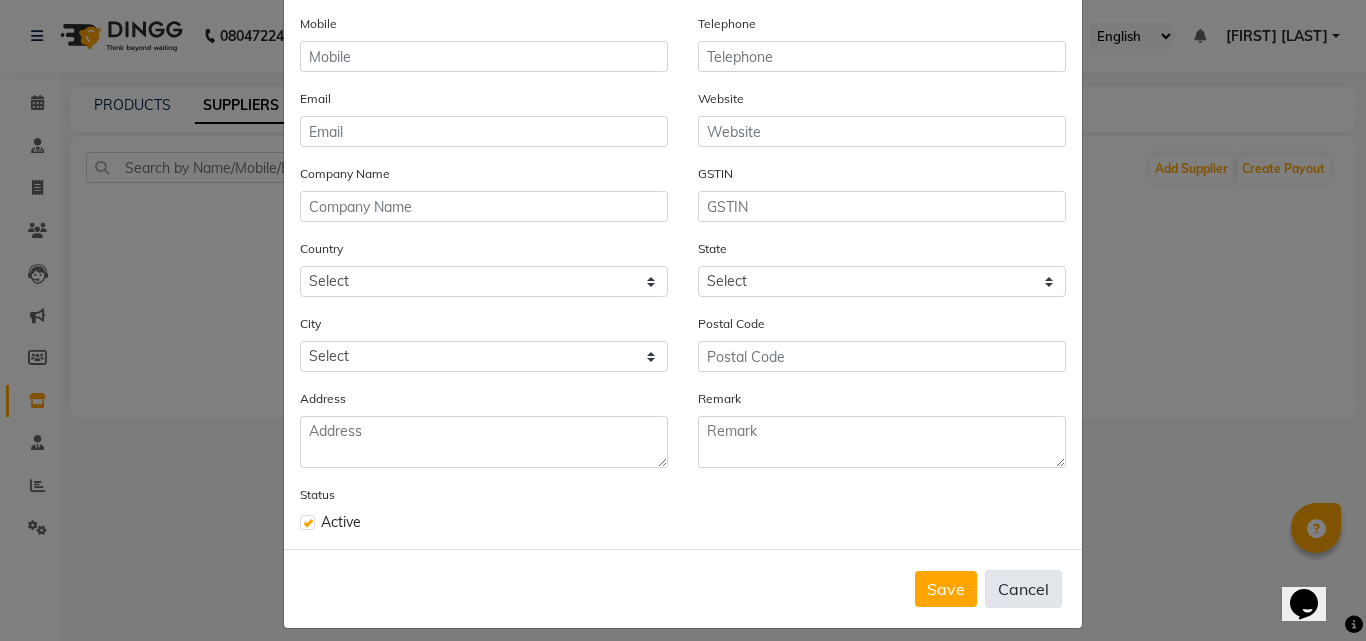 click on "Cancel" 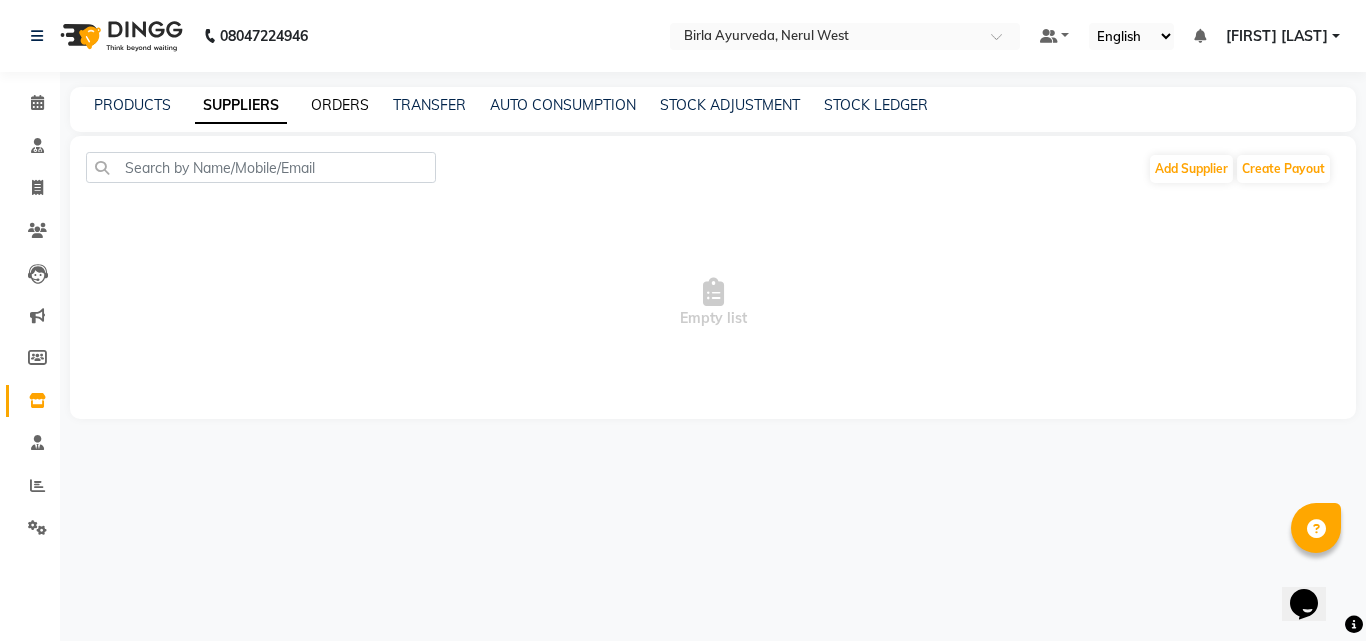 click on "ORDERS" 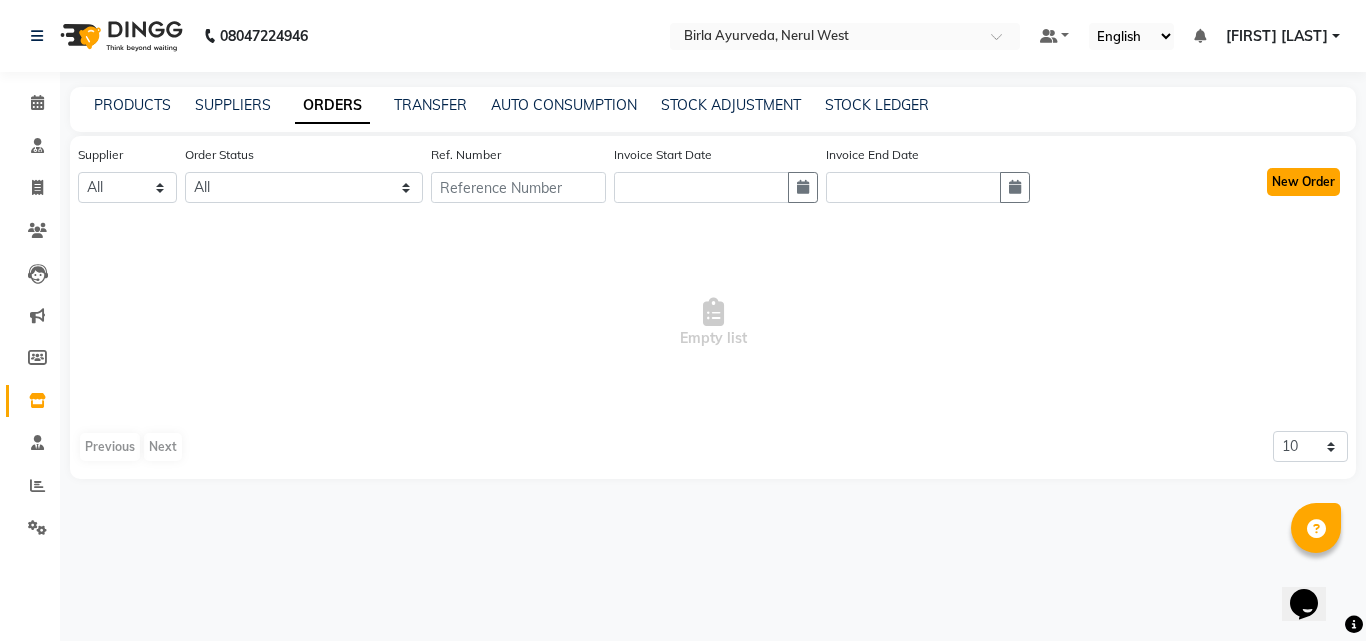 click on "New Order" 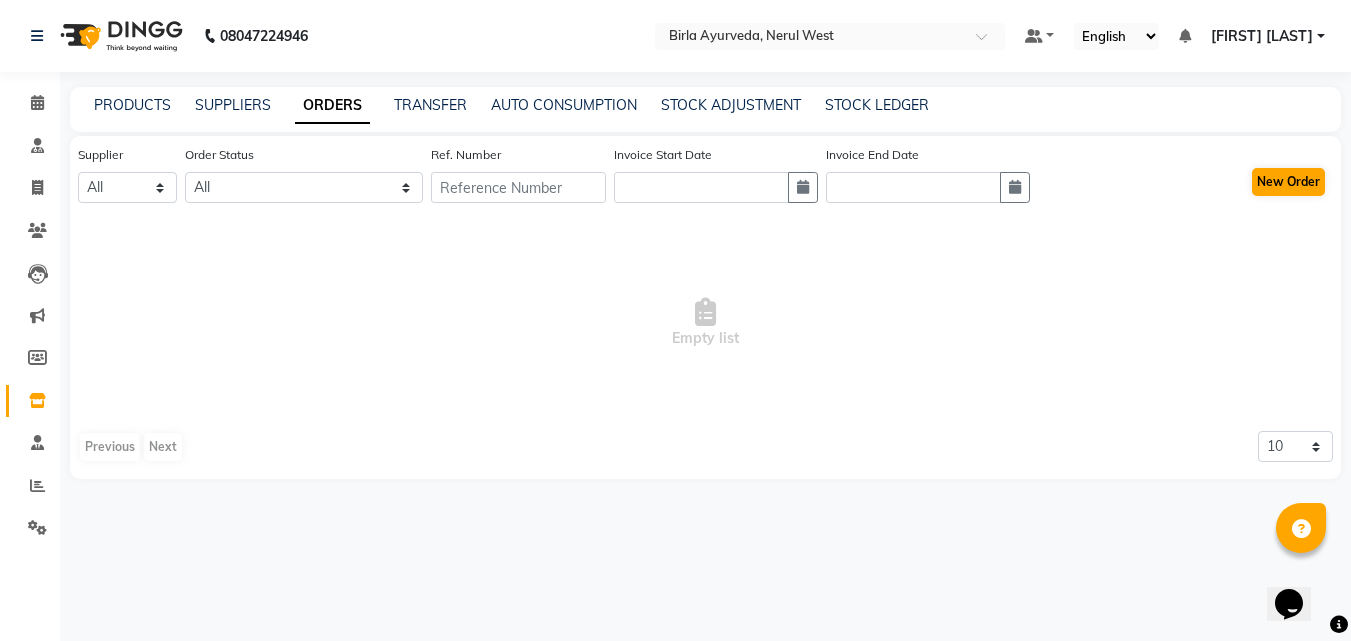 select on "true" 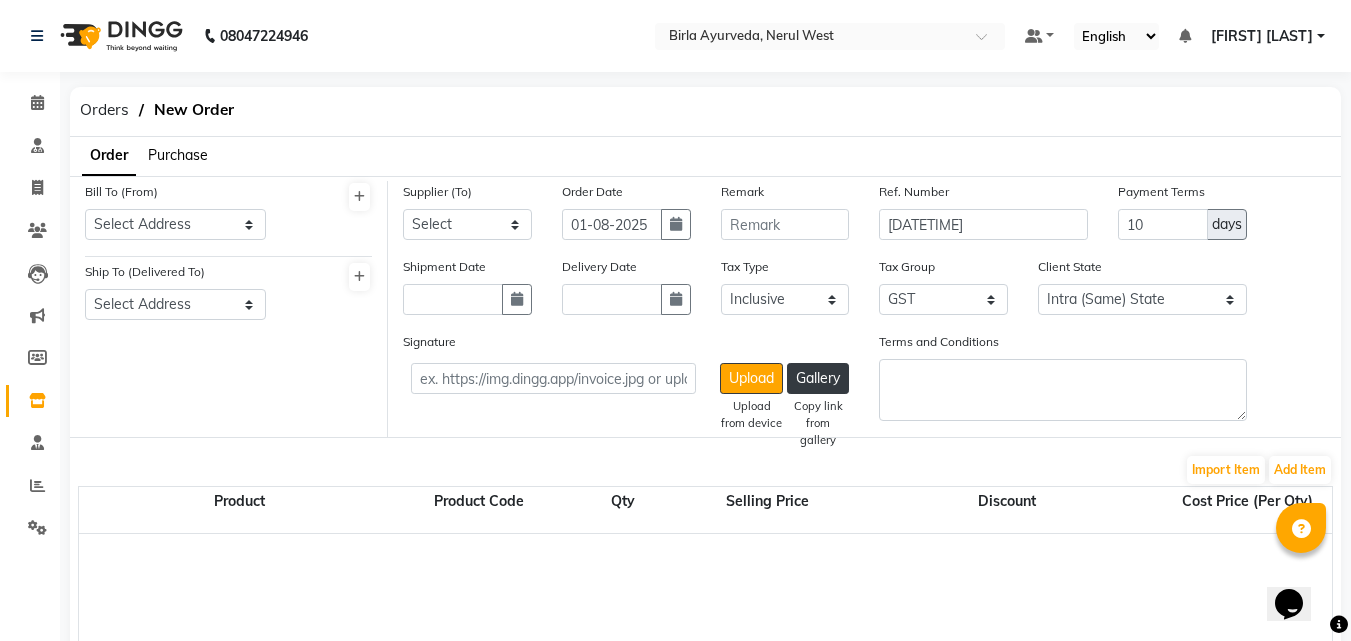click on "Purchase" 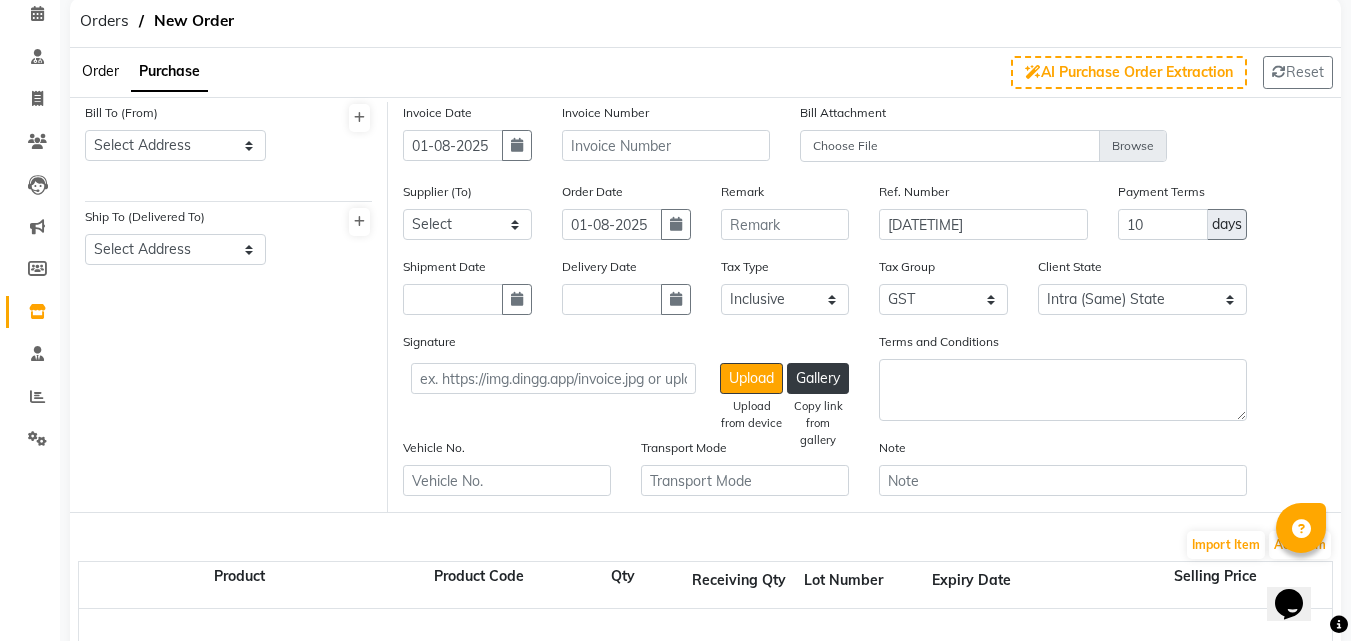 scroll, scrollTop: 114, scrollLeft: 0, axis: vertical 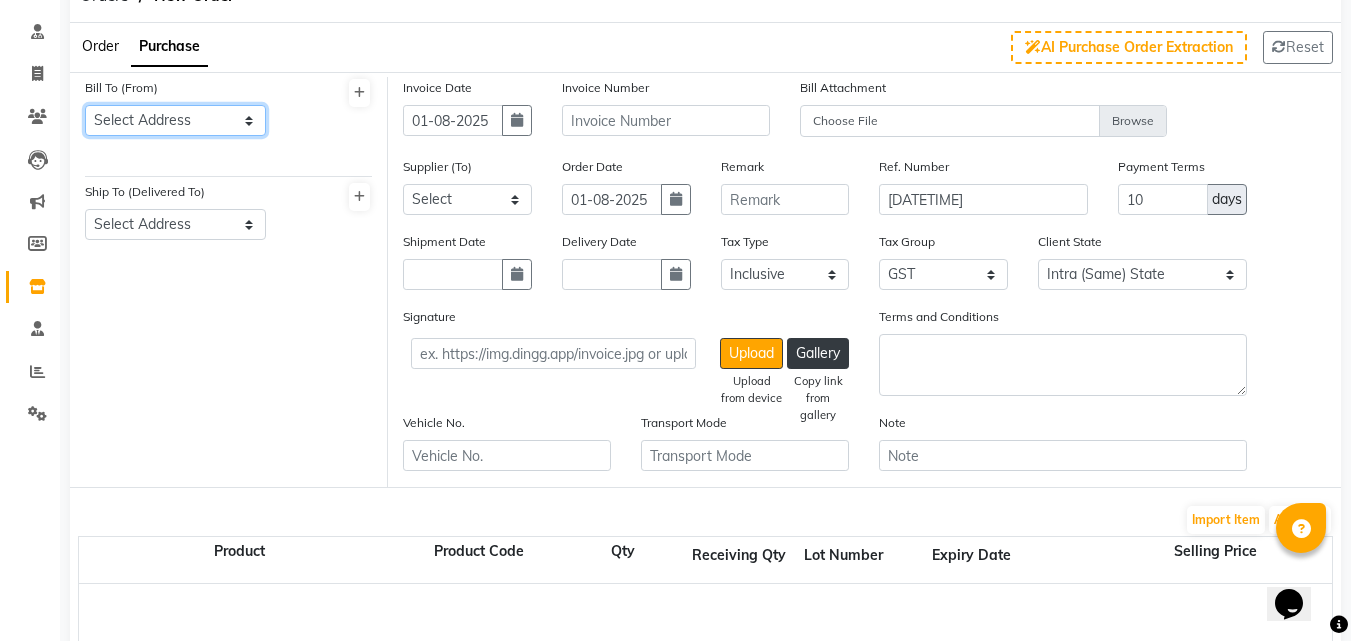 click on "Select Address" 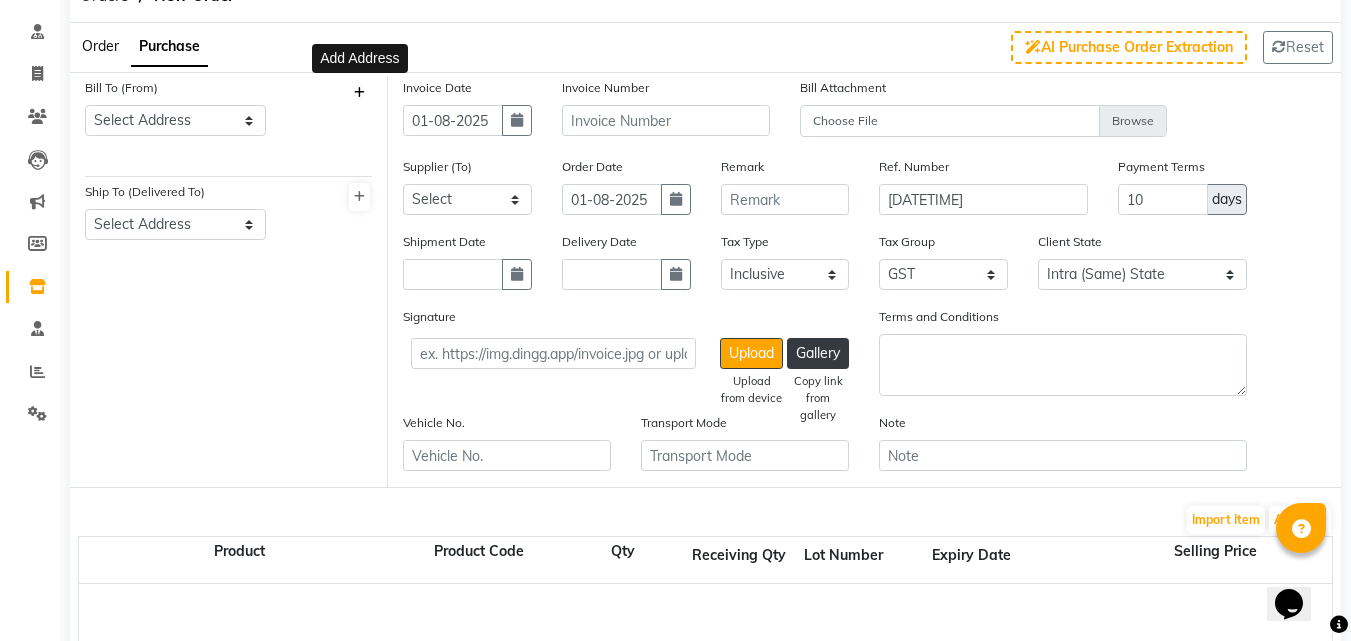 click 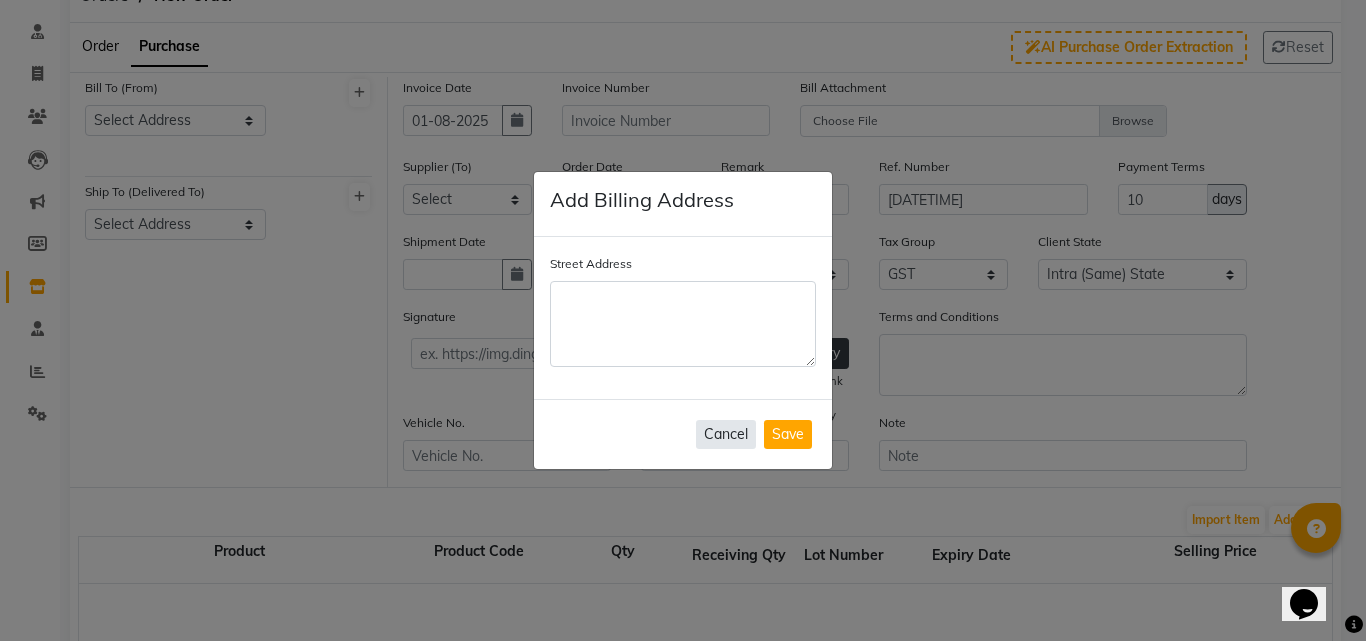 click on "Cancel" 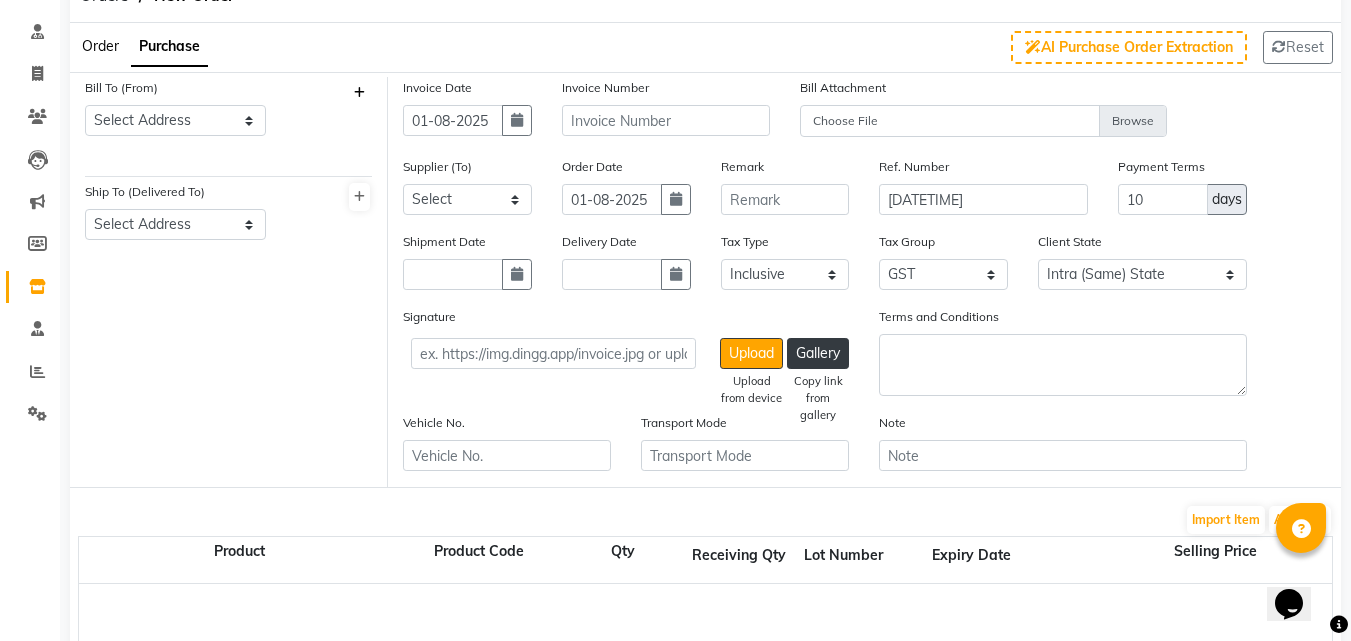 click 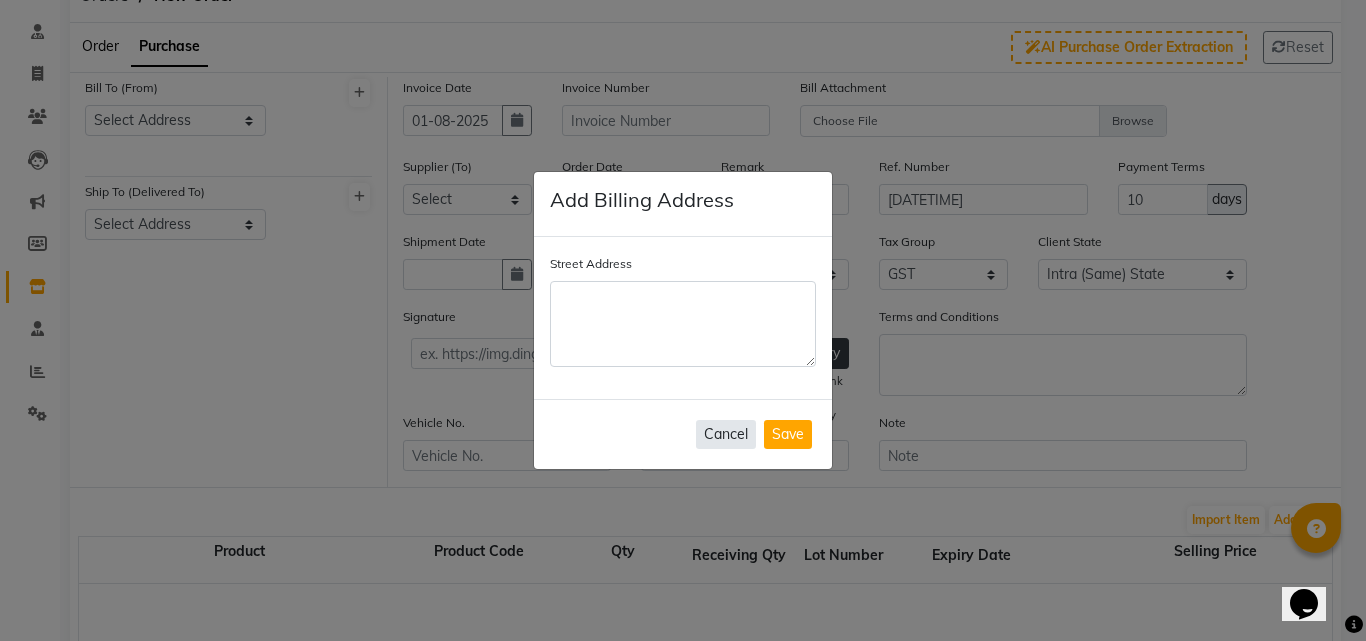 click on "Cancel" 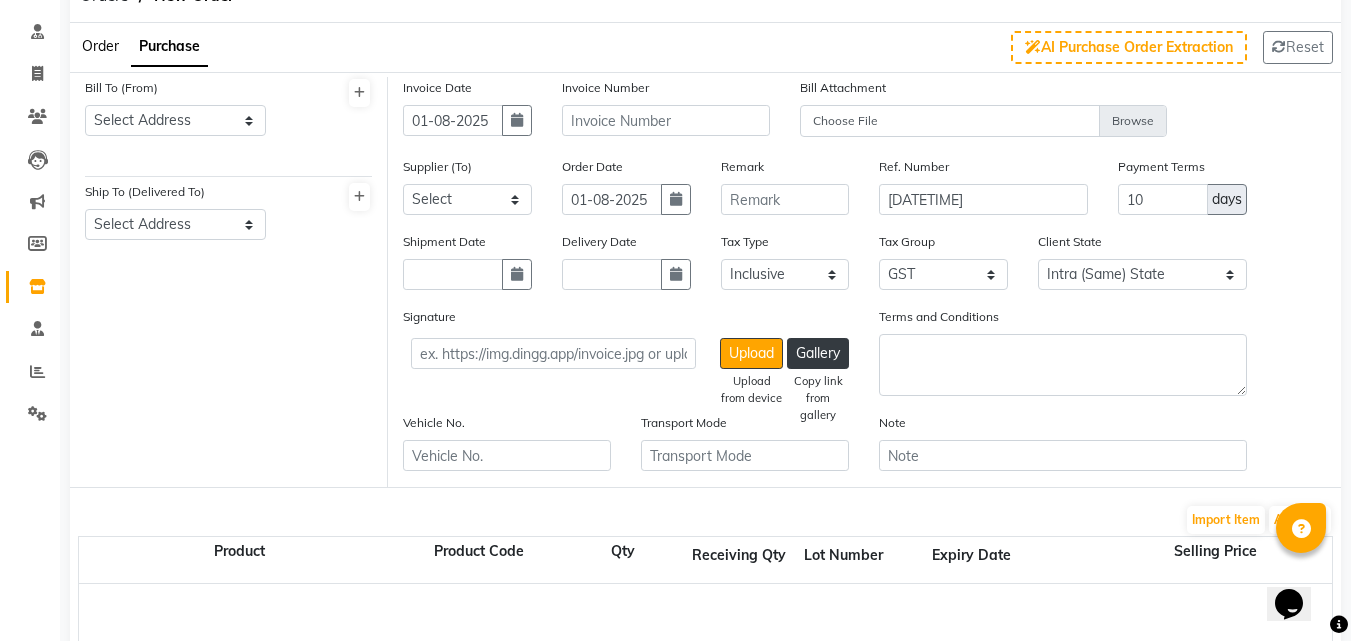 click on "Order" 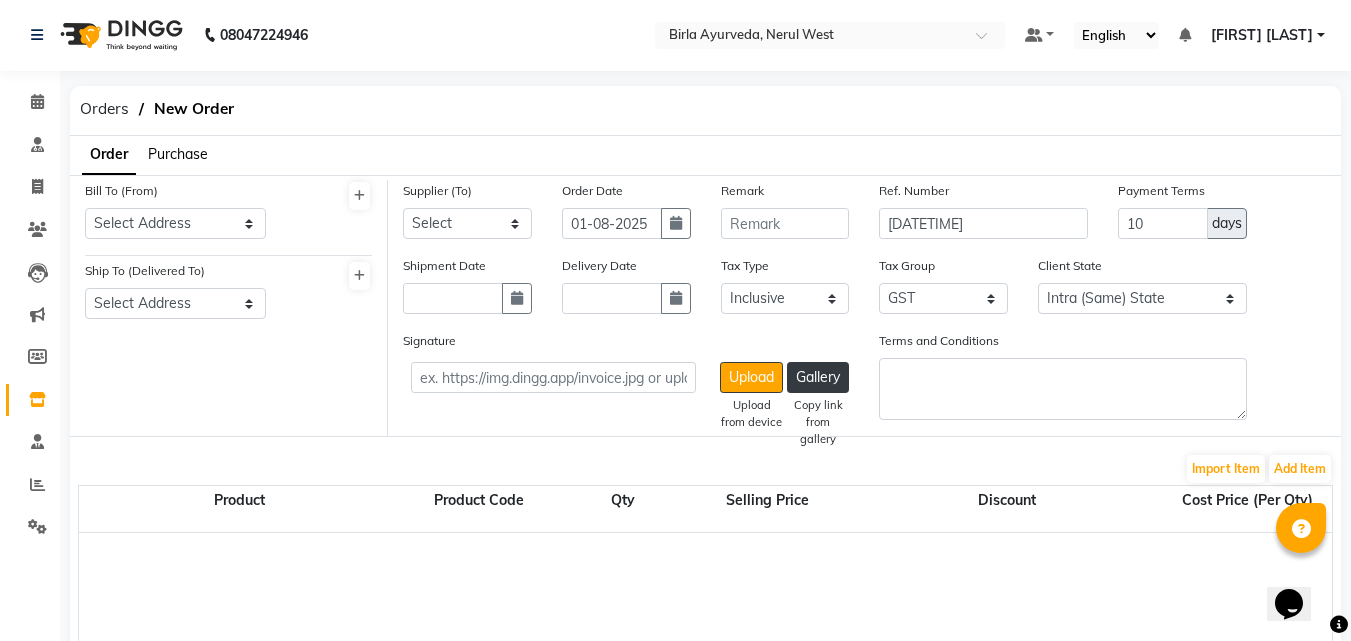 scroll, scrollTop: 0, scrollLeft: 0, axis: both 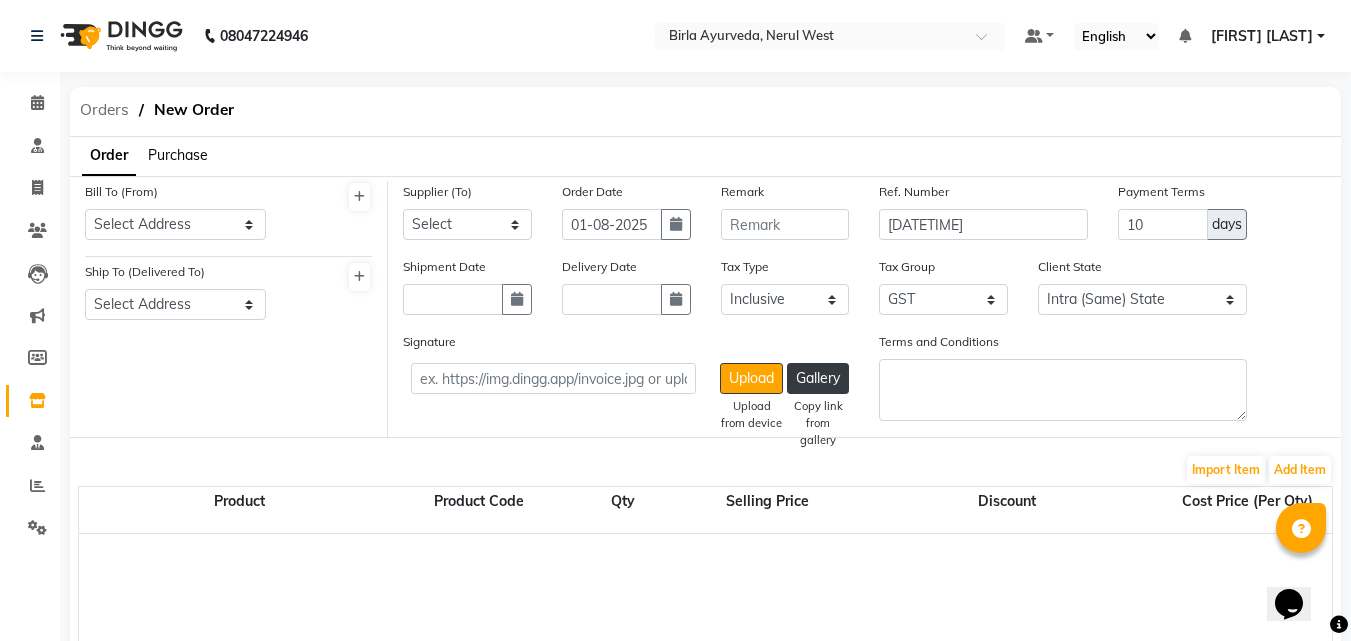 click on "Orders" 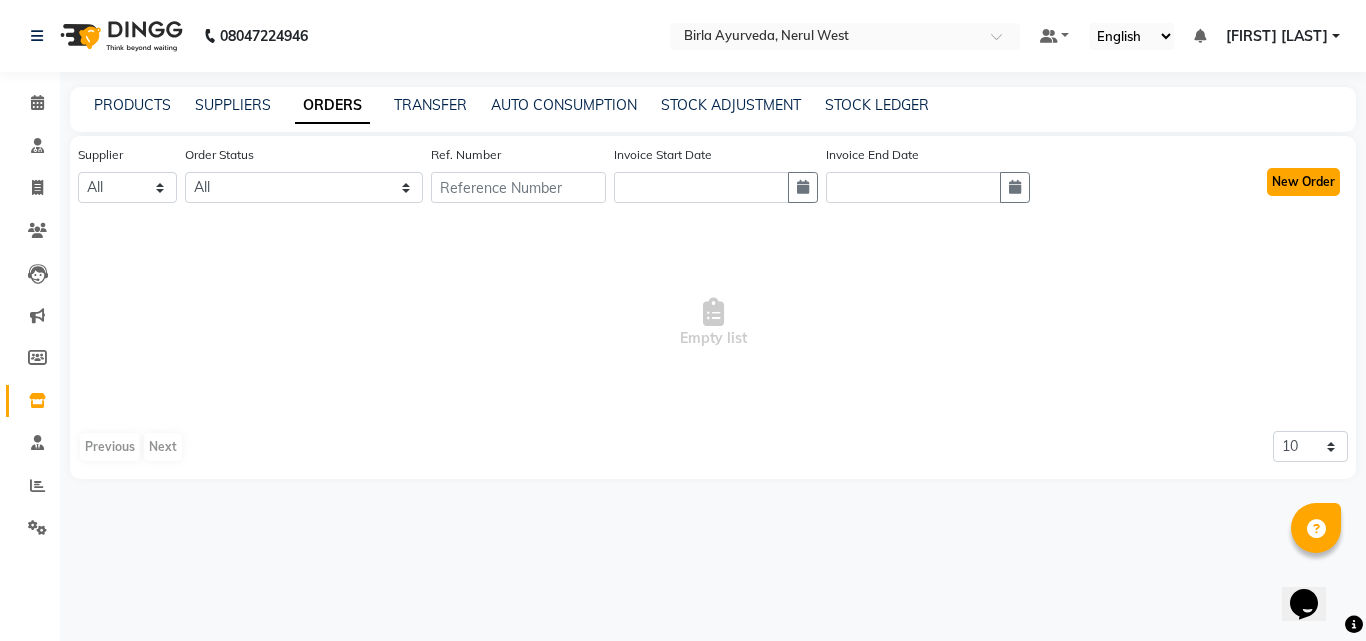 click on "New Order" 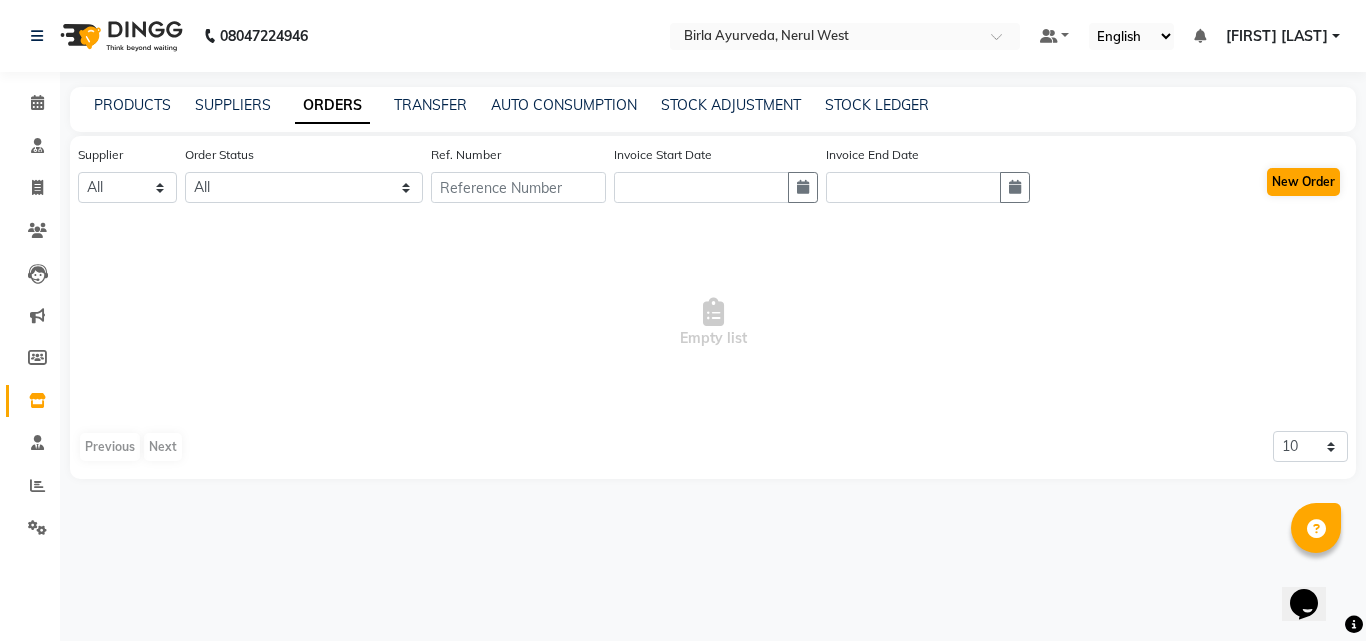select on "true" 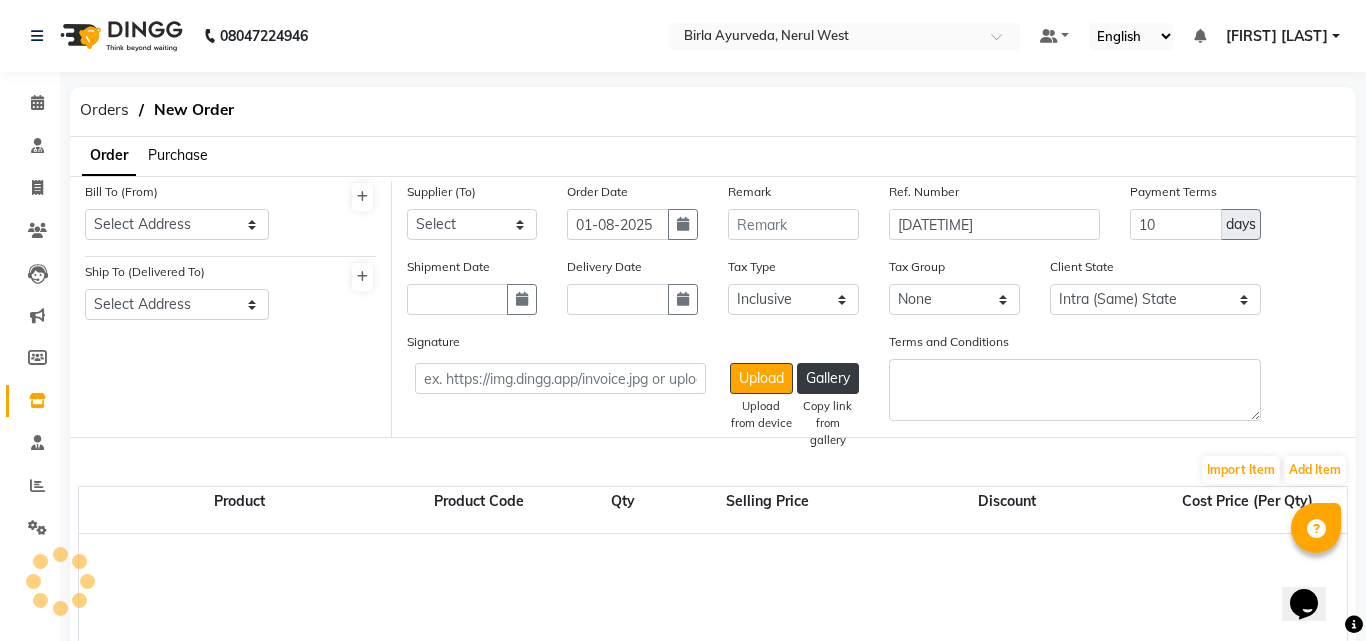 select on "2986" 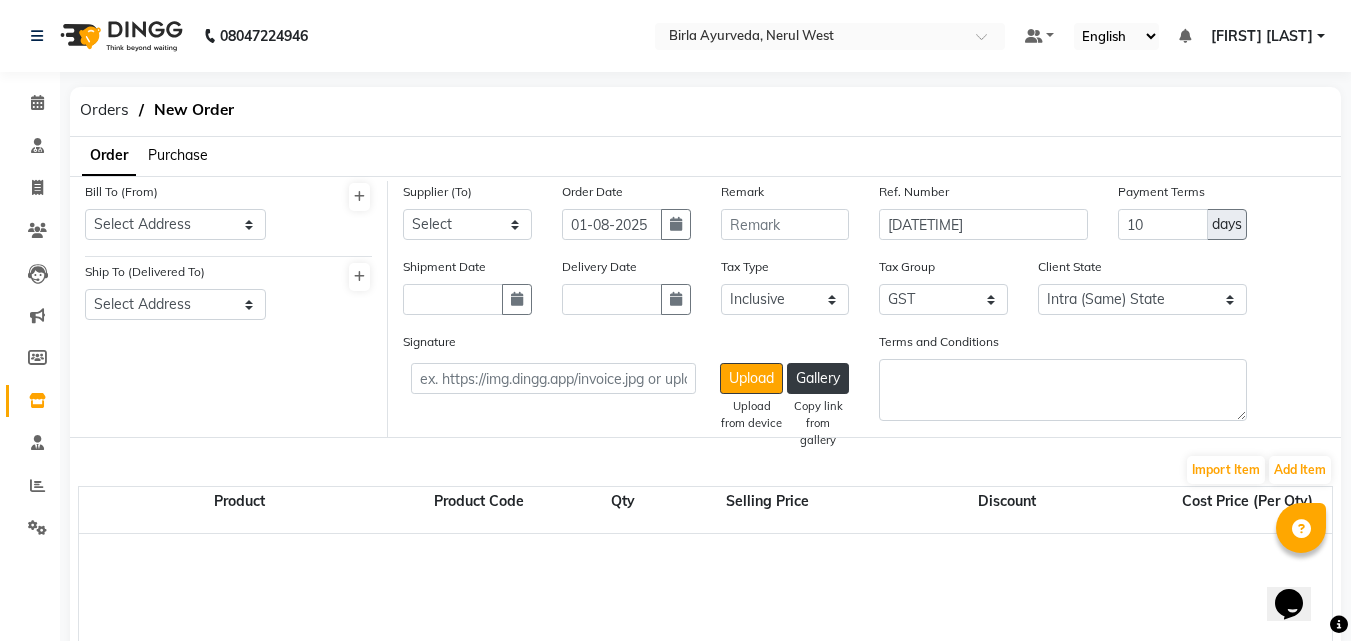 click on "Purchase" 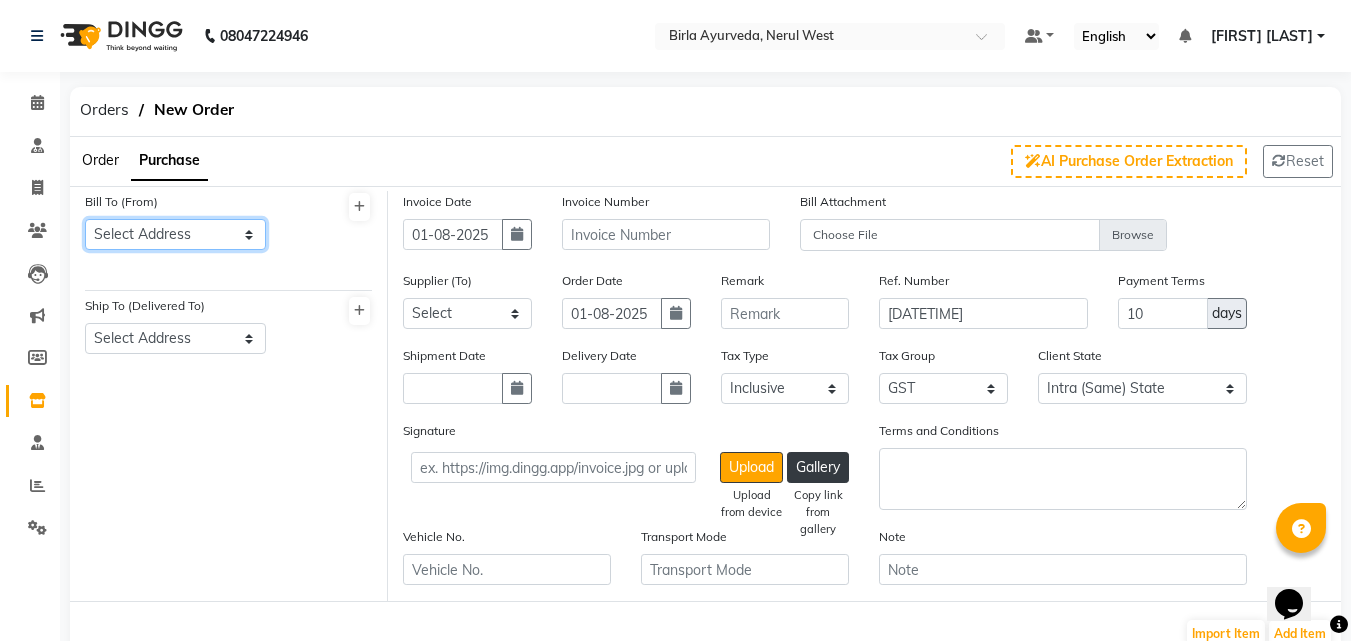click on "Select Address" 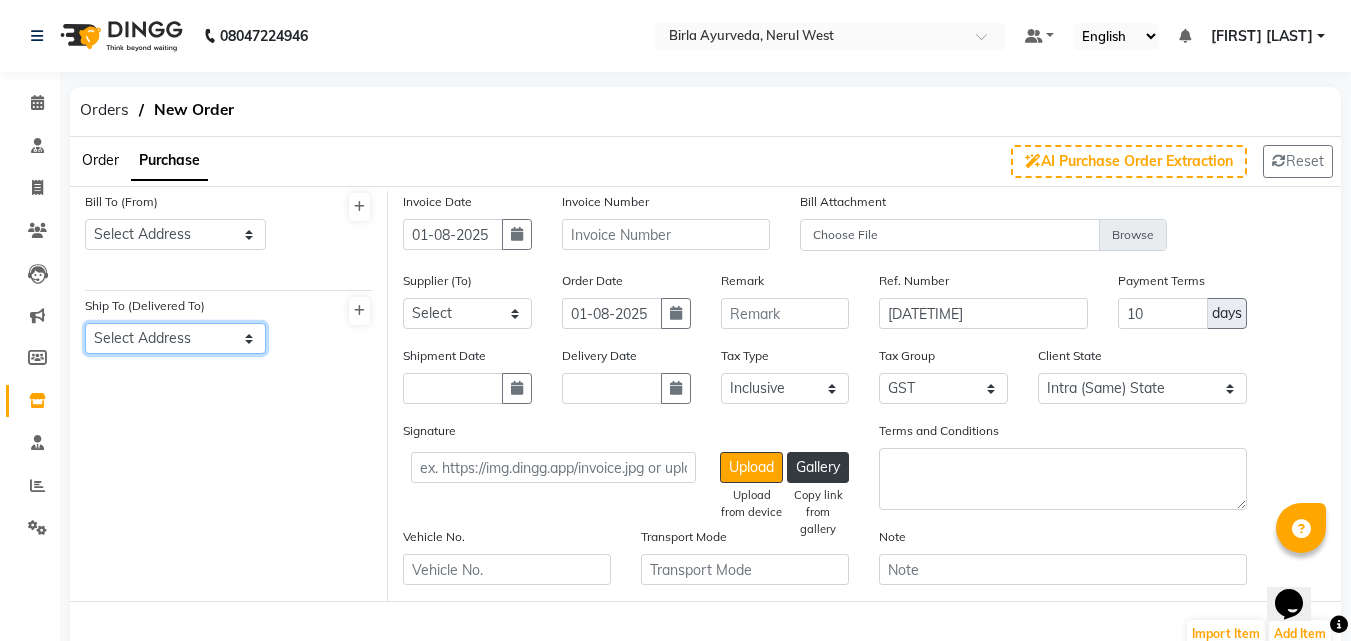 click on "Select Address" 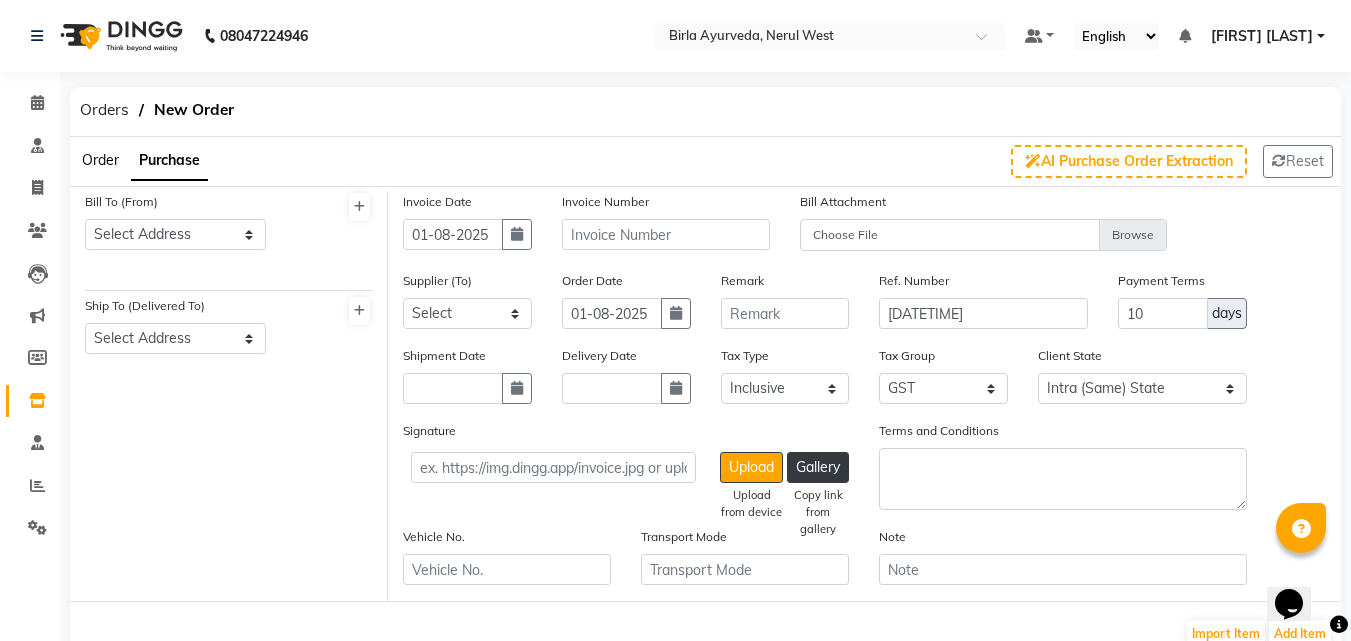 click on "Bill To (From) Select Address Ship To (Delivered To) Select Address" 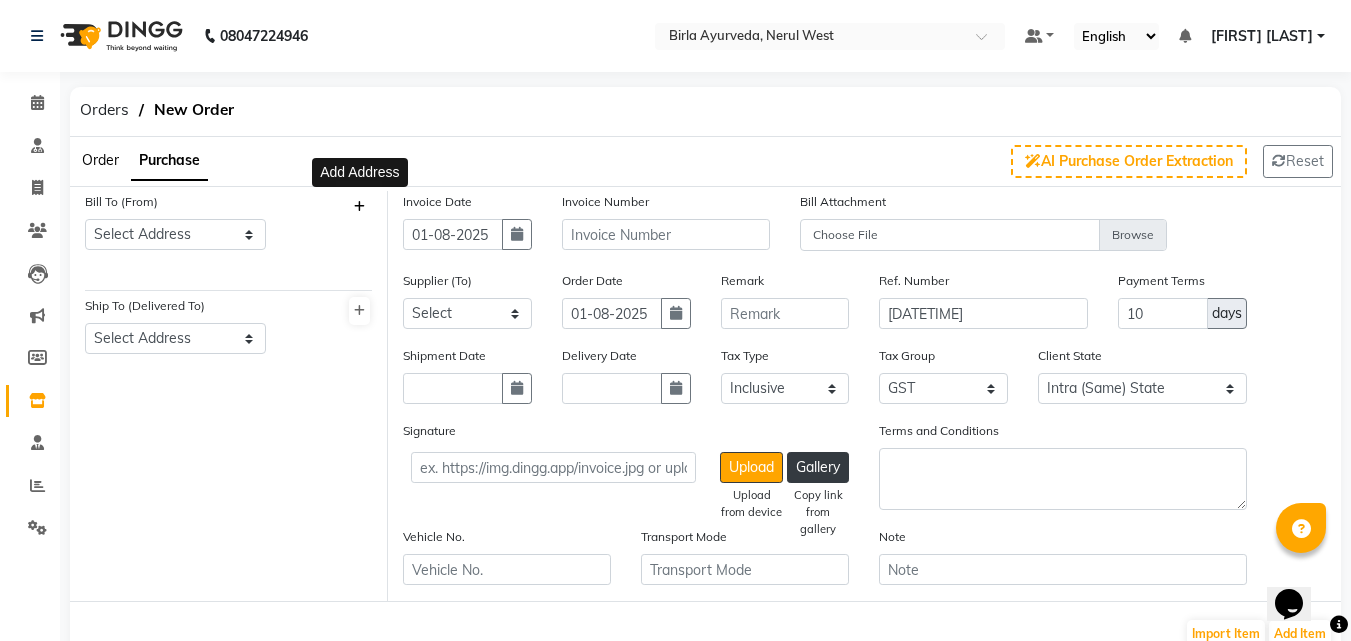 click 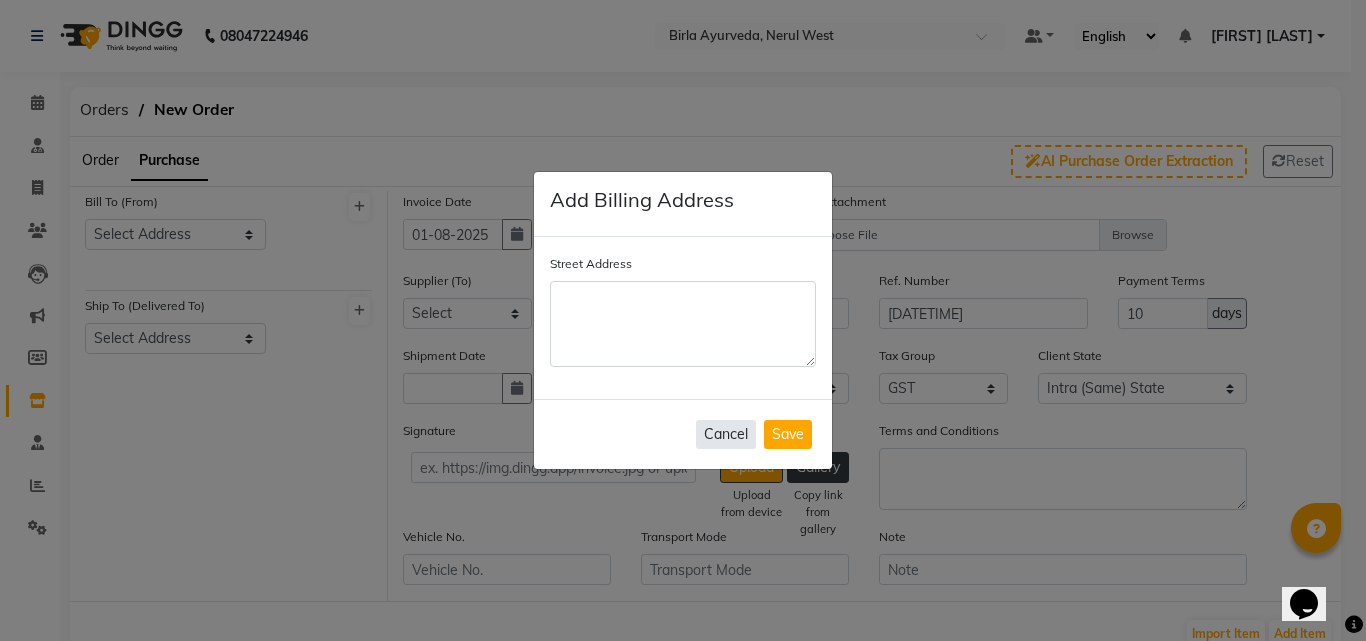 click on "Cancel" 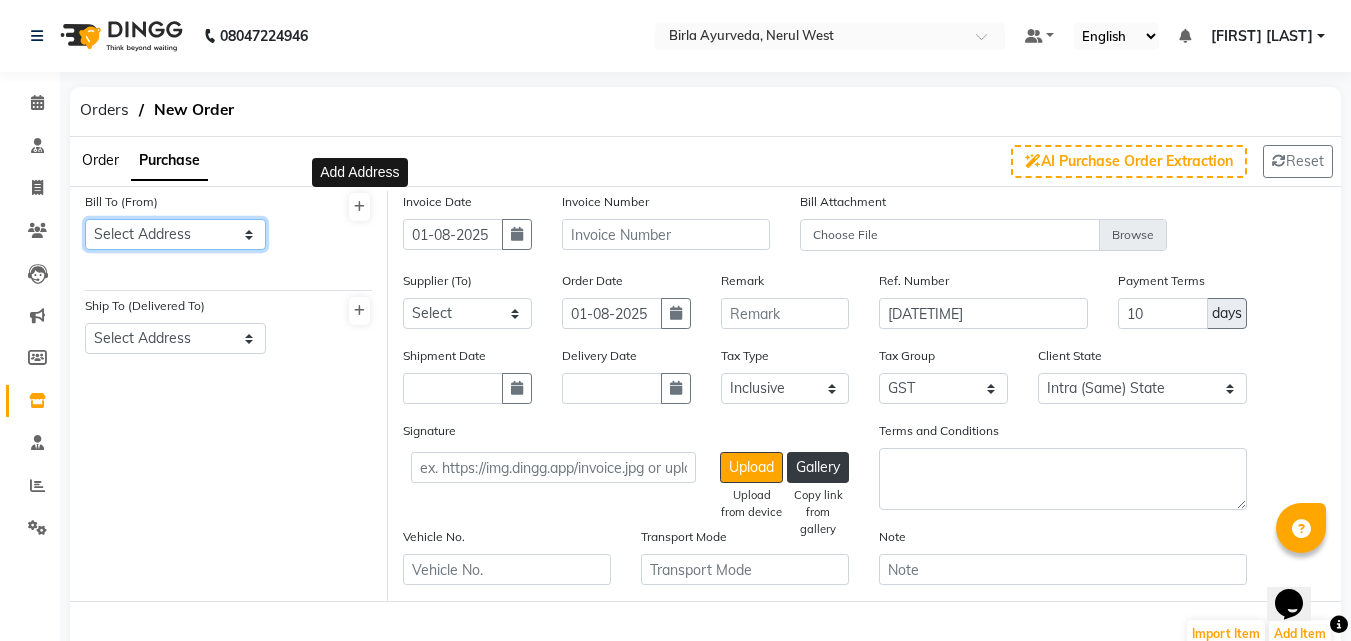 click on "Select Address" 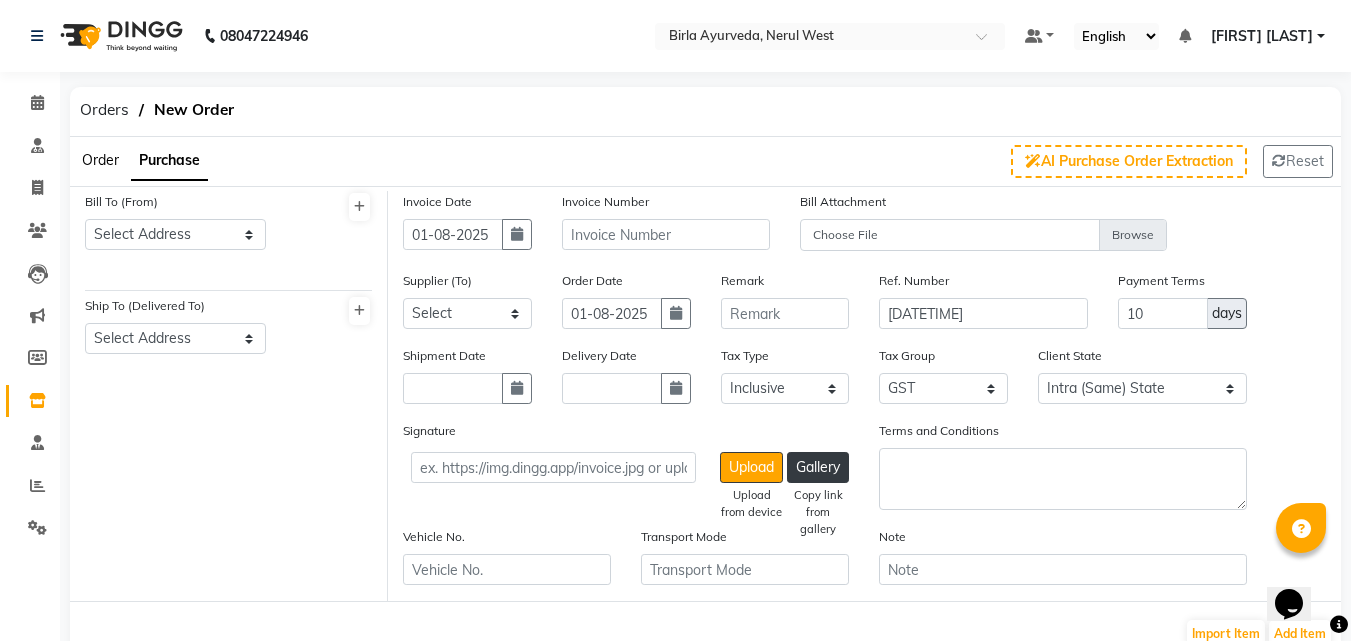click on "Bill To (From) Select Address Ship To (Delivered To) Select Address" 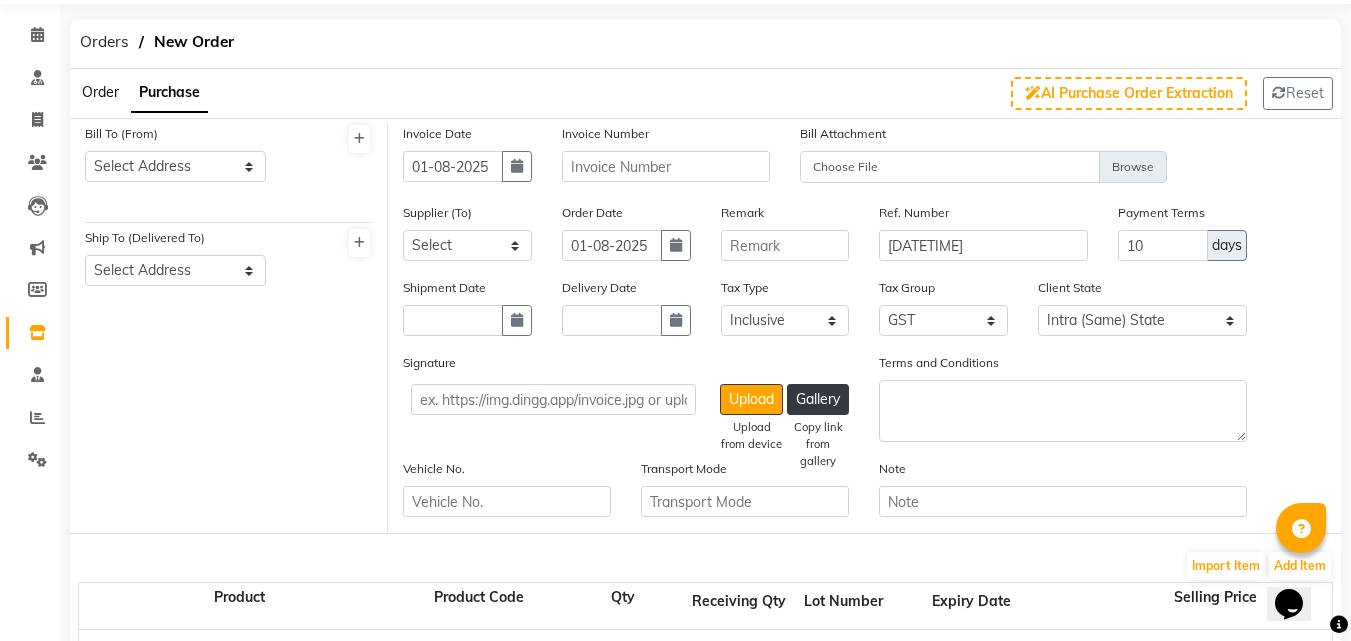 scroll, scrollTop: 0, scrollLeft: 0, axis: both 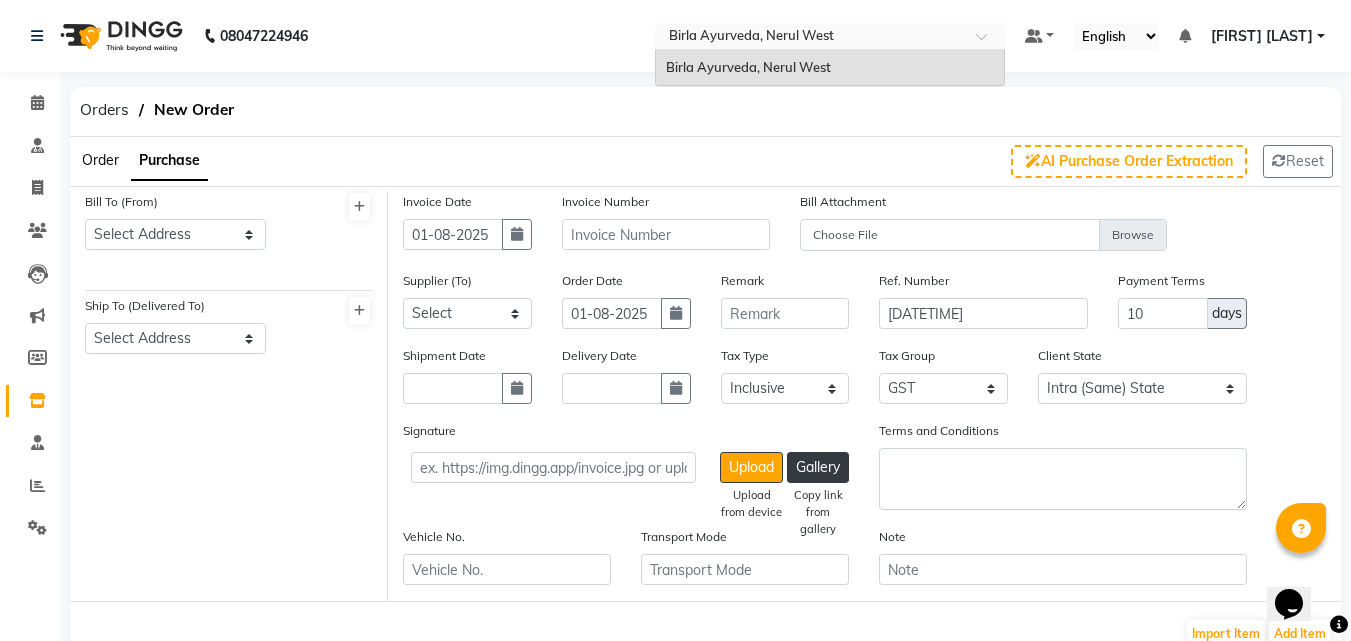 click at bounding box center (810, 38) 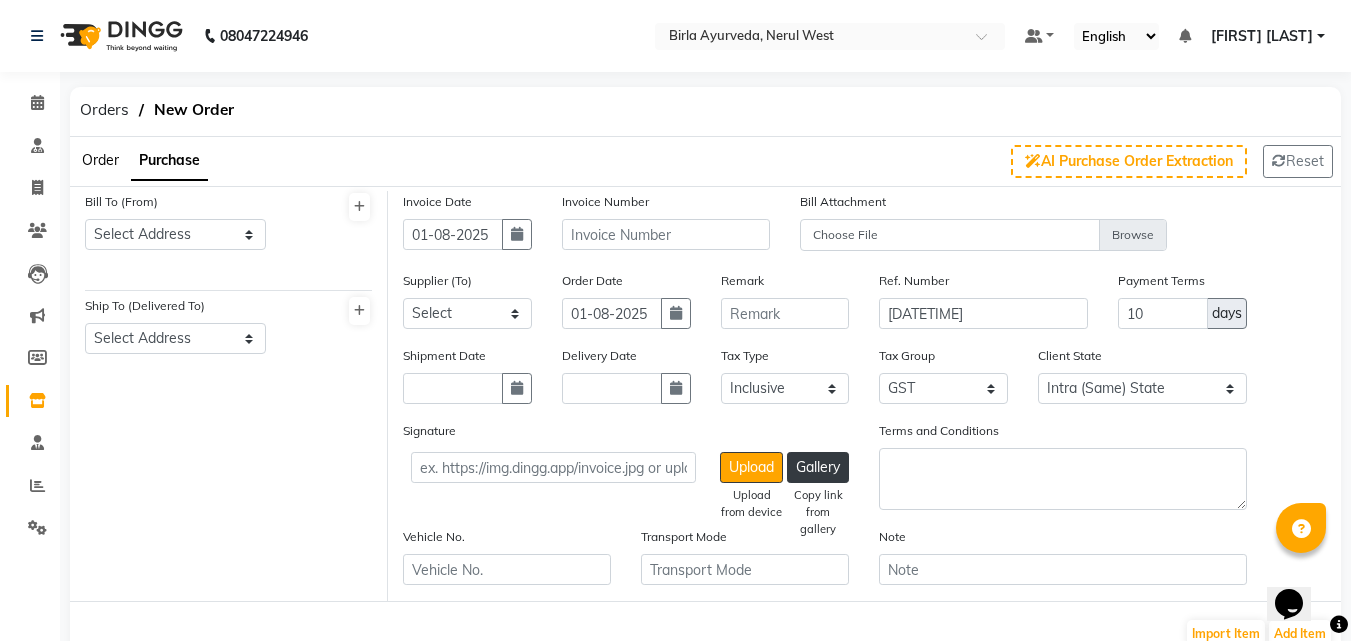 click on "Order Purchase AI Purchase Order Extraction Reset" 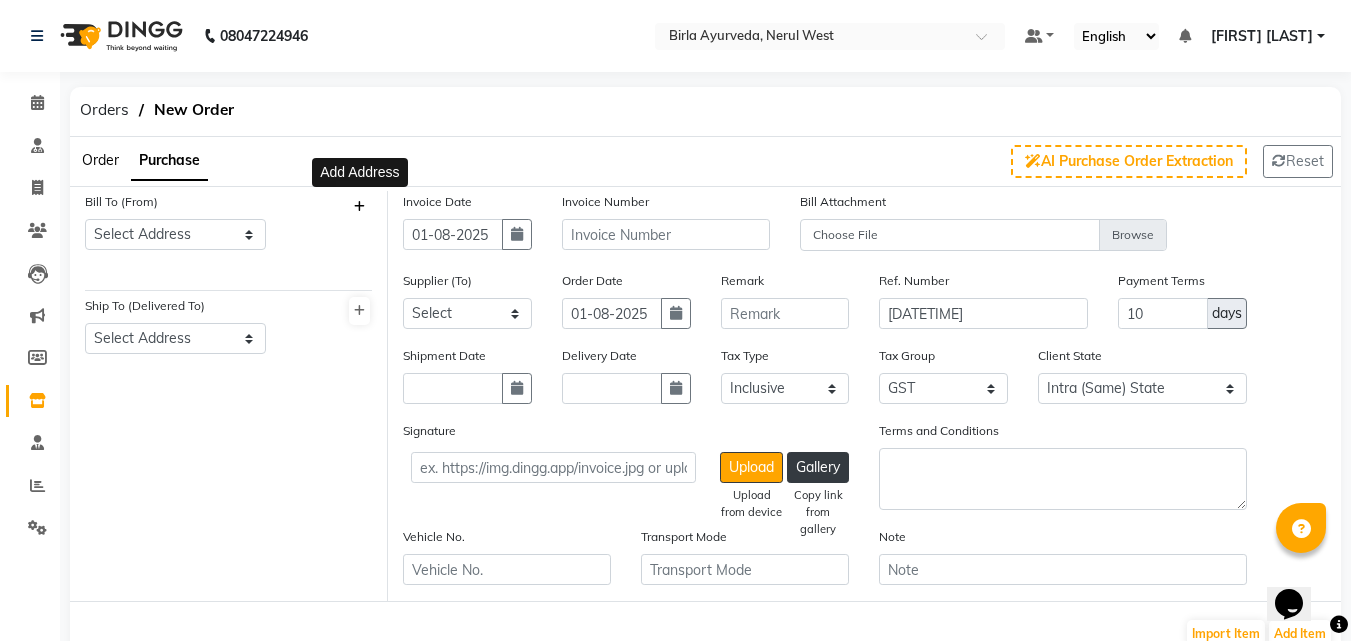 click 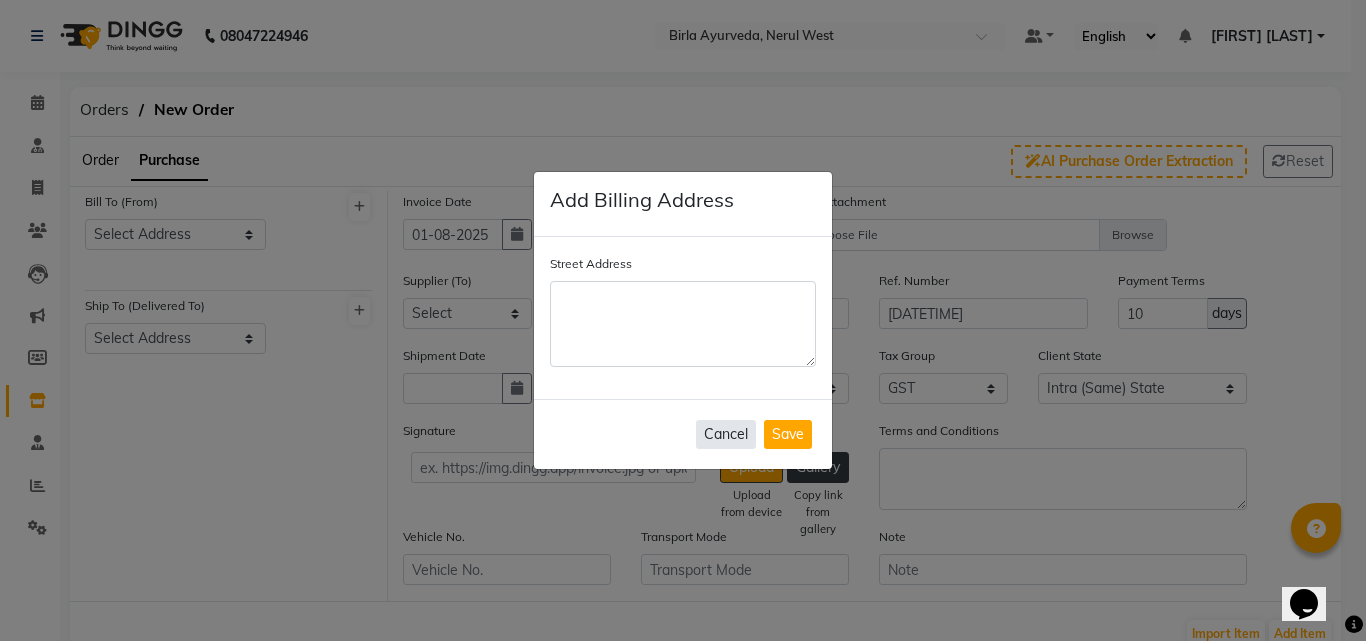 click on "Cancel" 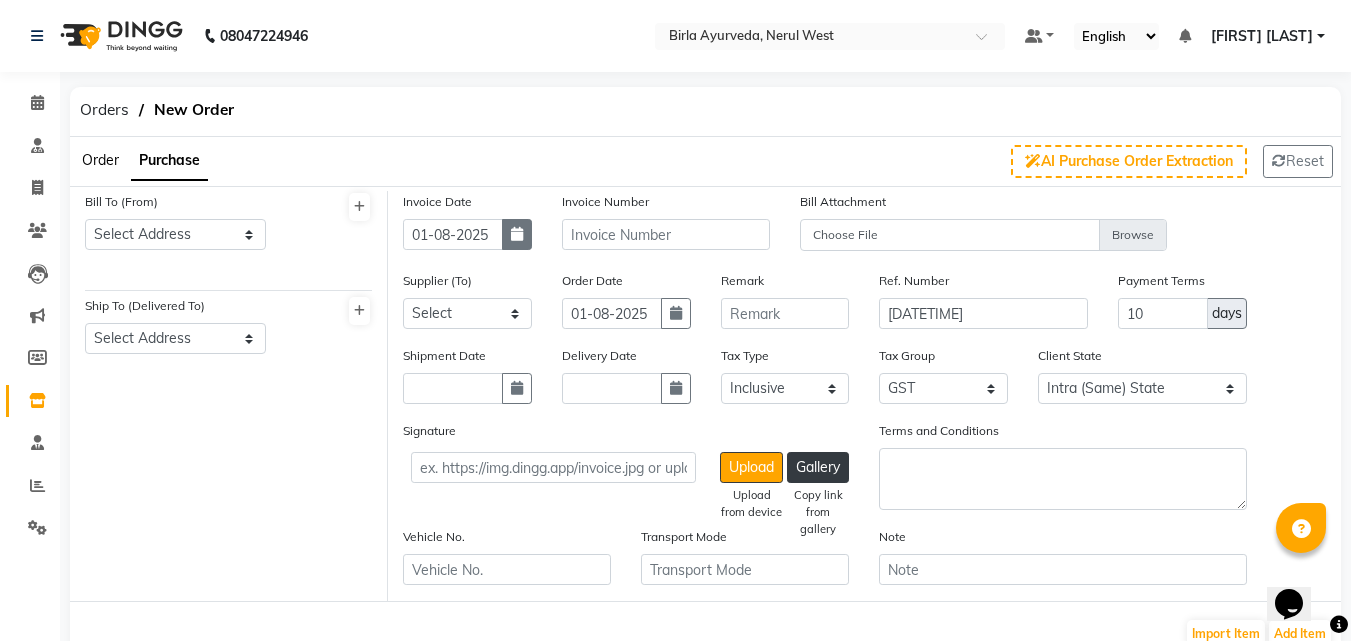 click 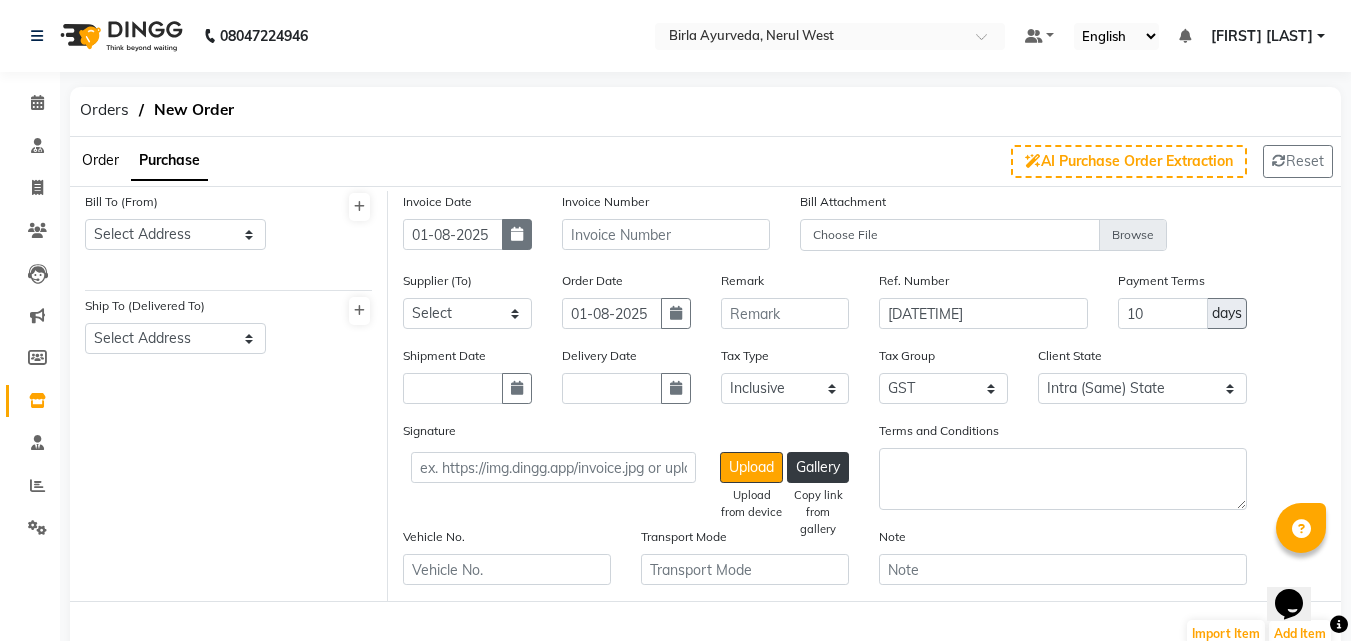 select on "8" 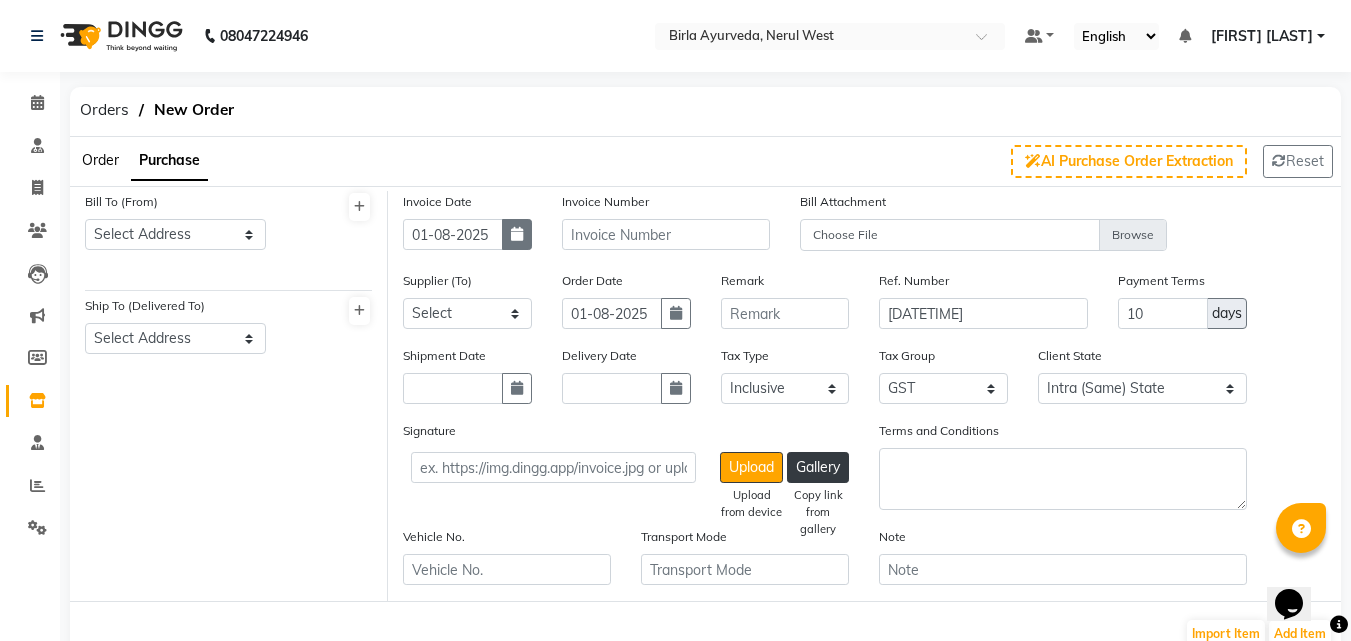 select on "2025" 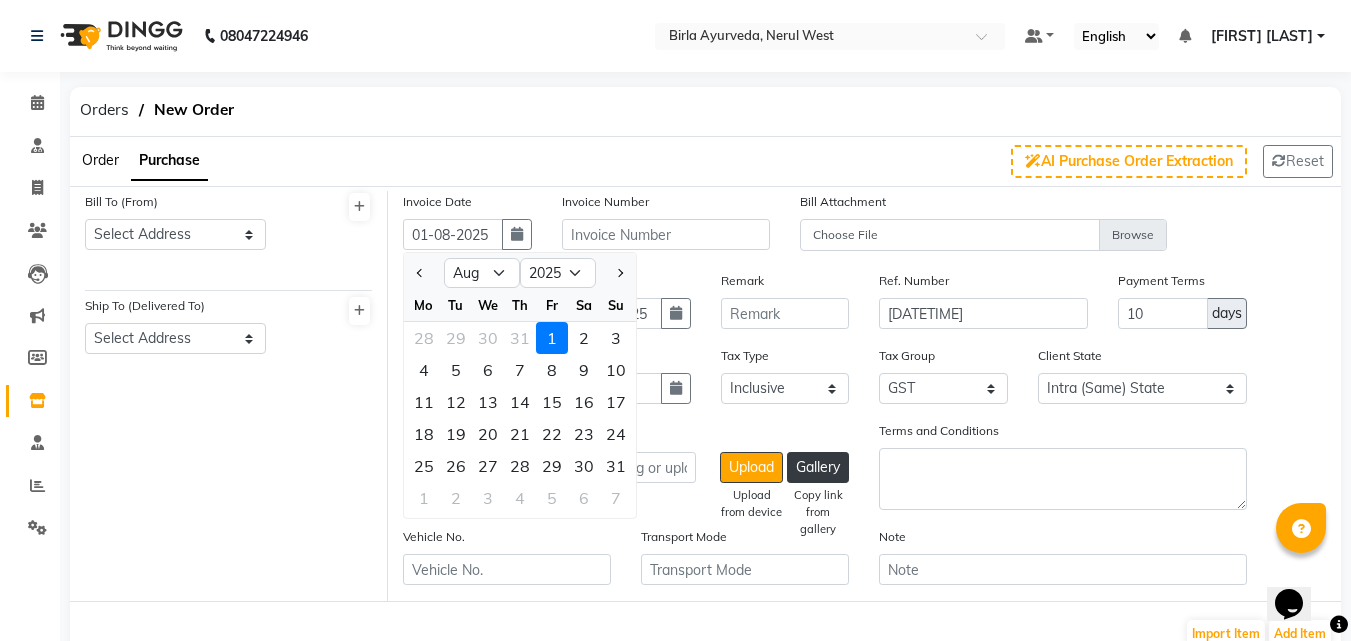 click on "1" 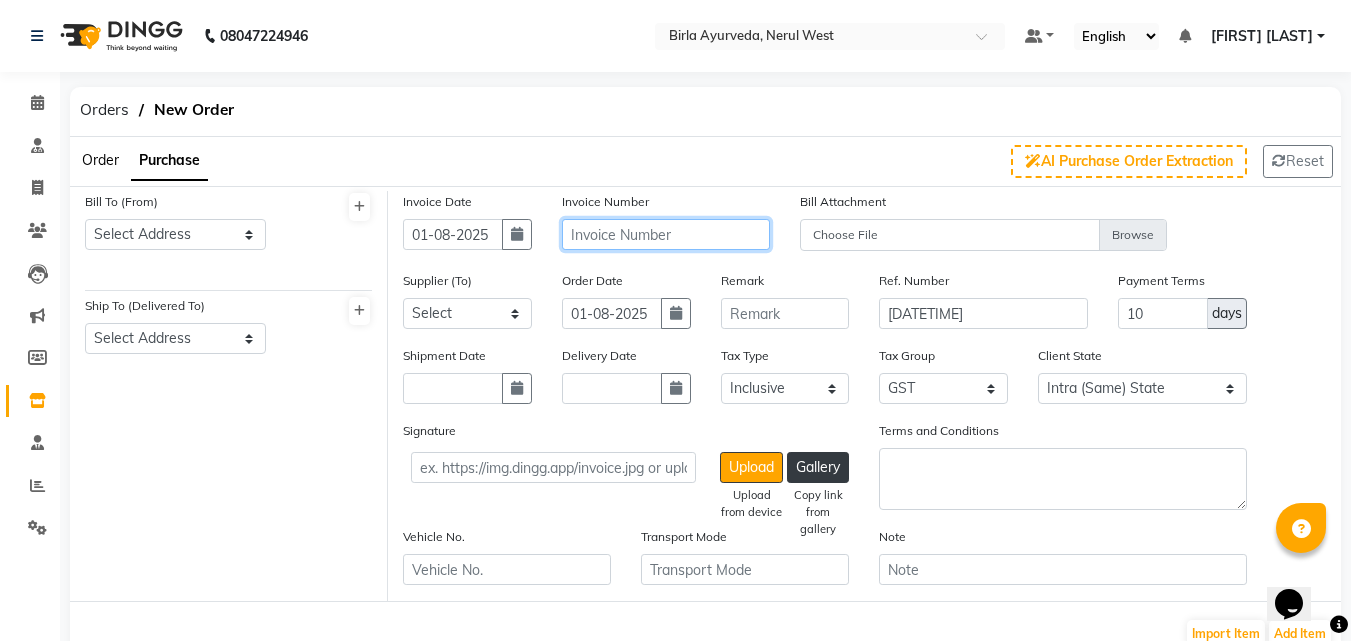 click 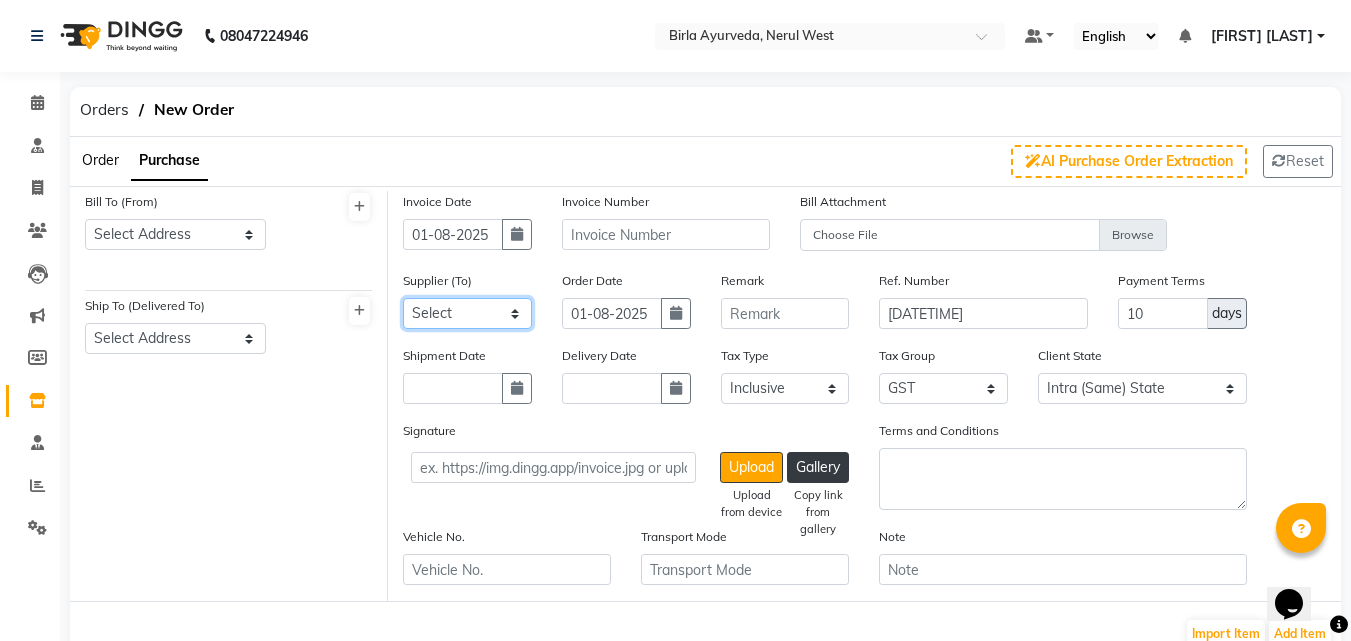 click on "Select" 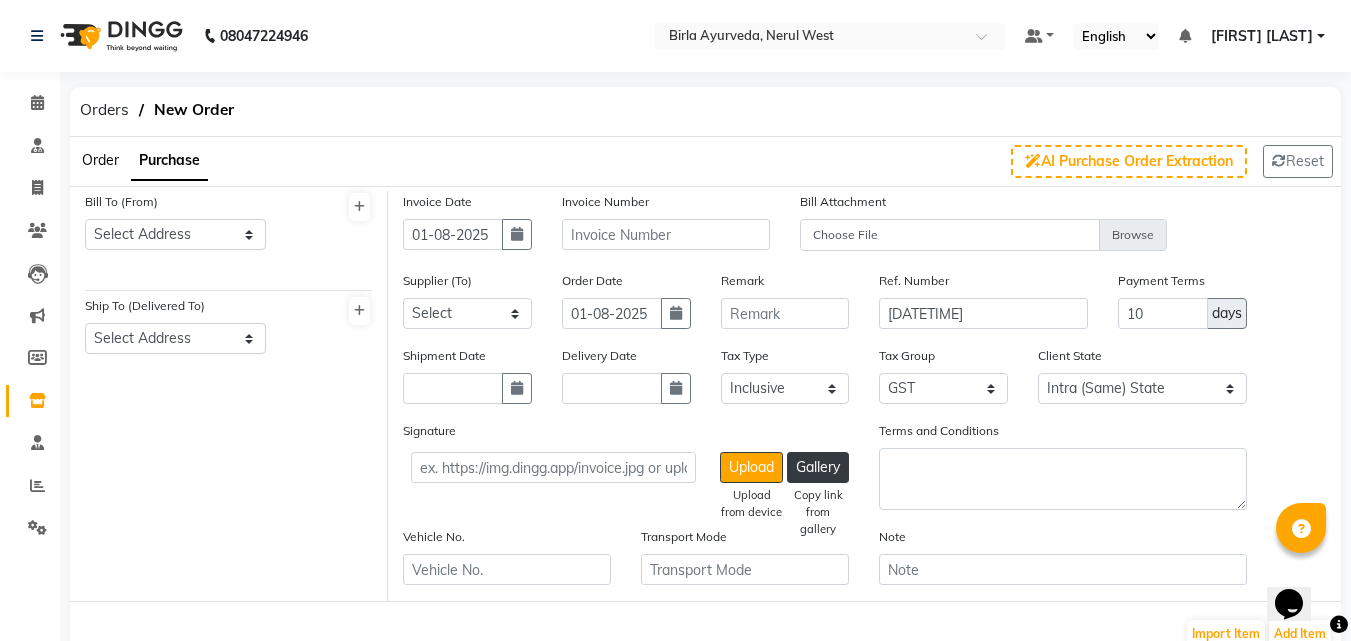 click on "Signature  Upload   Upload from device   Gallery   Copy link from gallery" 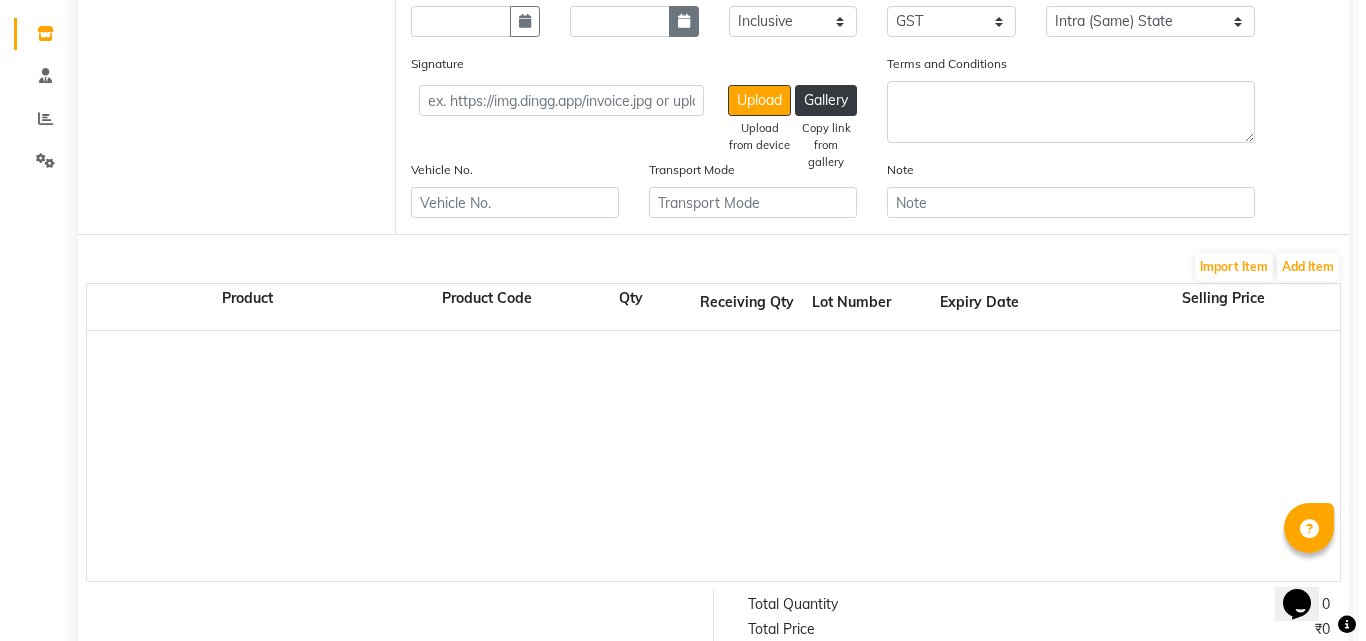 scroll, scrollTop: 396, scrollLeft: 0, axis: vertical 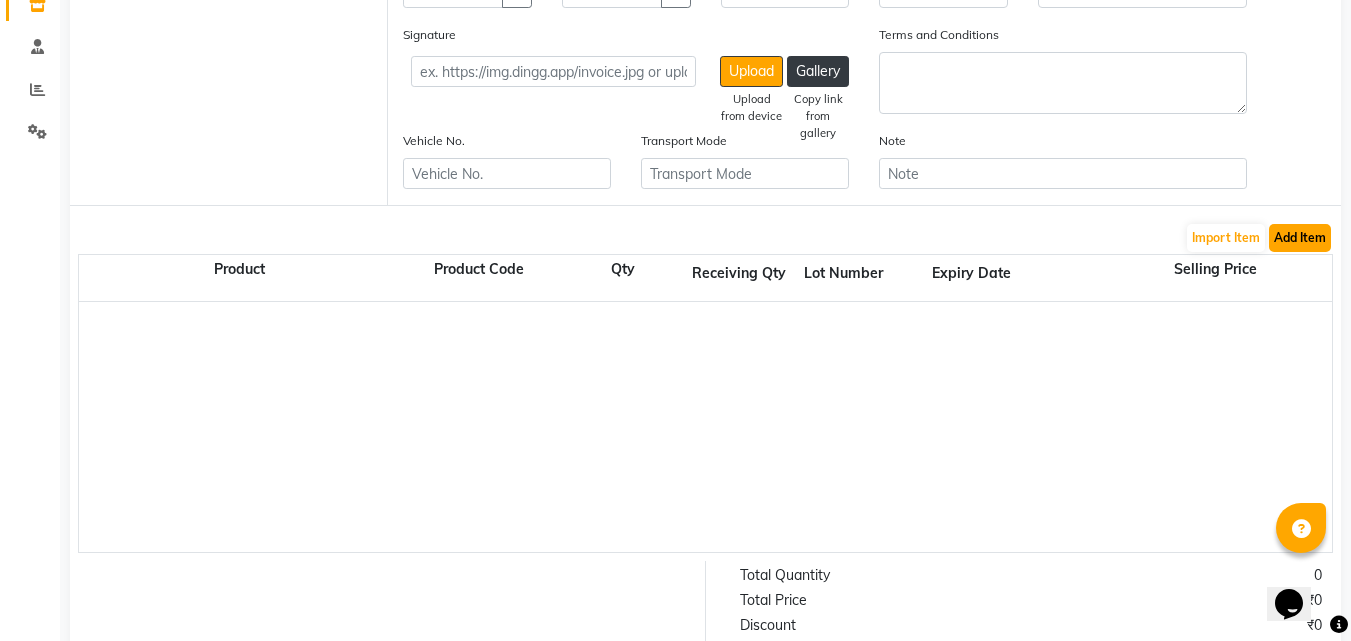 click on "Add Item" 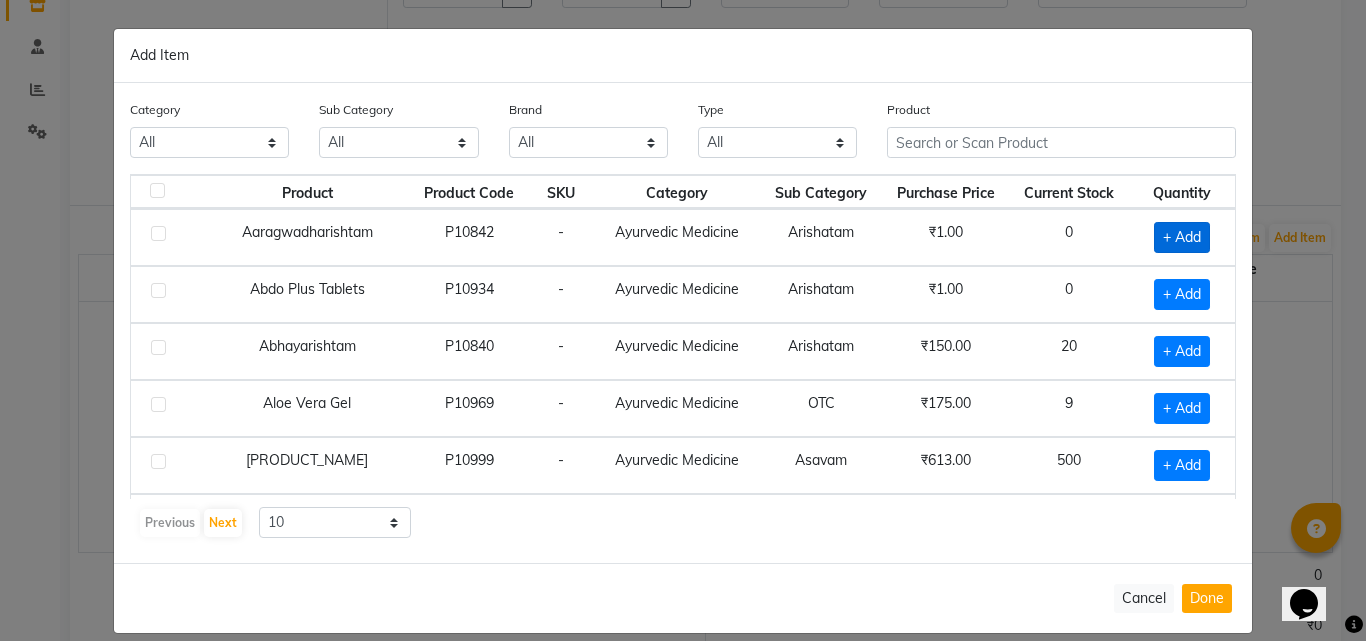 click on "+ Add" 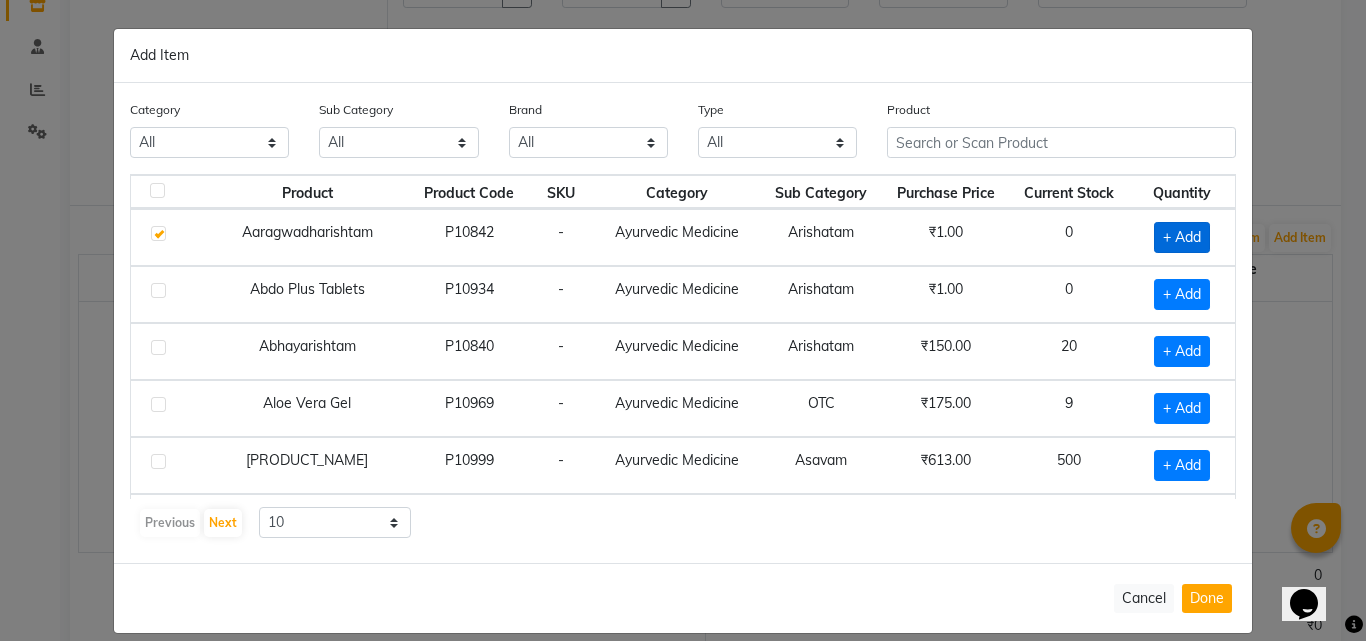 checkbox on "true" 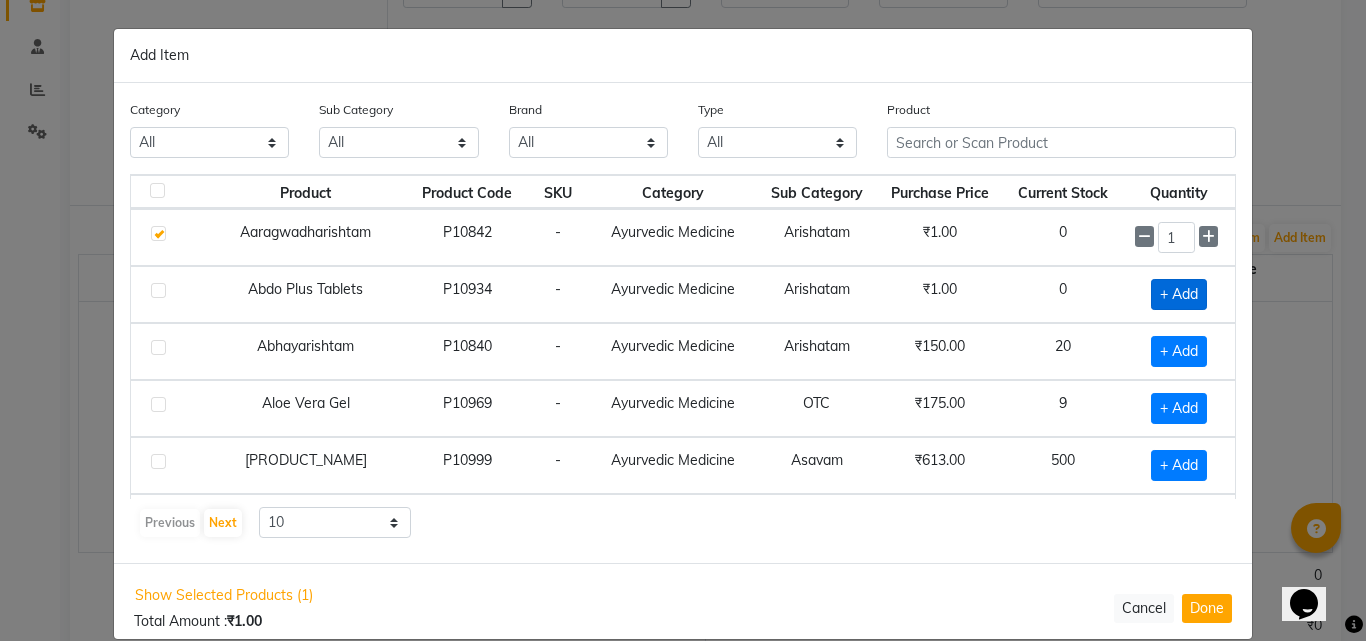 click on "+ Add" 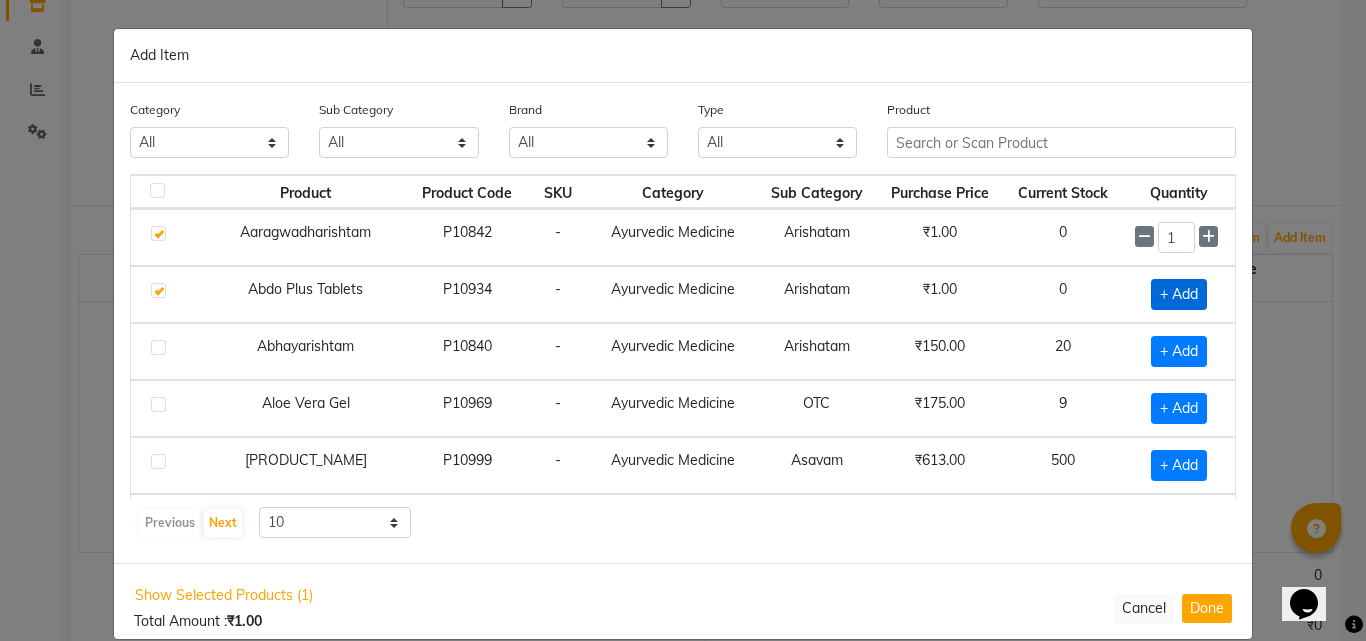 checkbox on "true" 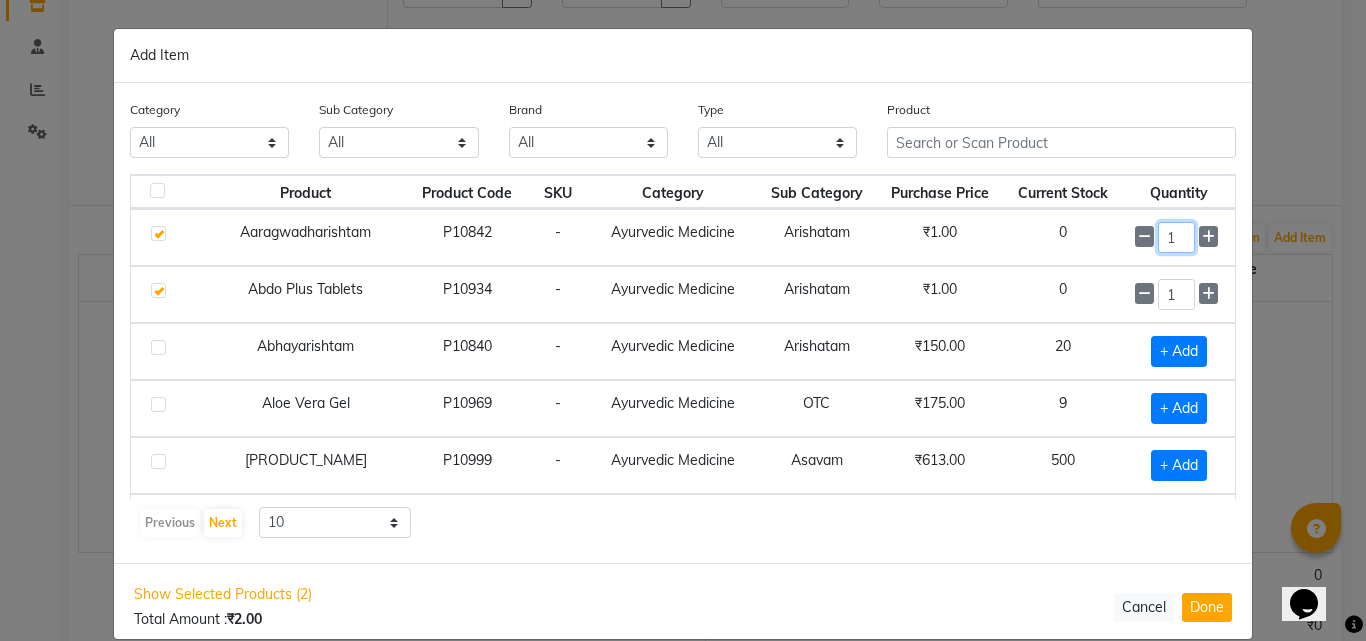 click on "1" 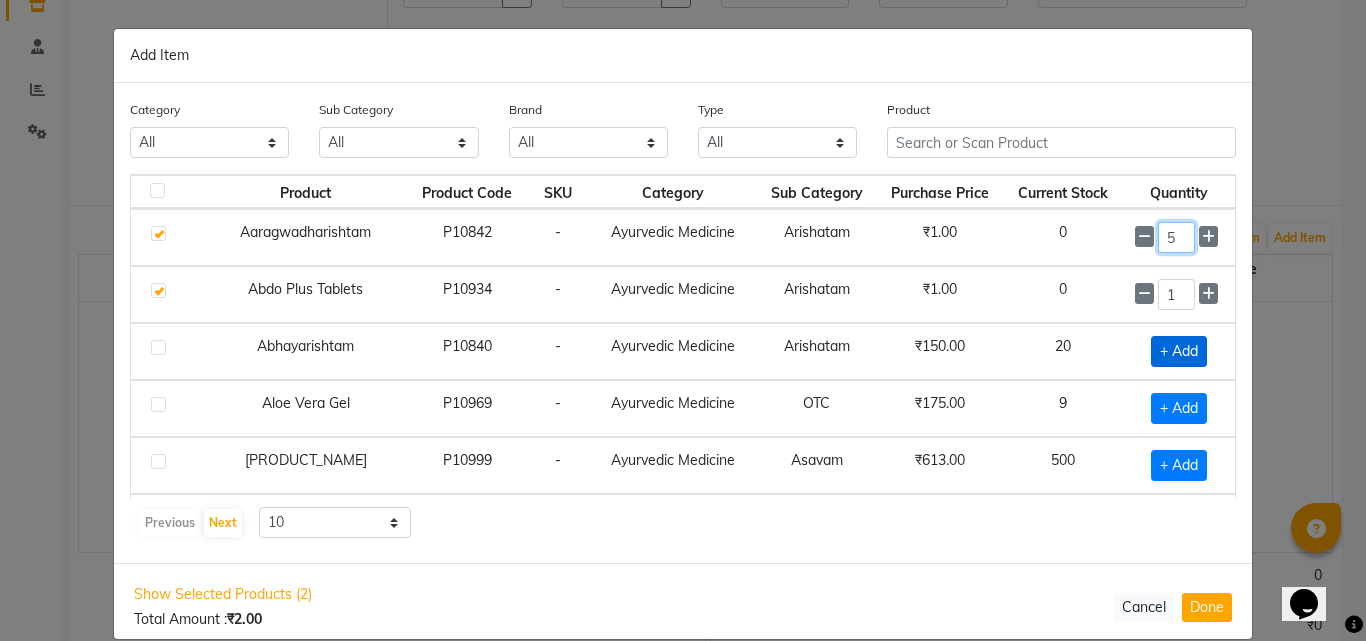 type on "5" 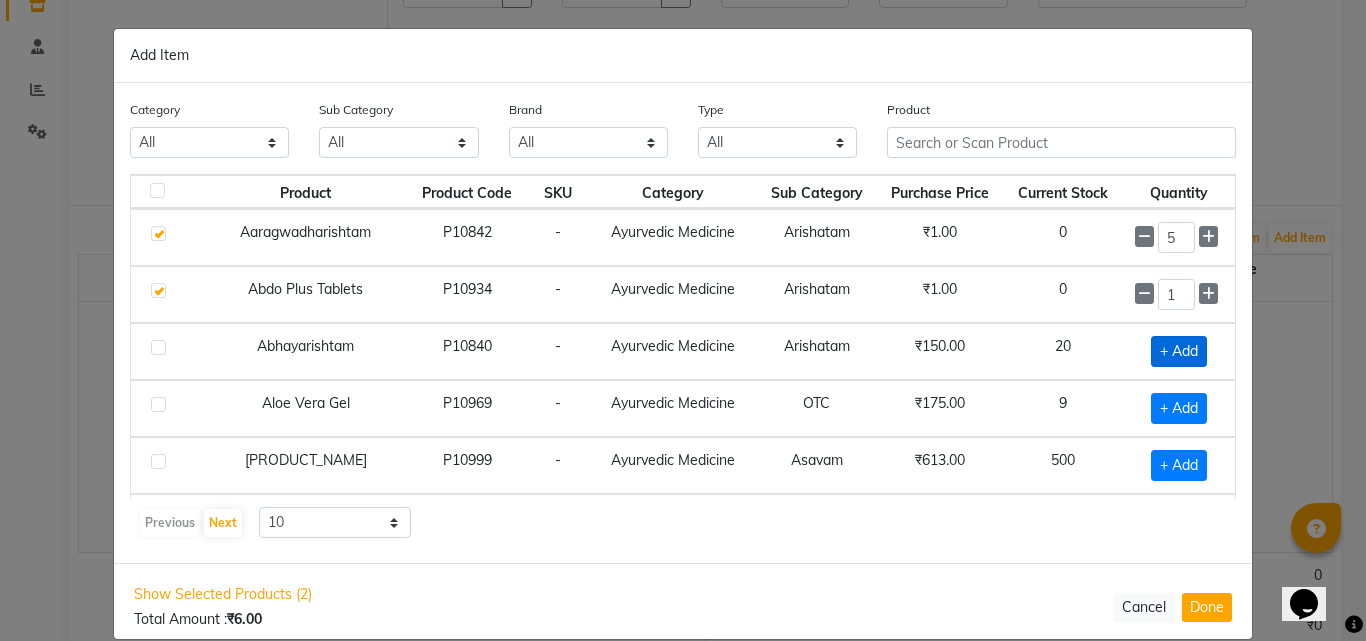 click on "+ Add" 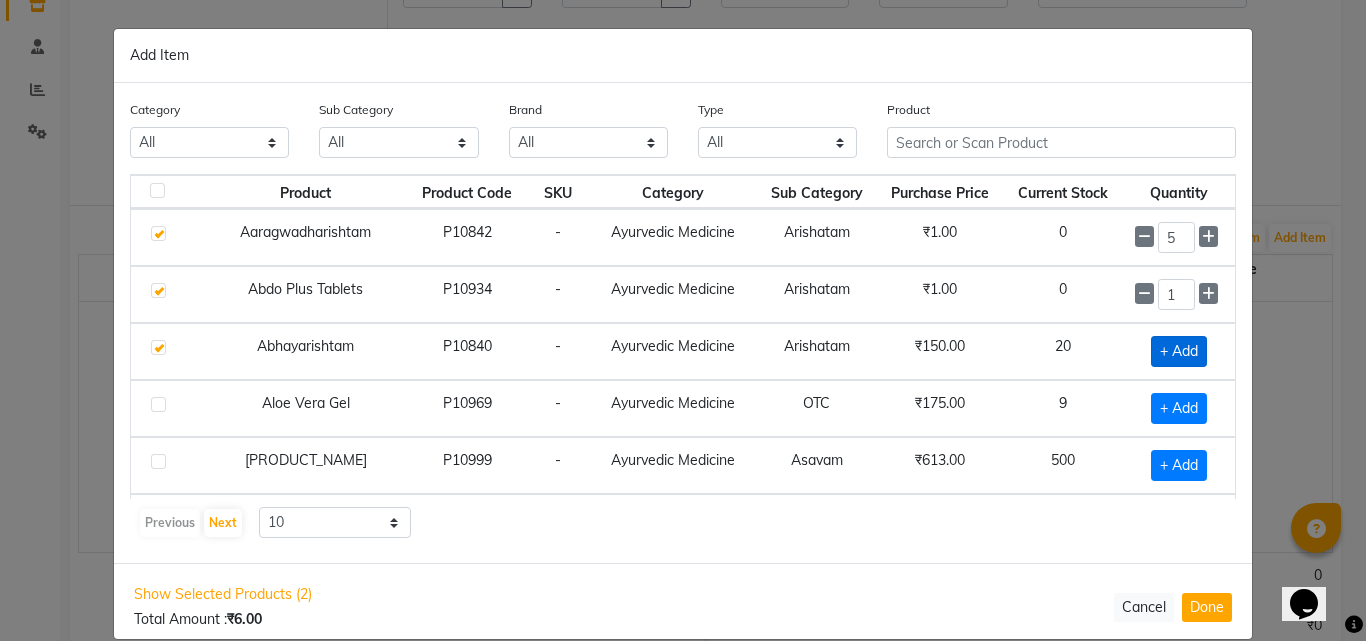 checkbox on "true" 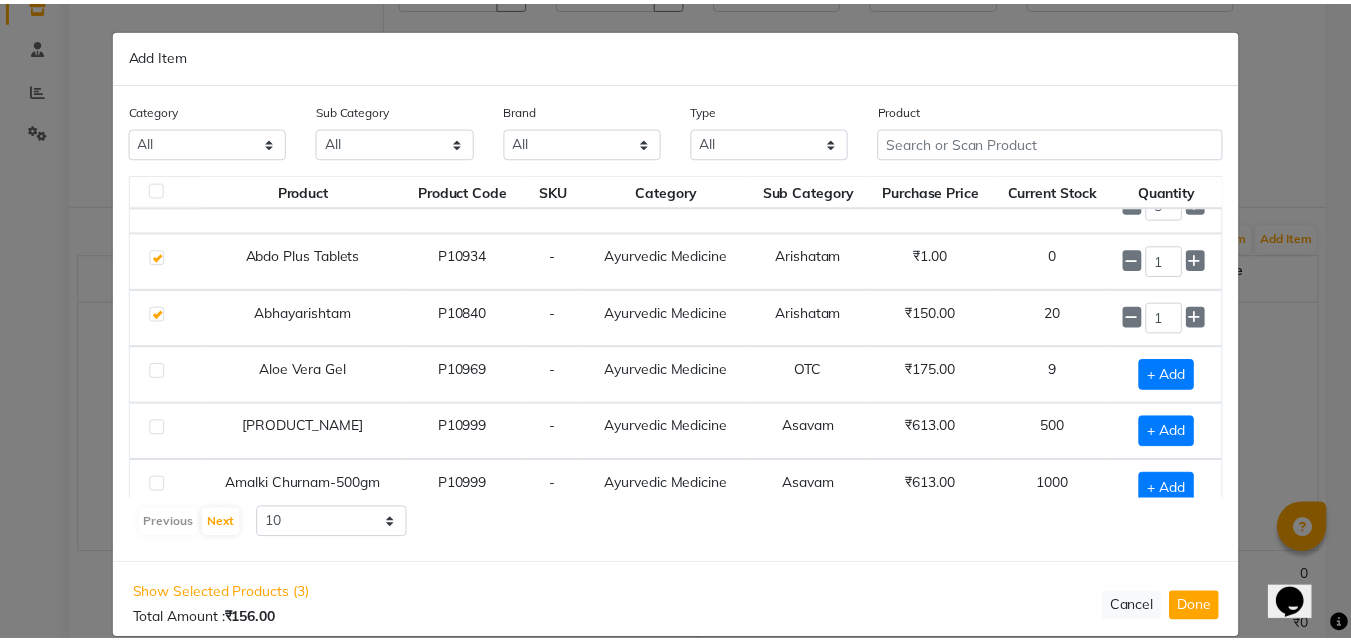 scroll, scrollTop: 0, scrollLeft: 0, axis: both 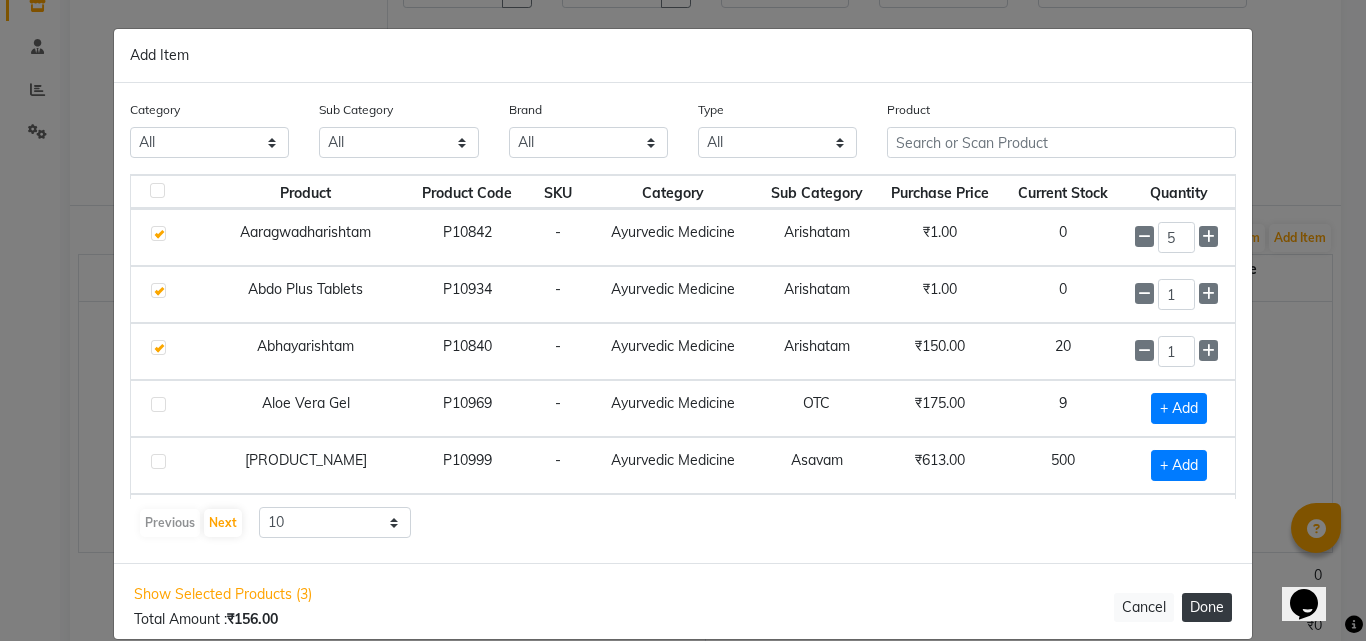 click on "Done" 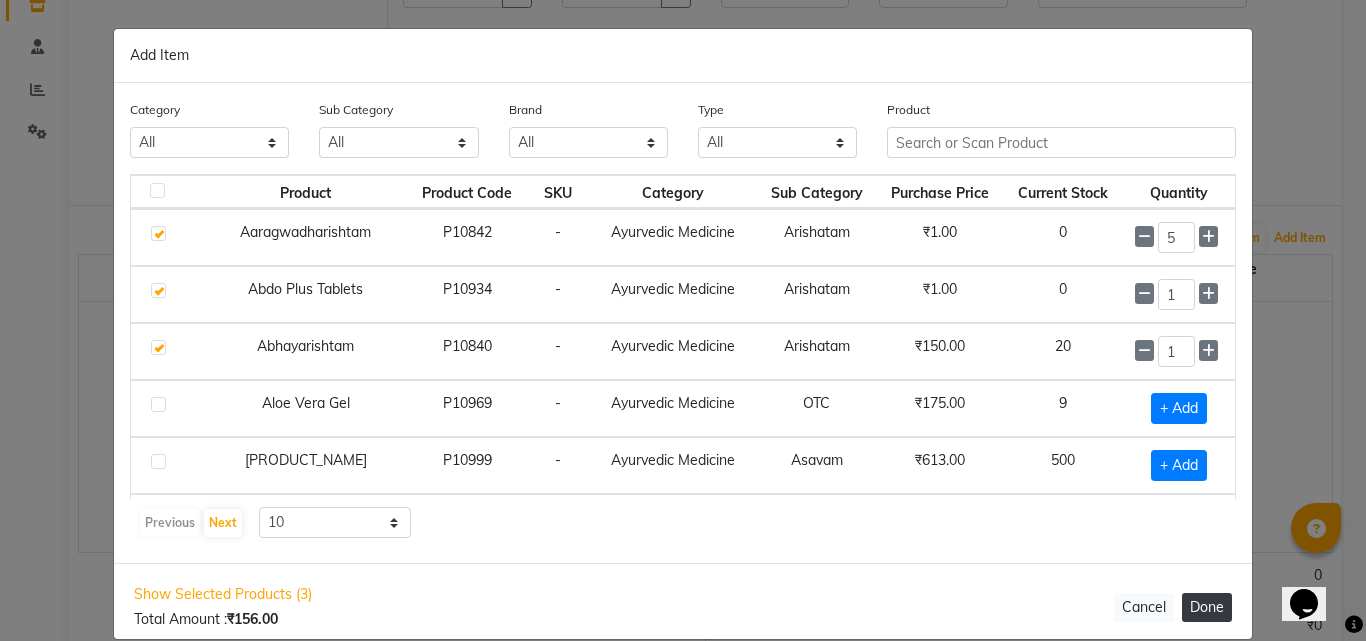select on "2986" 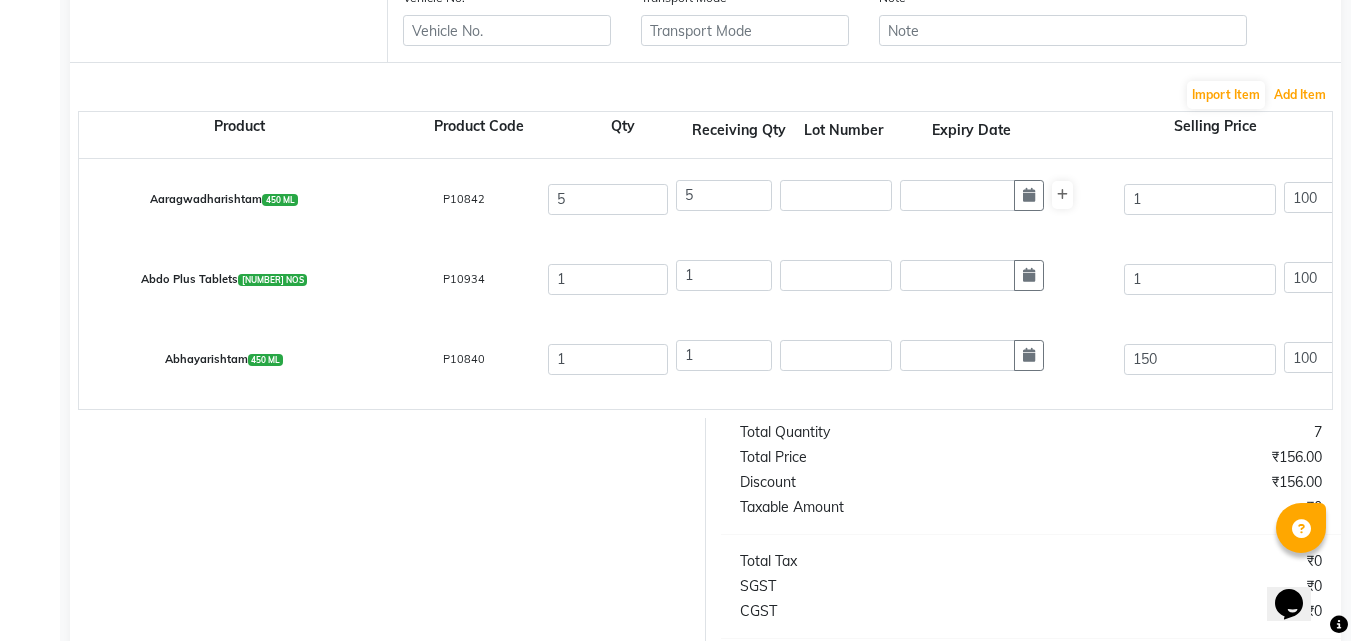 scroll, scrollTop: 814, scrollLeft: 0, axis: vertical 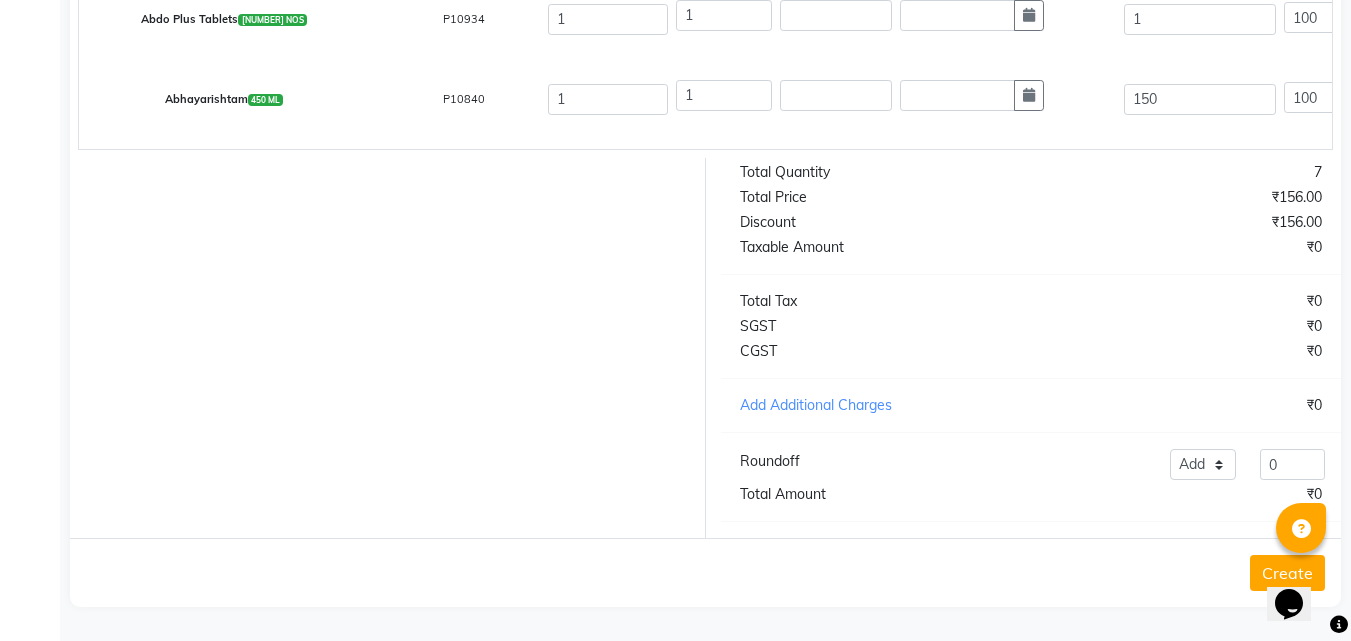 click at bounding box center (1339, 625) 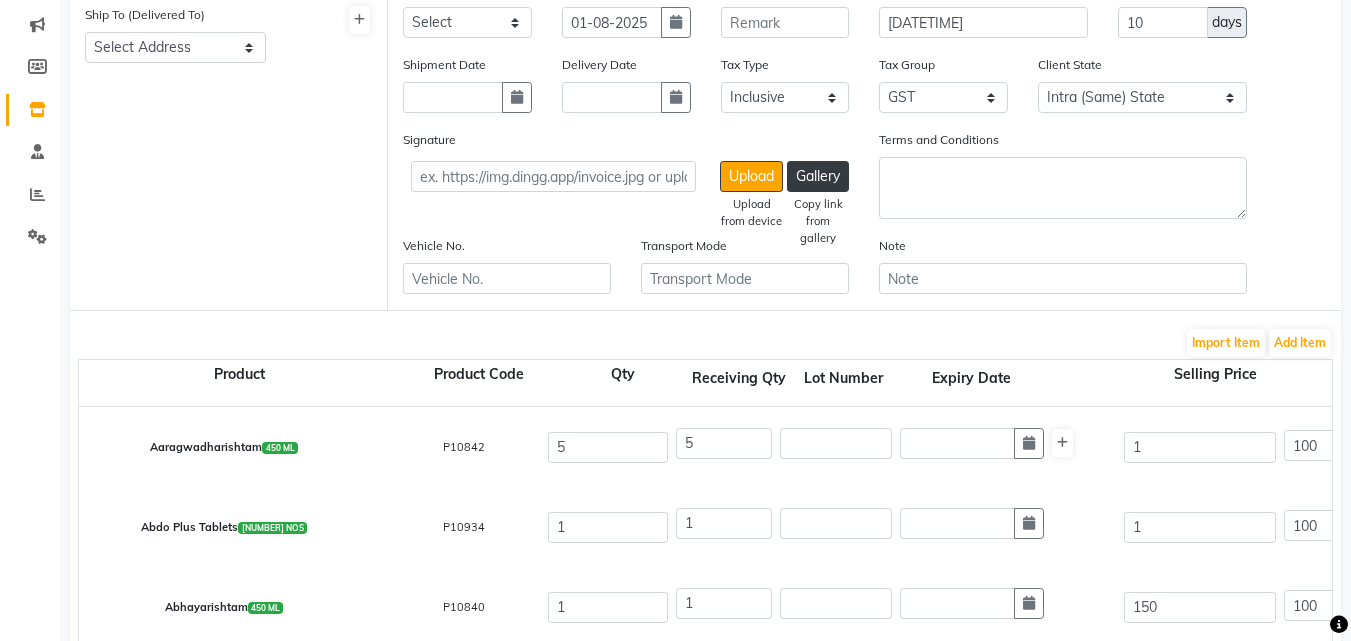 scroll, scrollTop: 0, scrollLeft: 0, axis: both 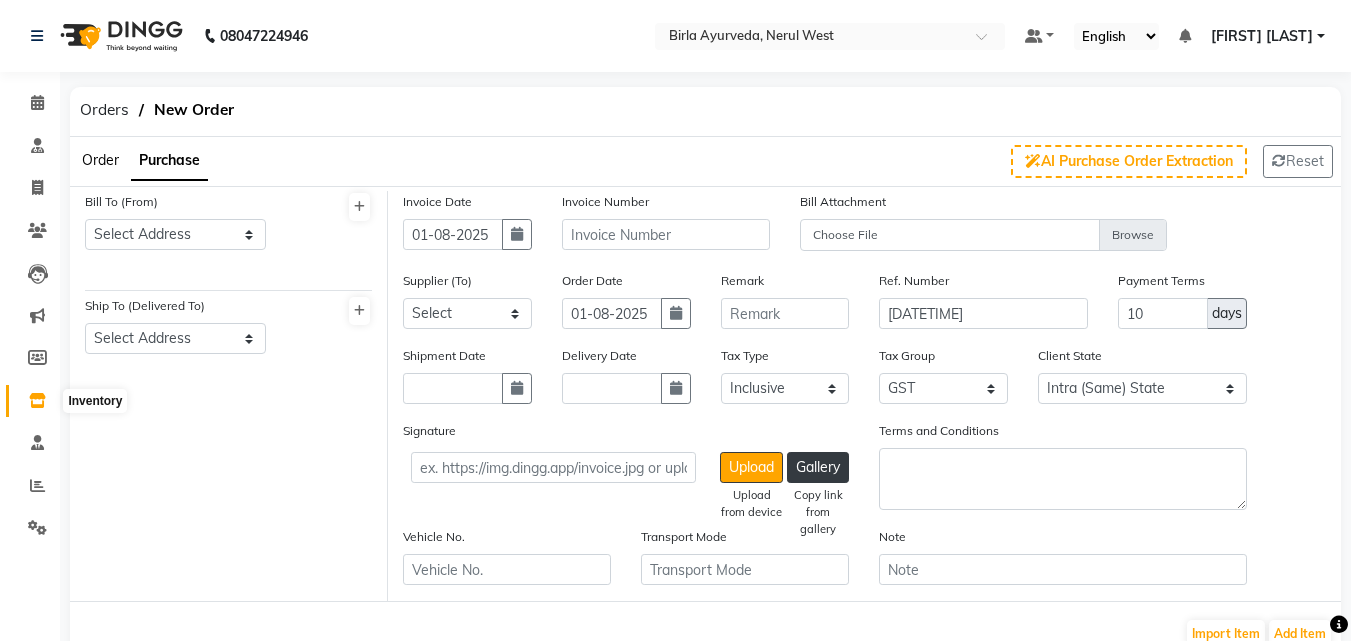 click 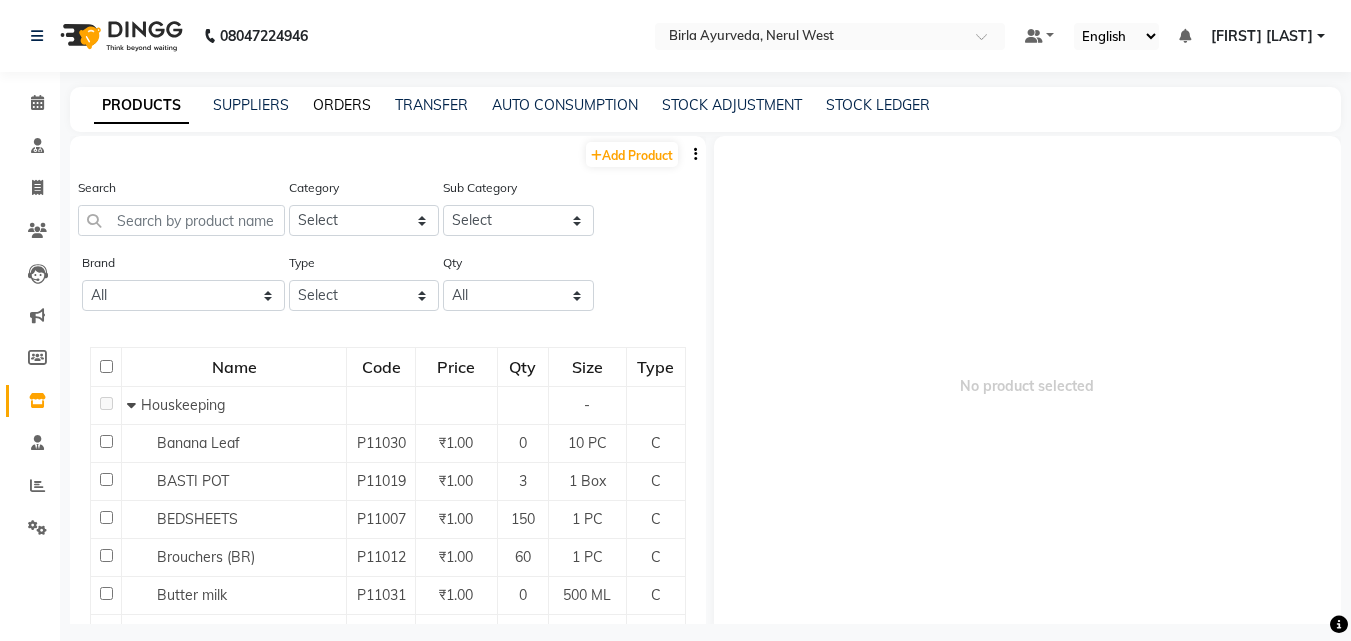 click on "ORDERS" 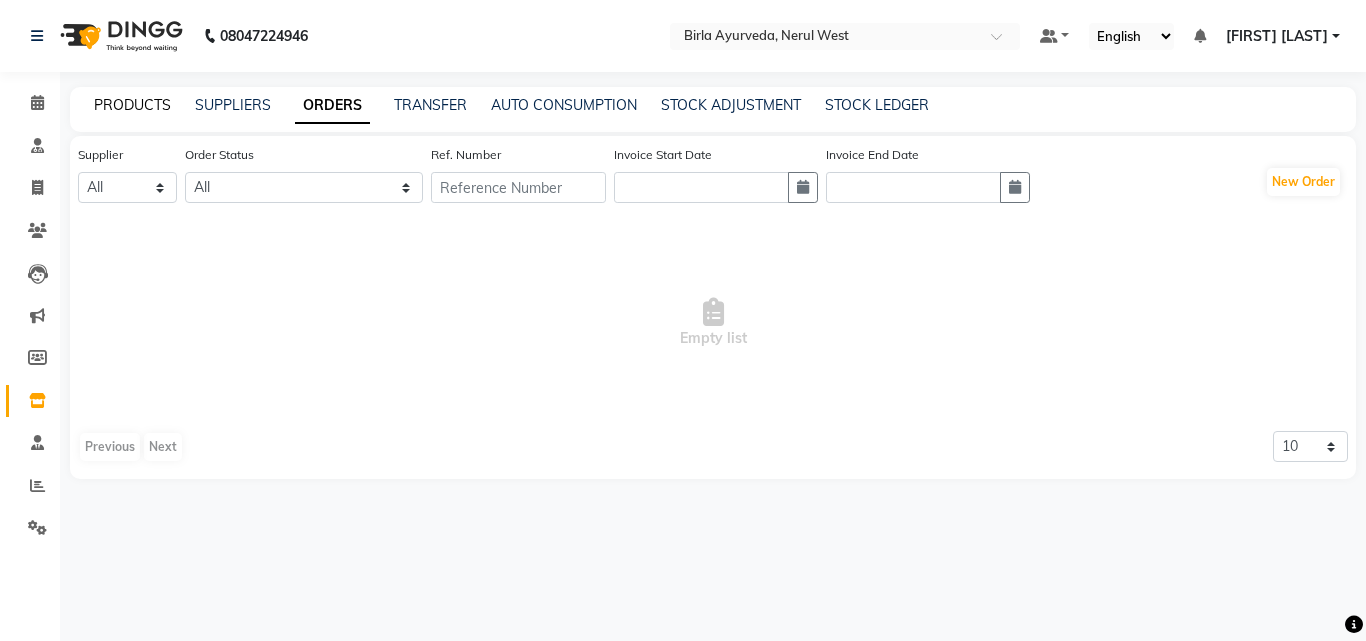 click on "PRODUCTS" 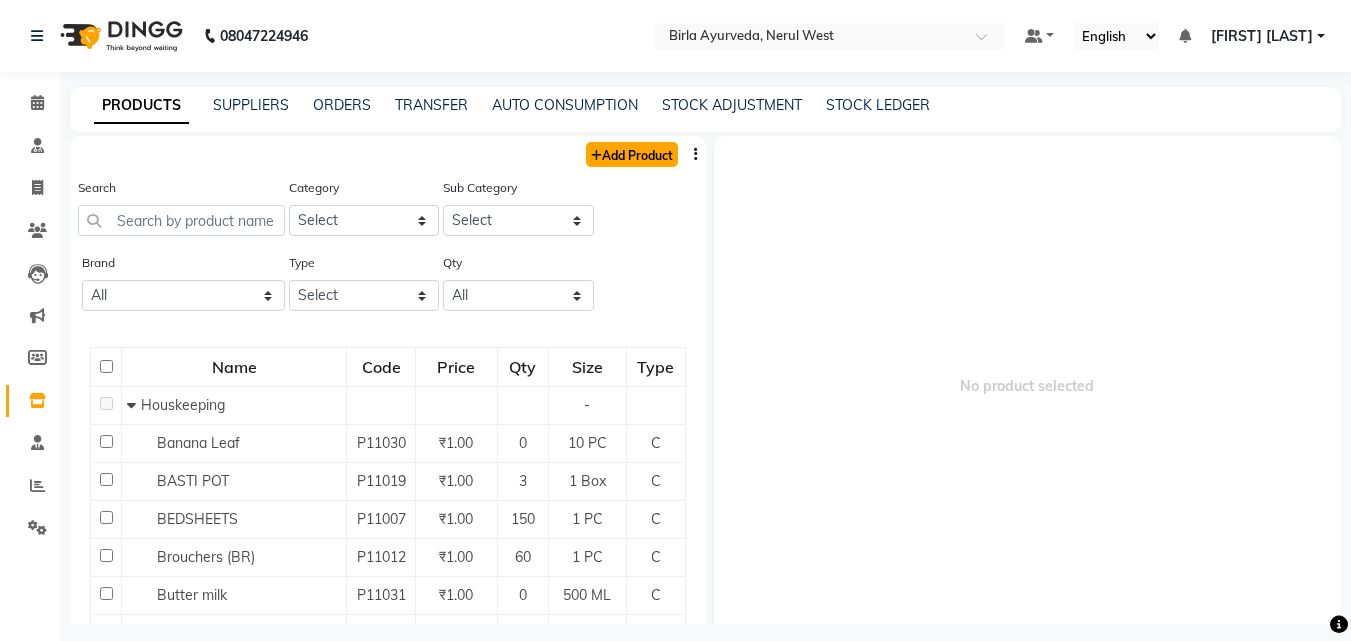 click on "Add Product" 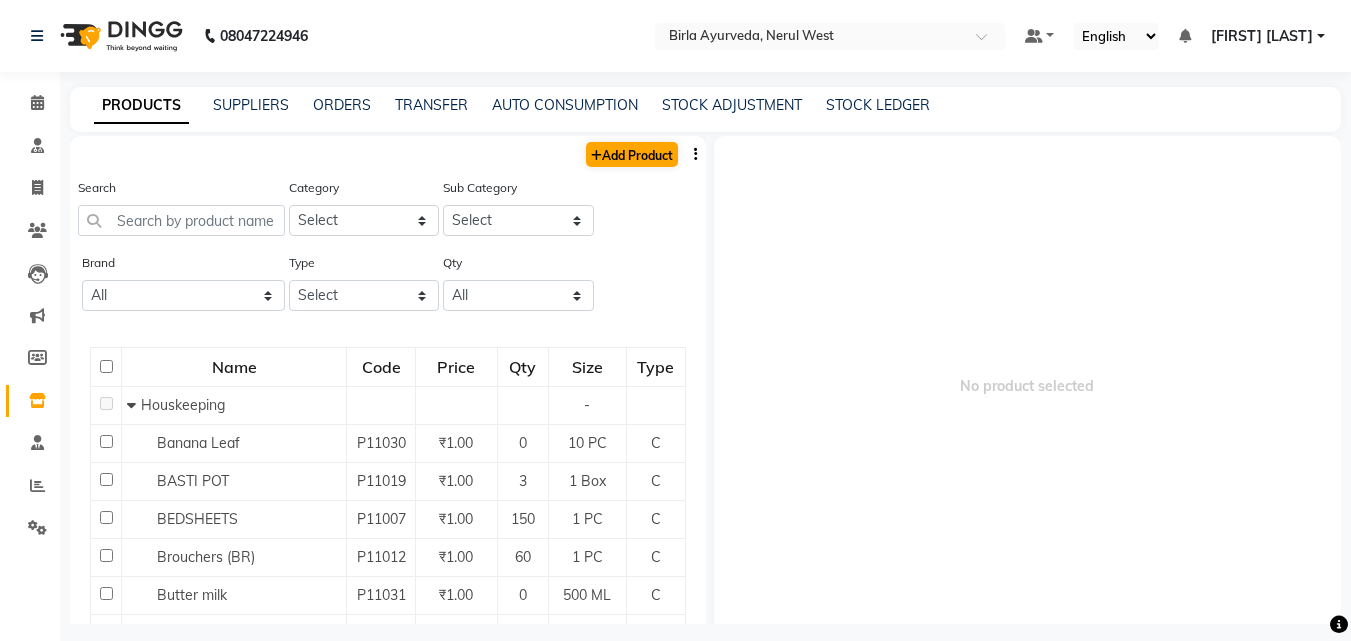 select on "true" 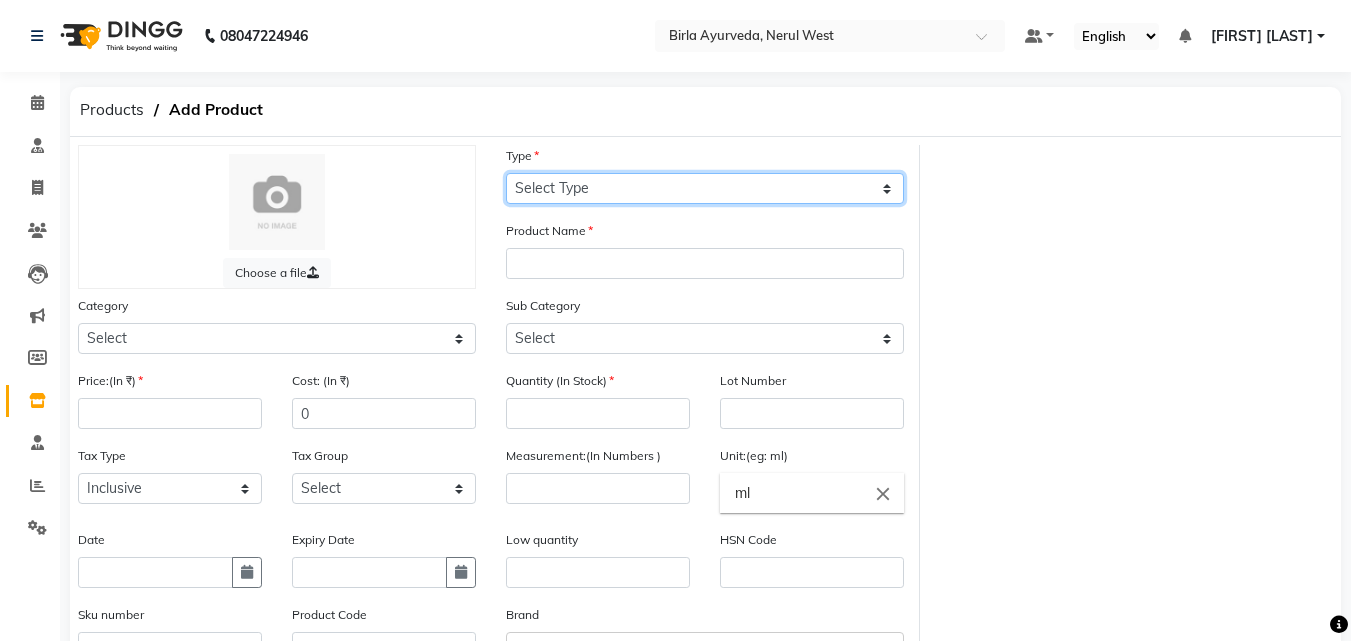 click on "Select Type Both Retail Consumable" 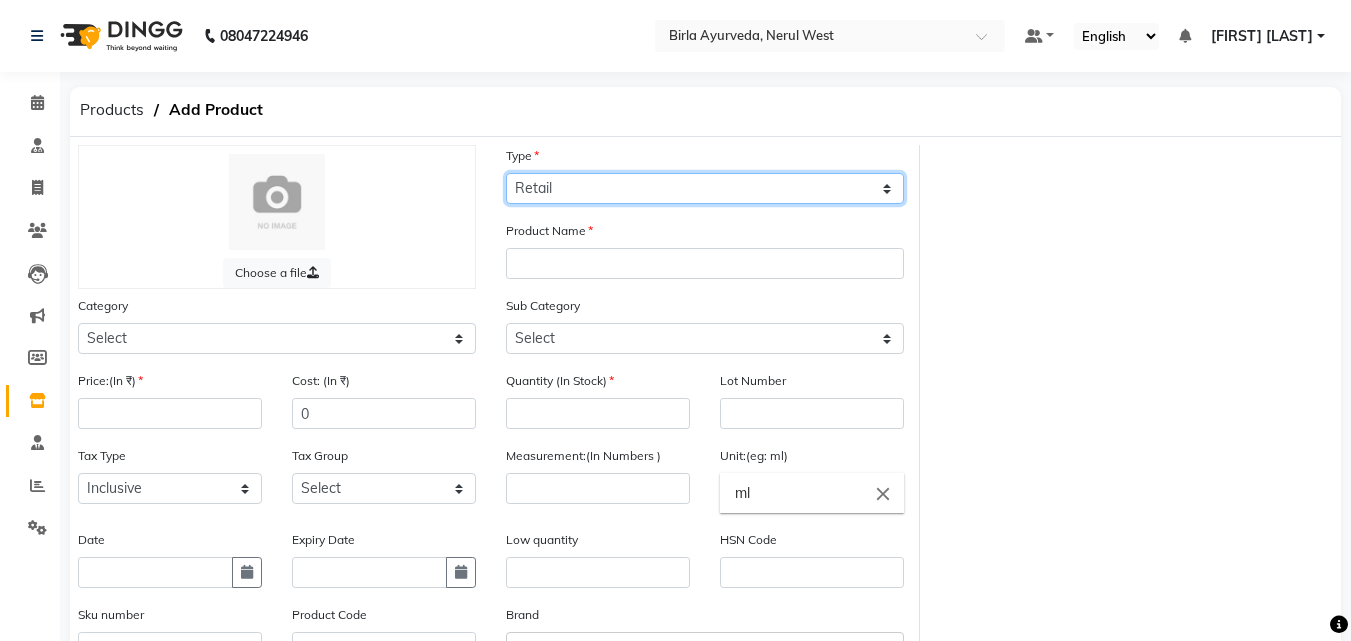 click on "Select Type Both Retail Consumable" 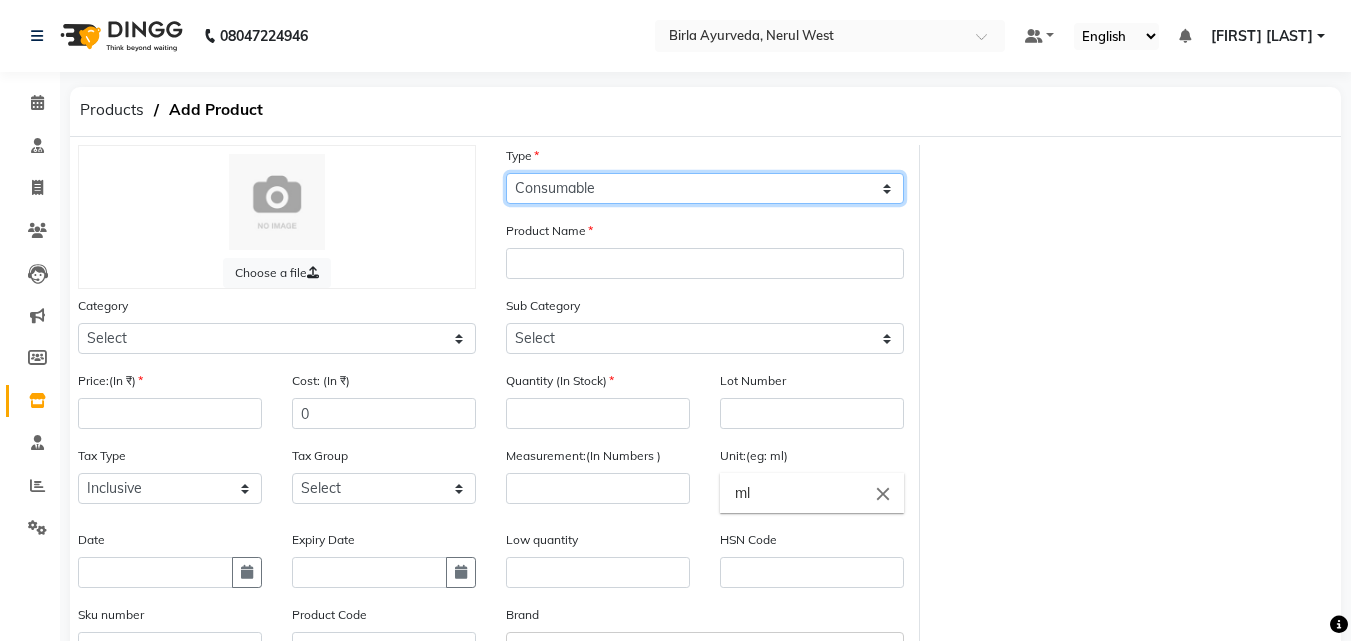 click on "Select Type Both Retail Consumable" 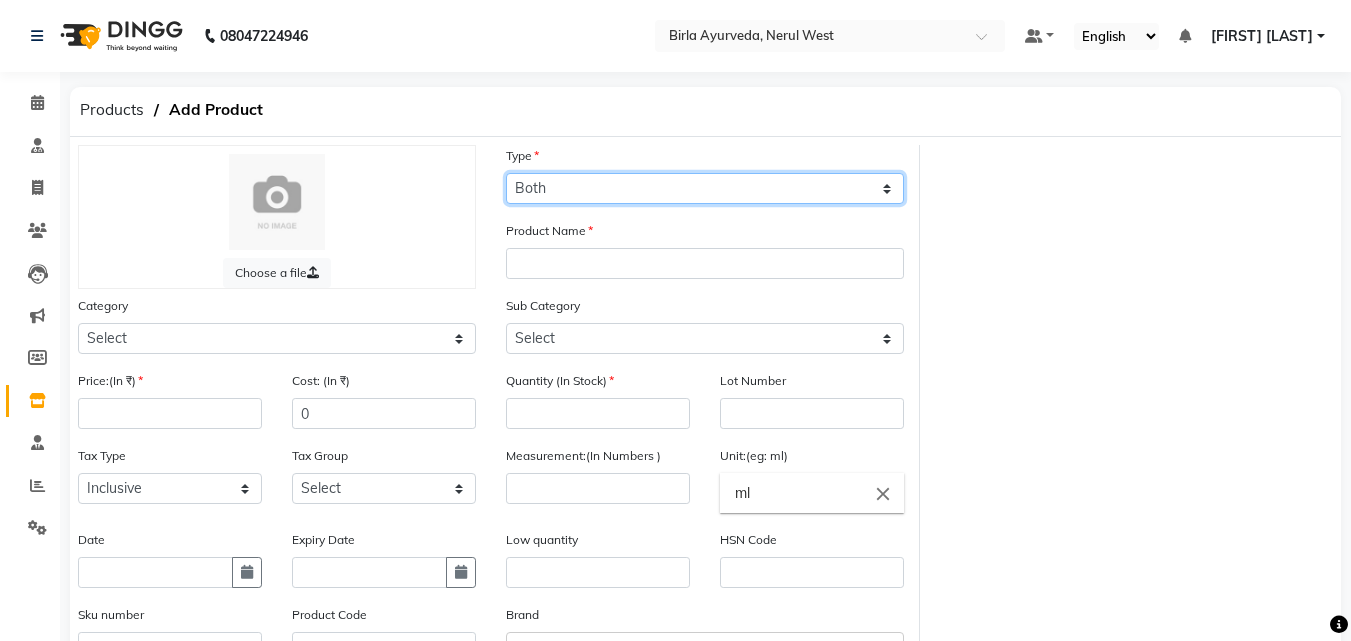 click on "Select Type Both Retail Consumable" 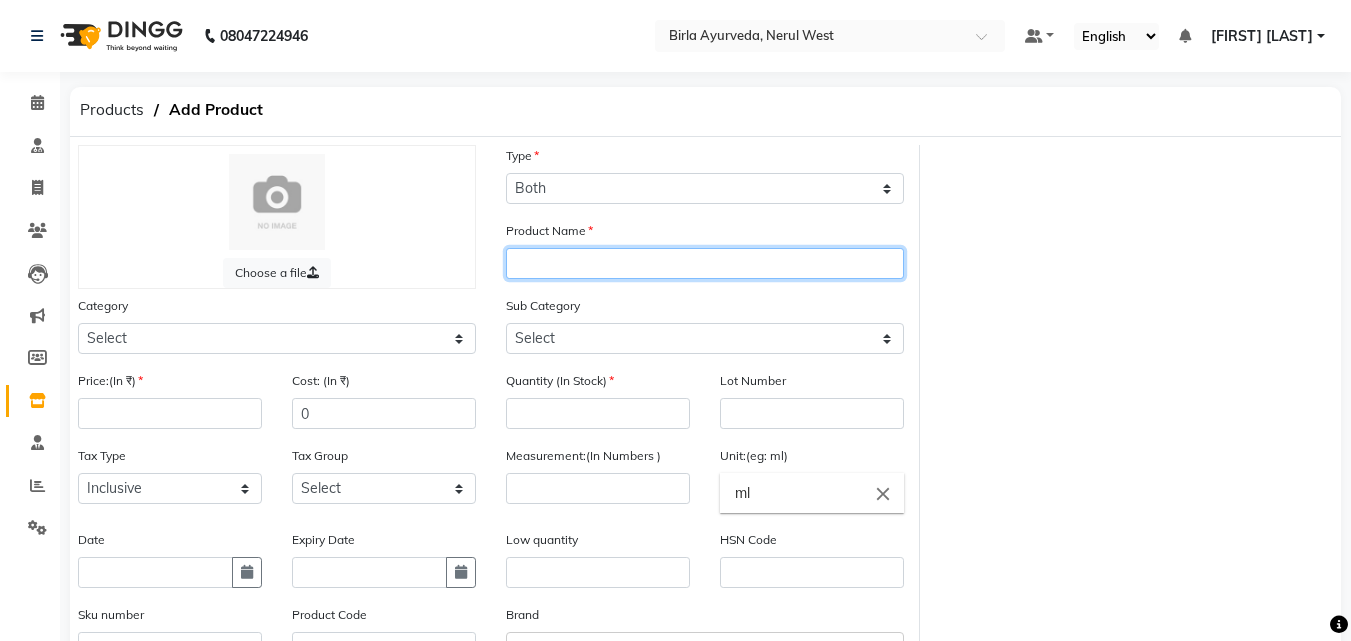 click 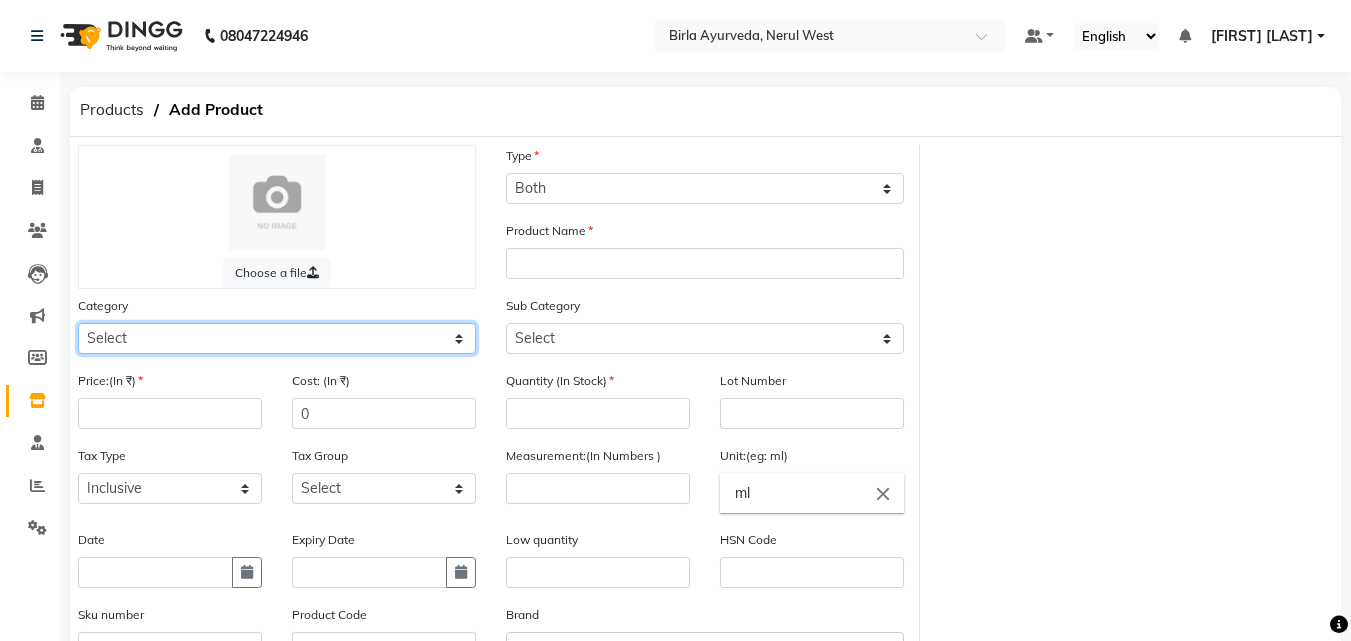 click on "Select Hair Skin Makeup Personal Care Appliances Classical Medicine OTC Propriety Medicine Ayurvedic Medicine Other" 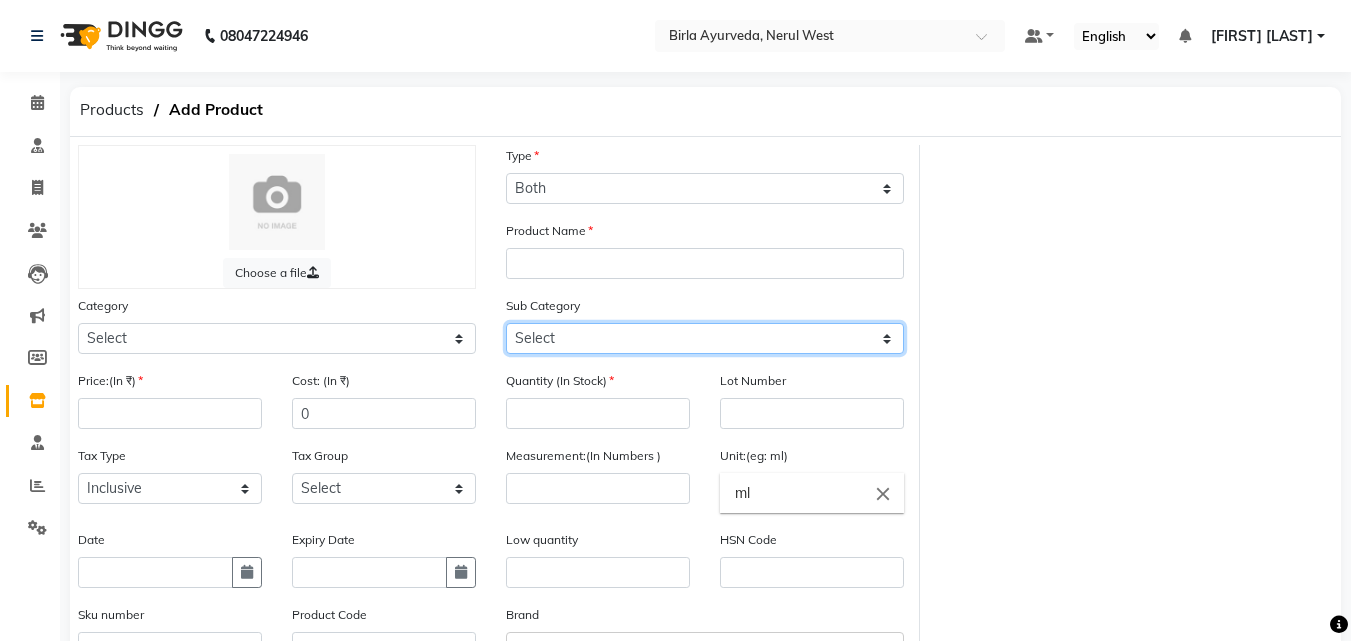 click on "Select" 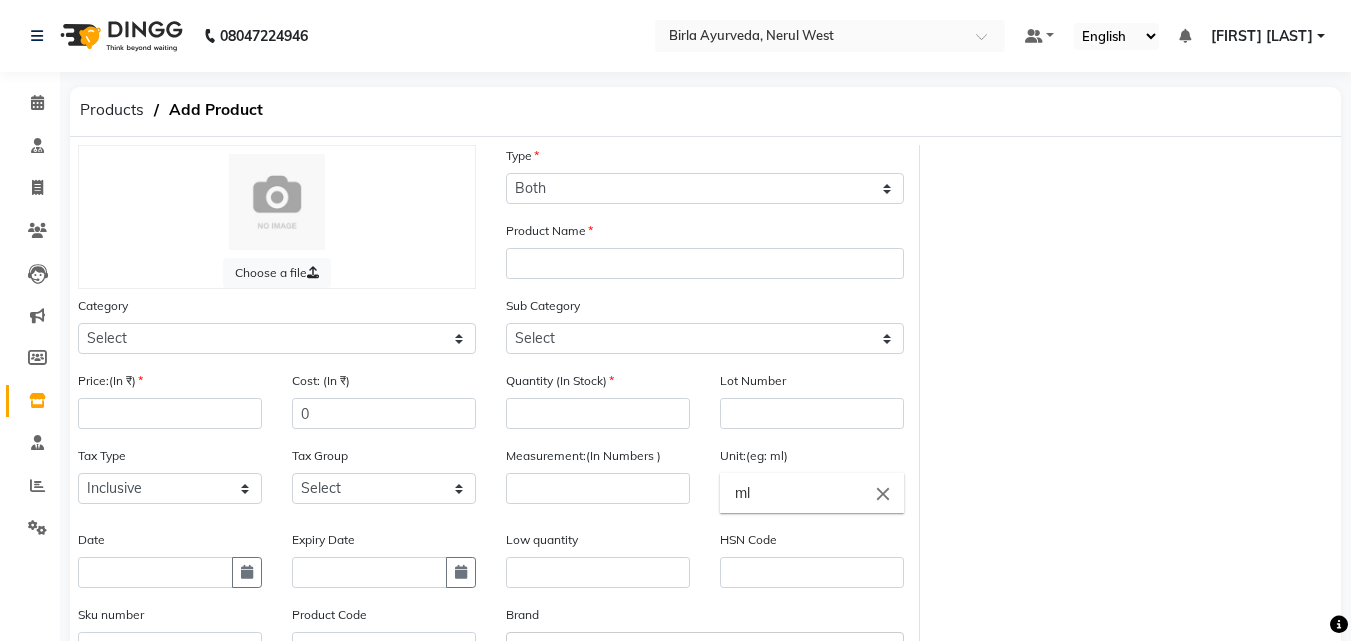 click on "Category Select Hair Skin Makeup Personal Care Appliances Classical Medicine OTC Proprietary Medicine Ayurvedic Medicine Other" 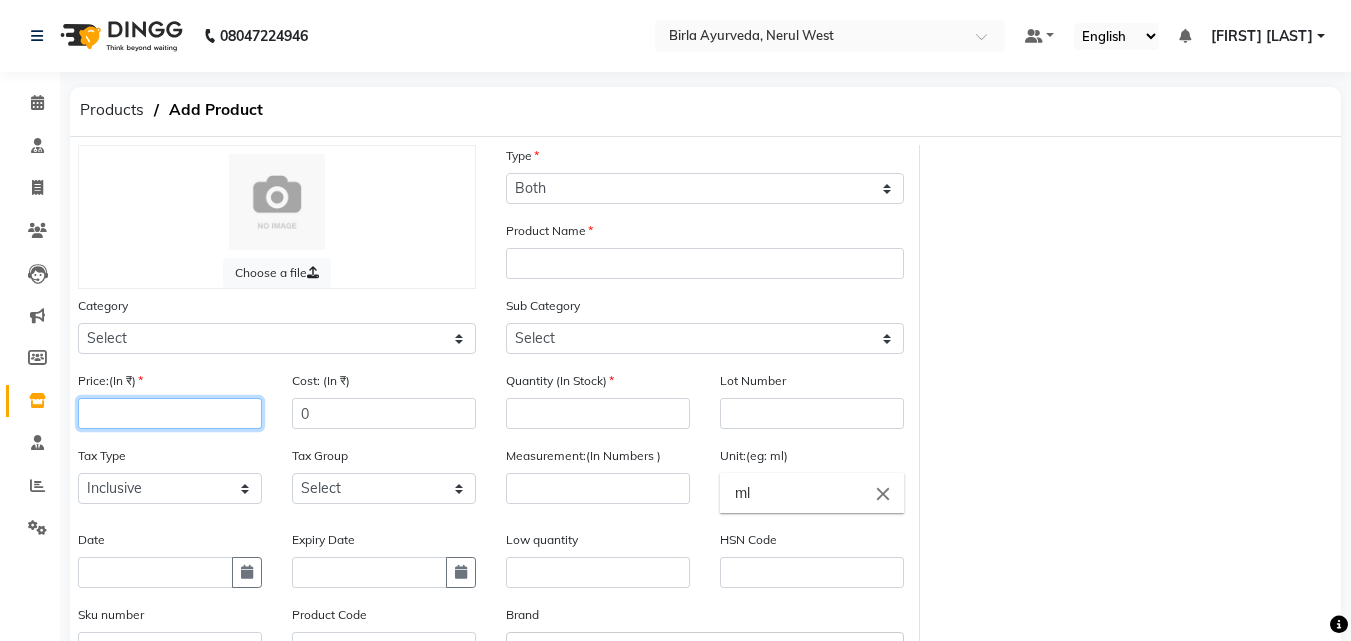 click 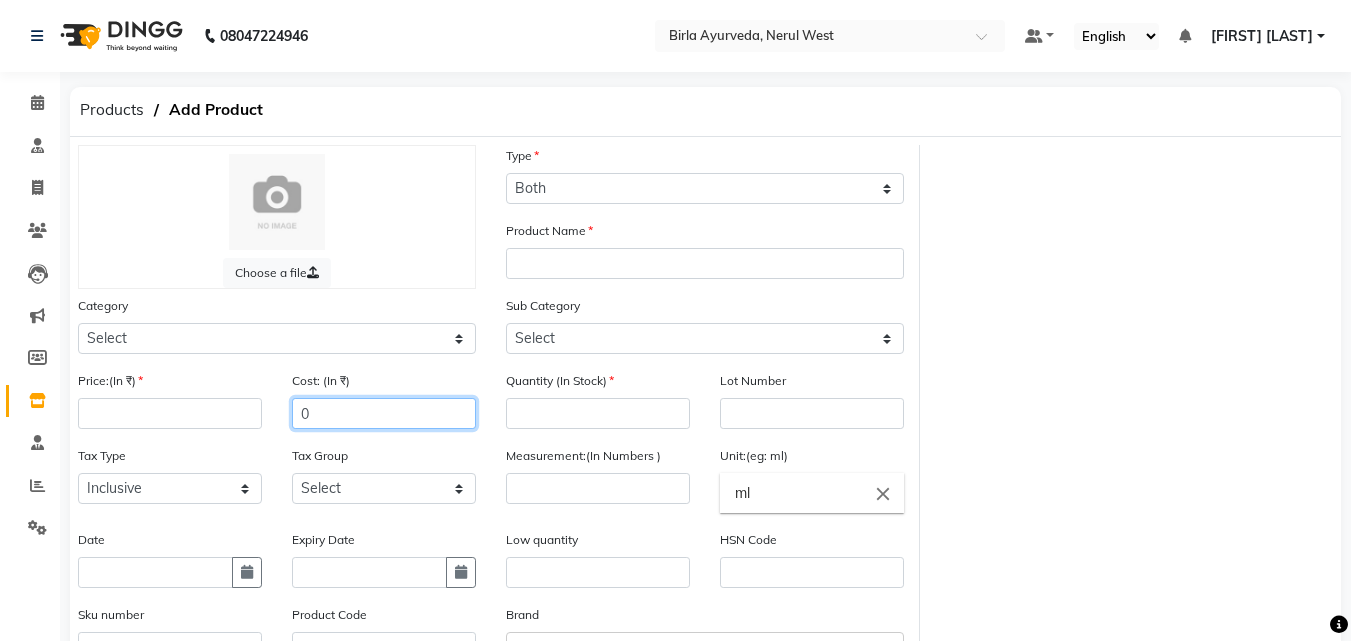 click on "0" 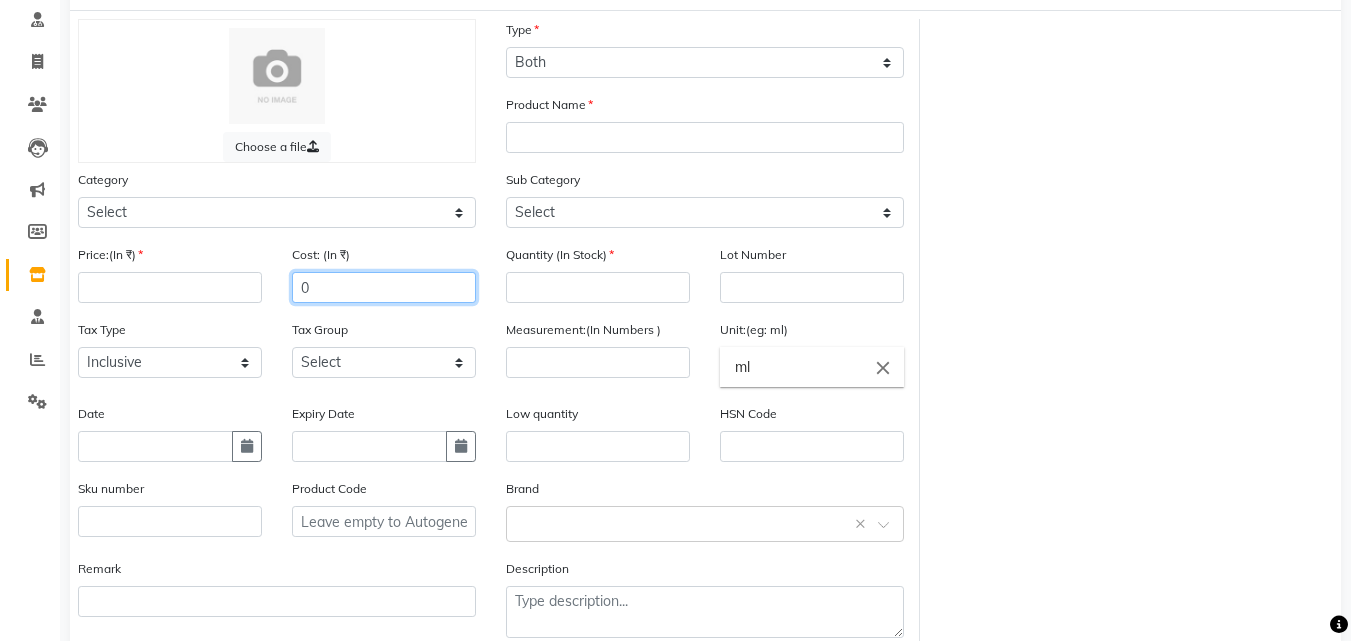 scroll, scrollTop: 143, scrollLeft: 0, axis: vertical 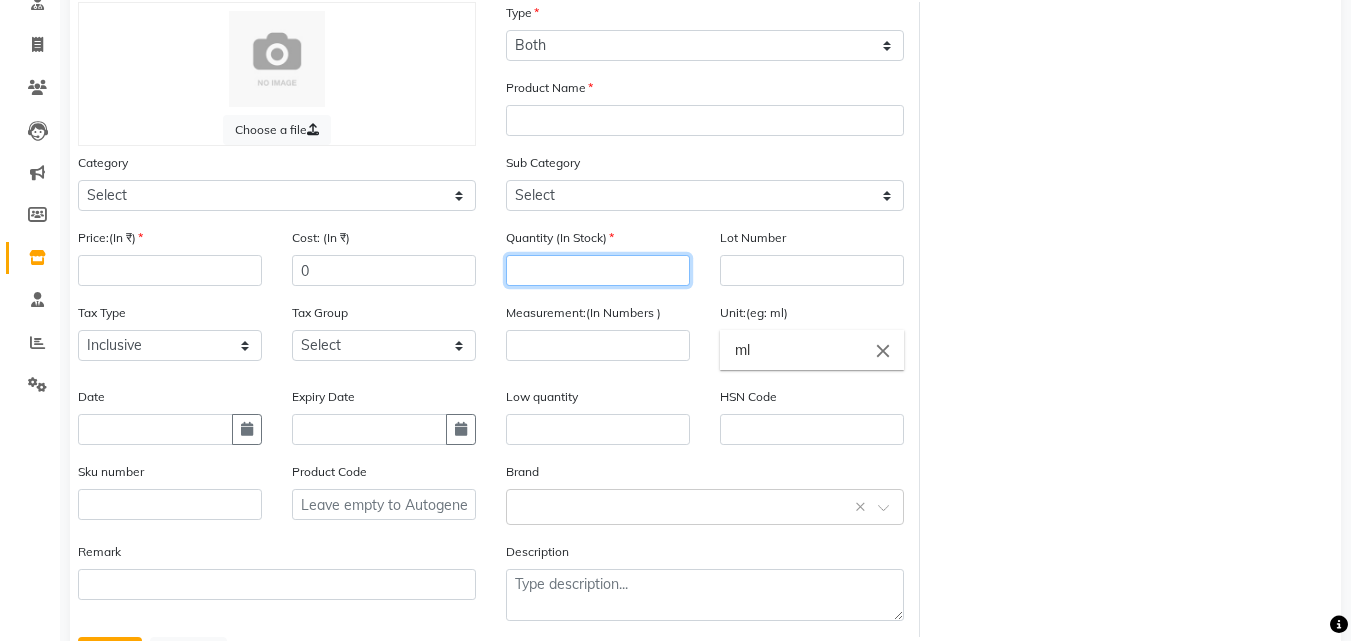 click 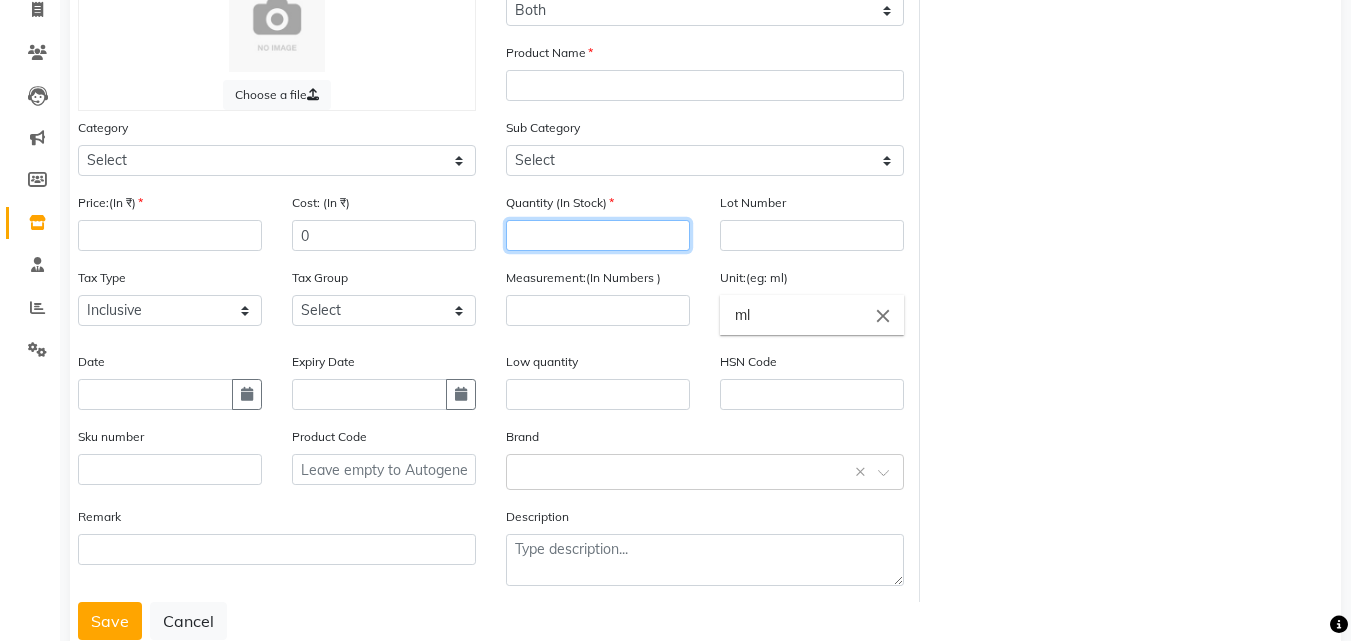 scroll, scrollTop: 196, scrollLeft: 0, axis: vertical 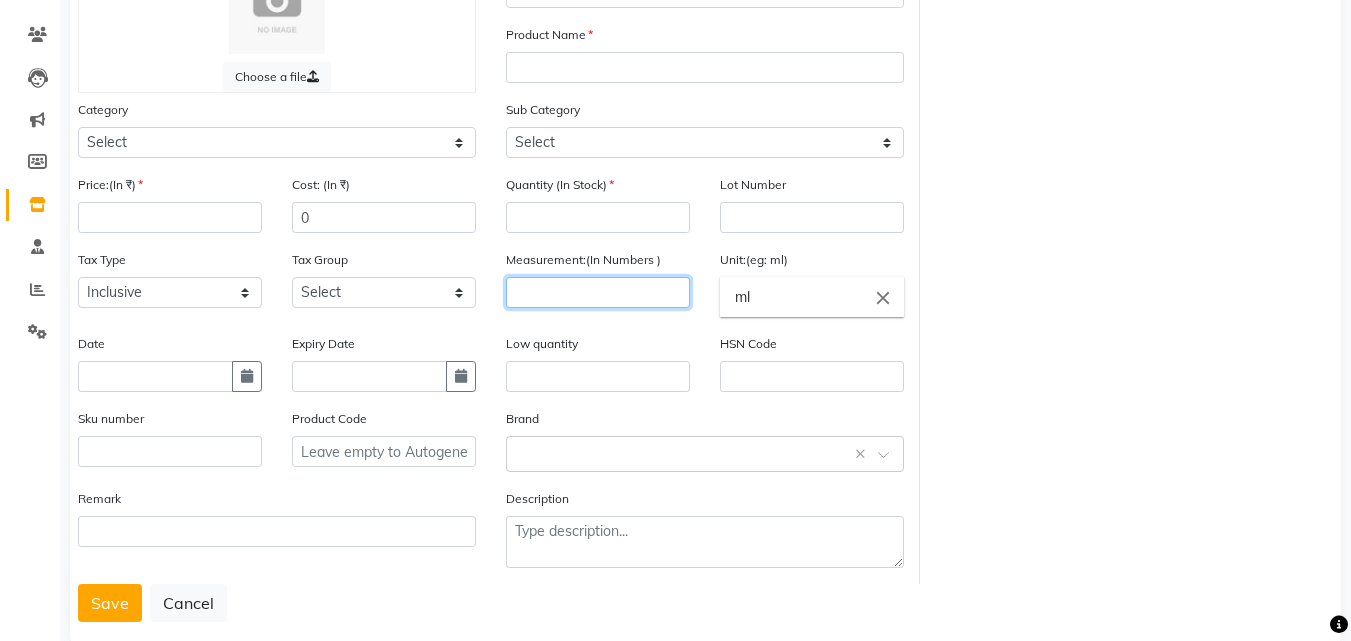 click 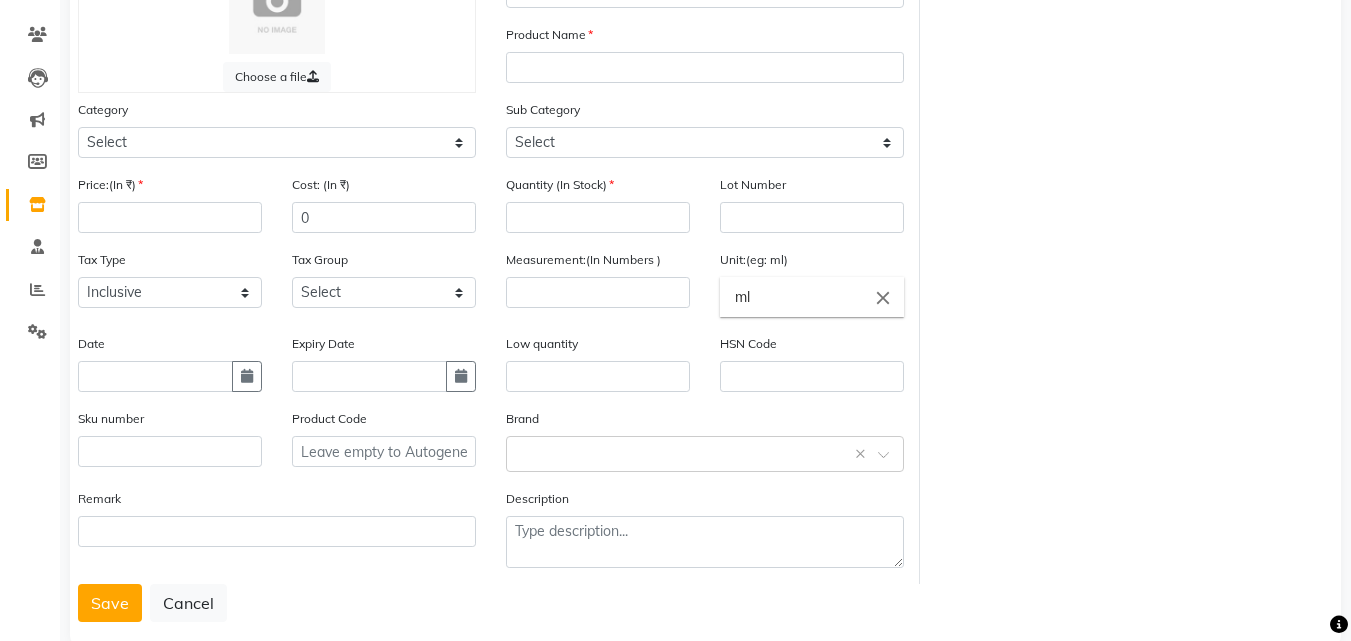 click on "close" 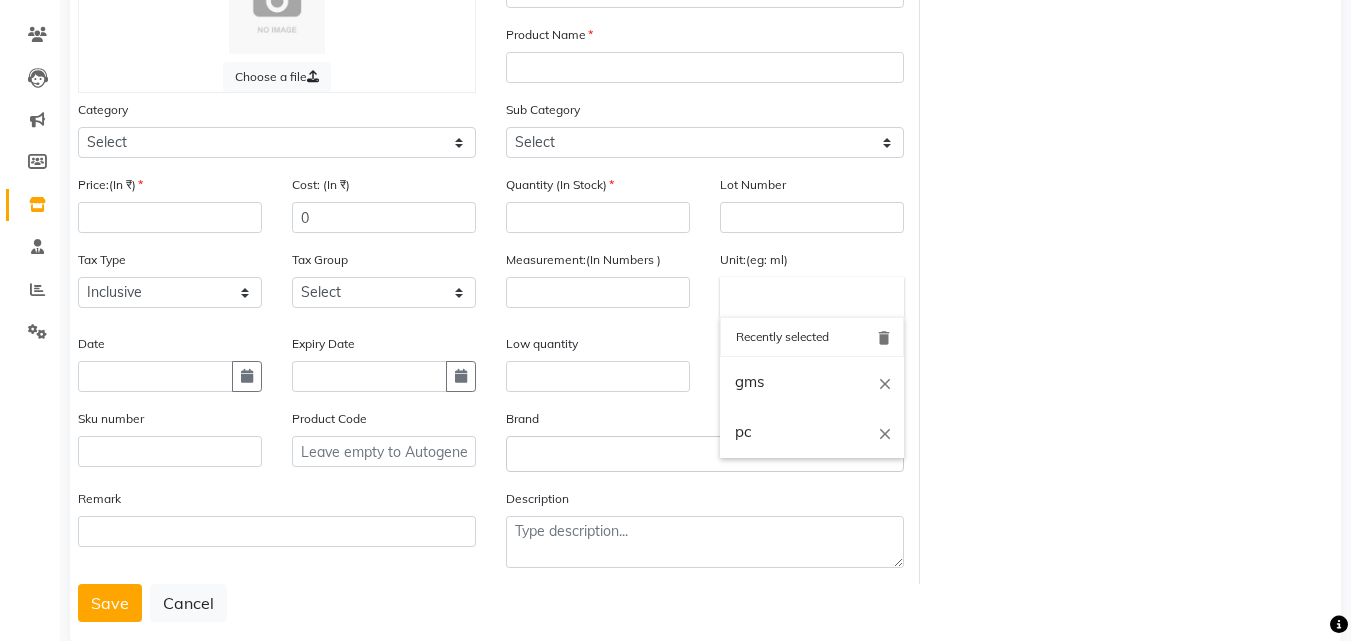 click 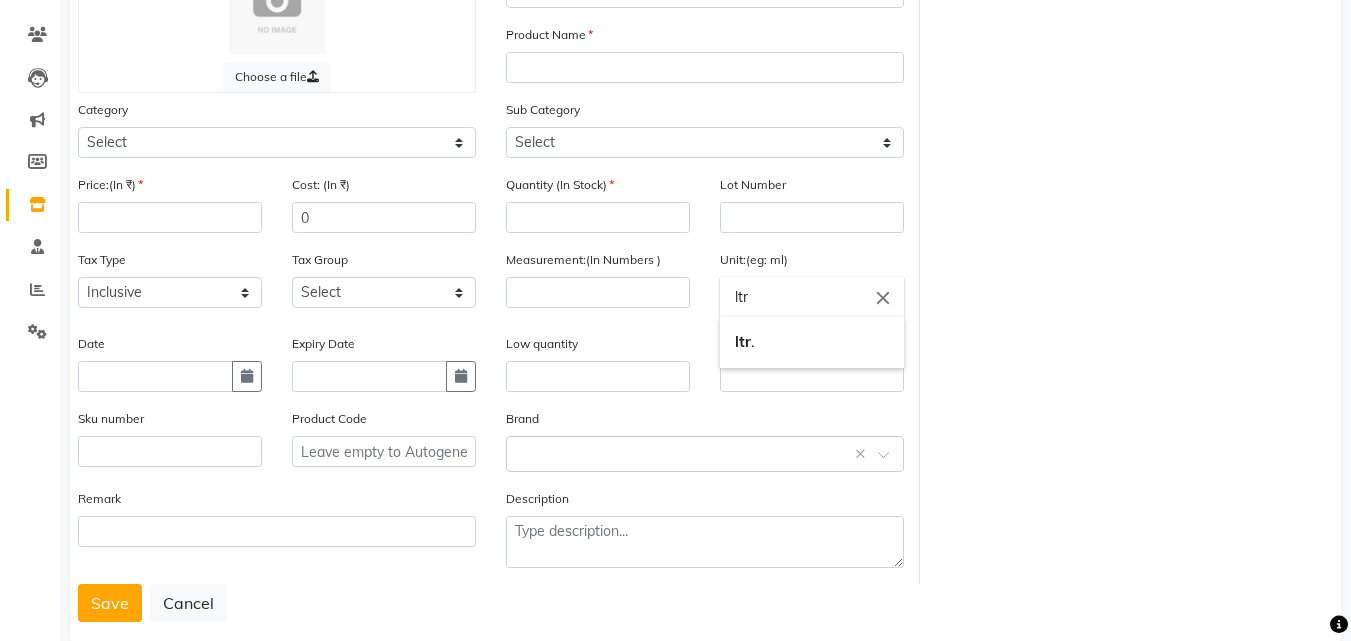 type on "ltr" 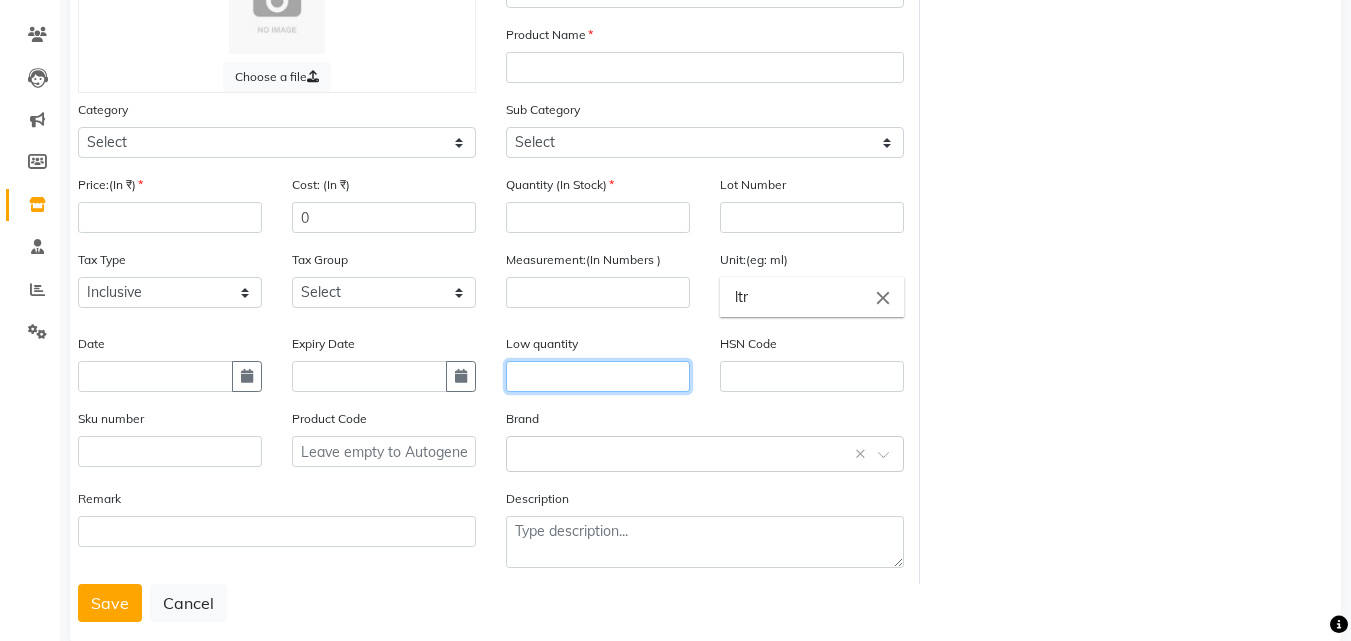 click 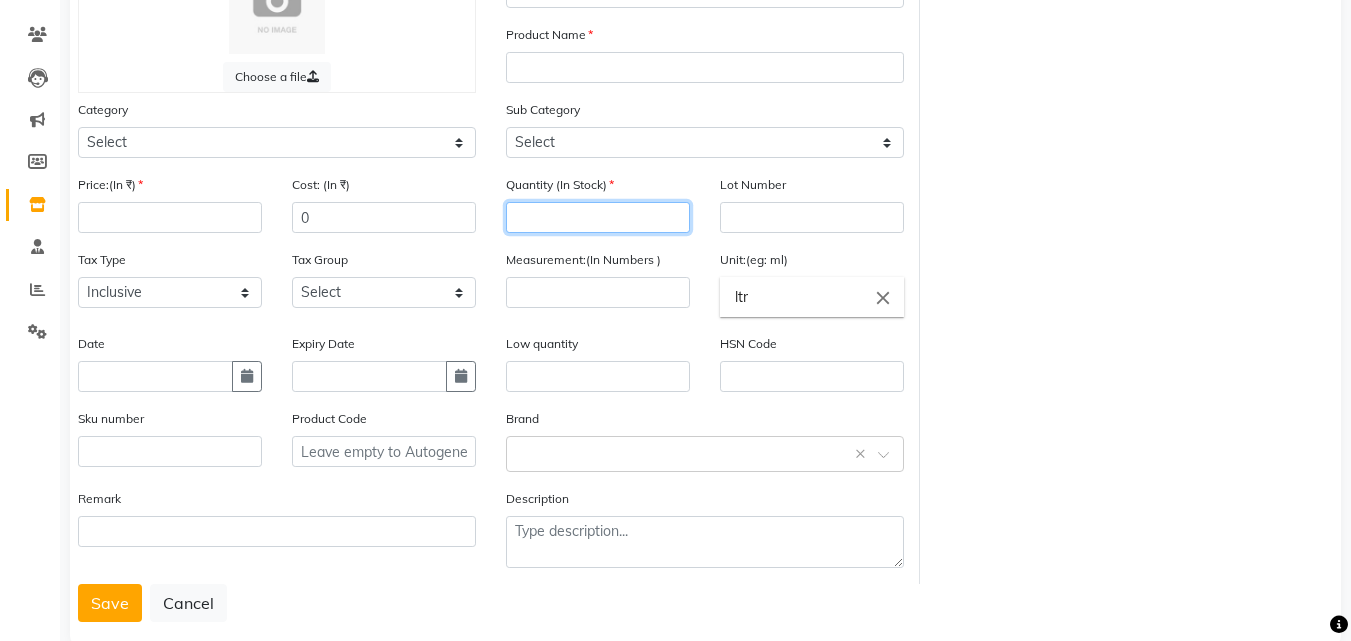 click 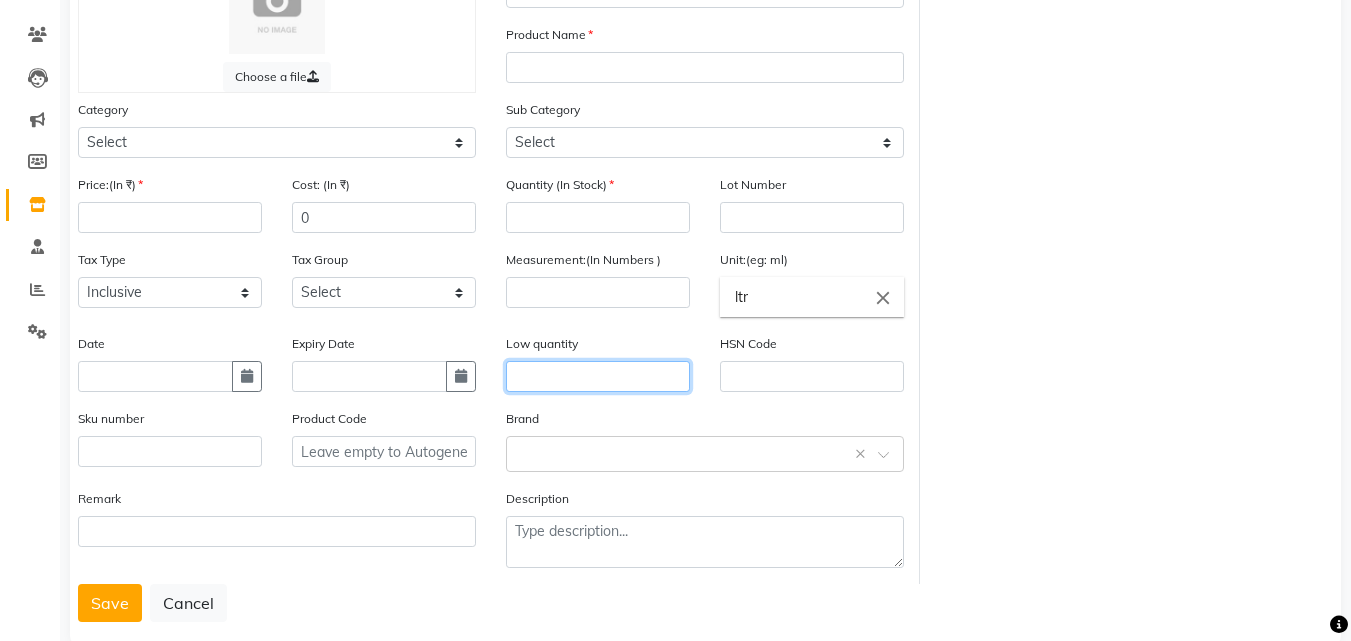 click 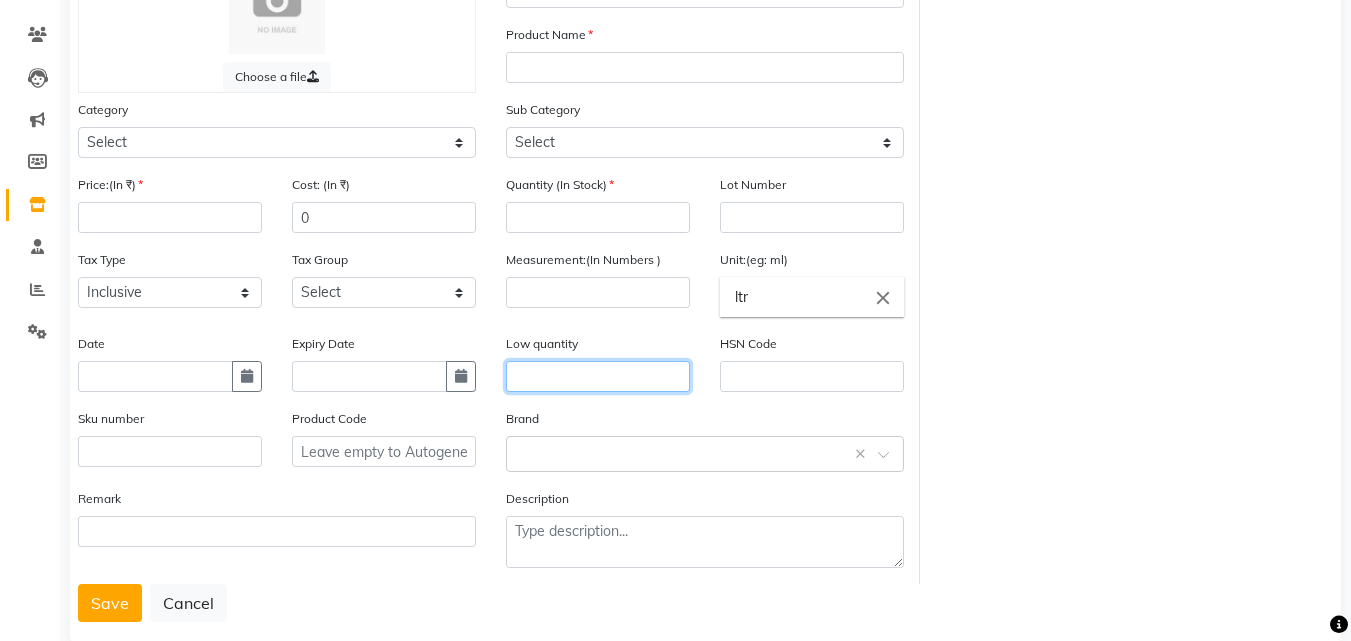 click 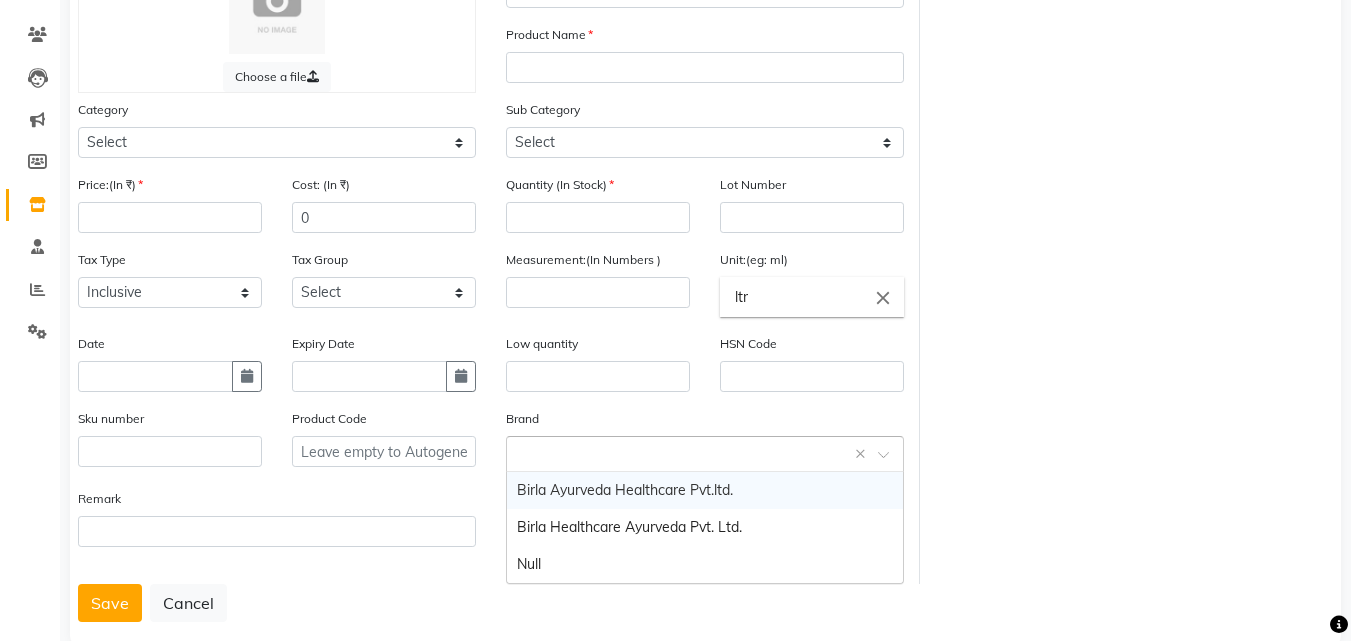 click on "Select brand or add custom brand    ×" 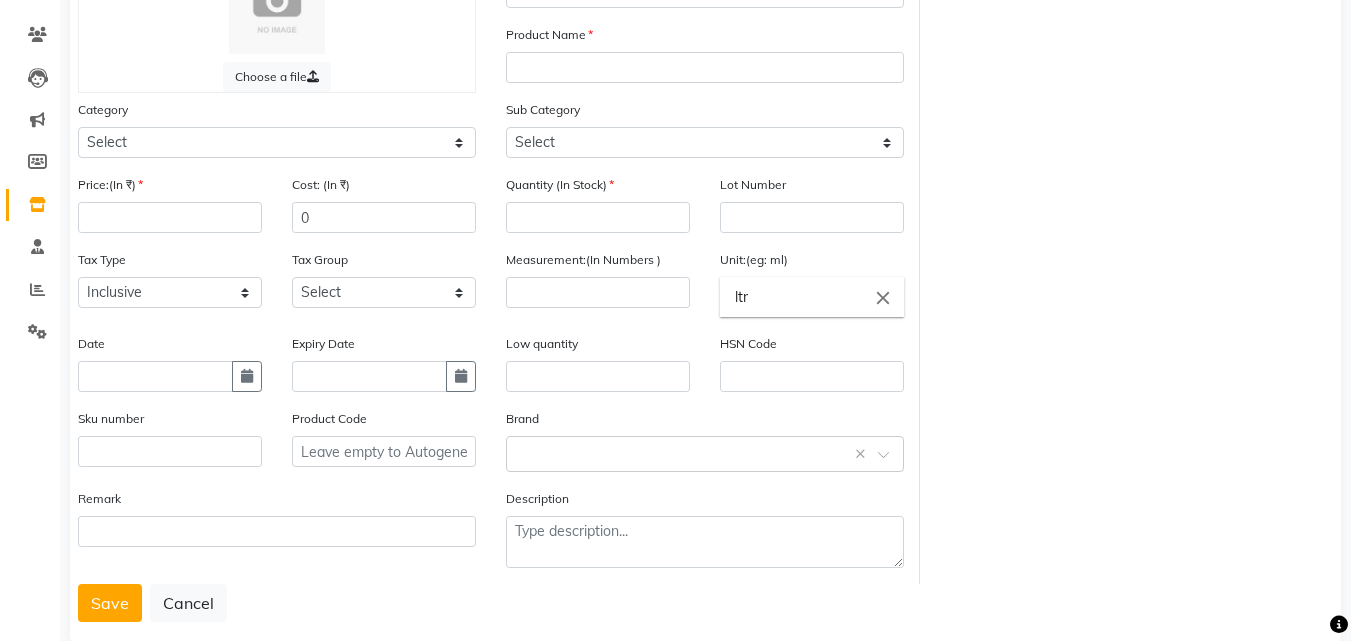 click on "Remark" 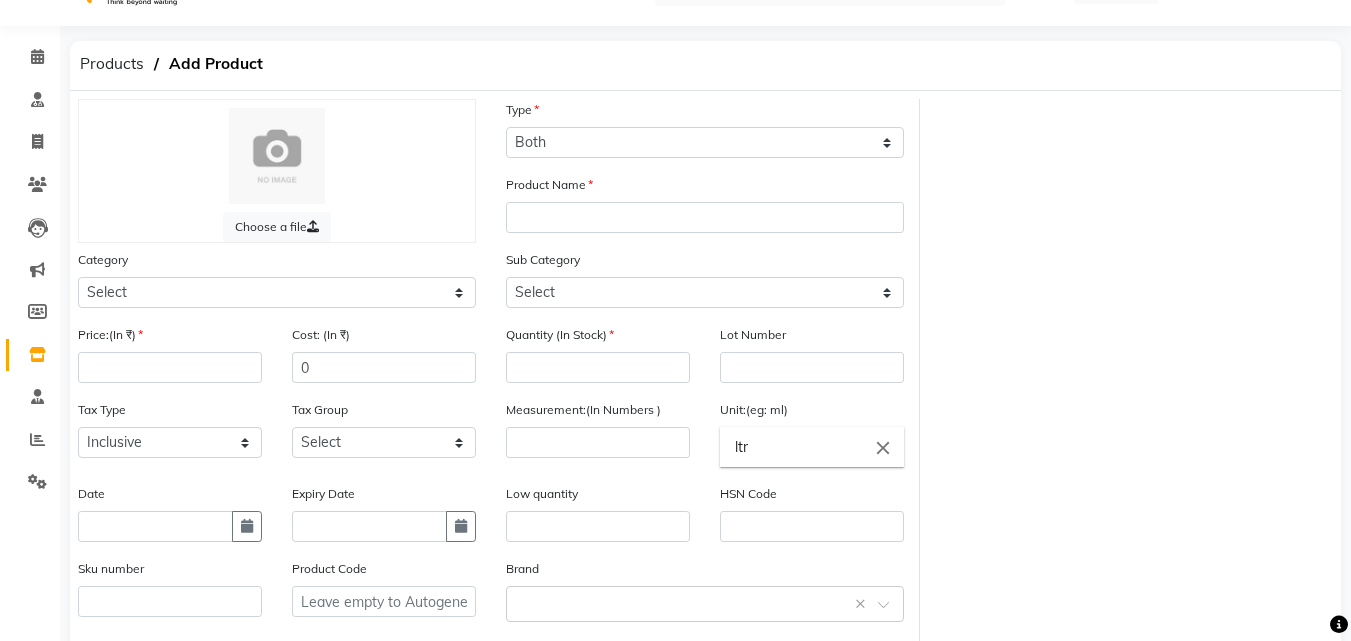 scroll, scrollTop: 0, scrollLeft: 0, axis: both 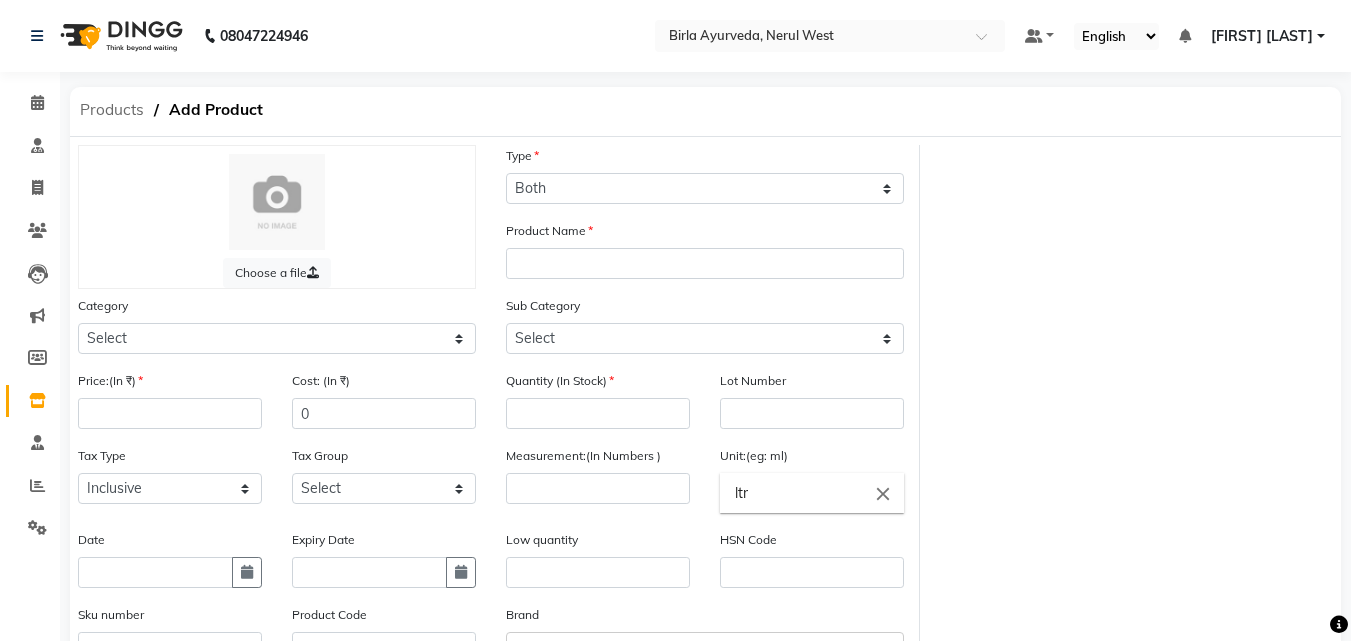 click on "Products" 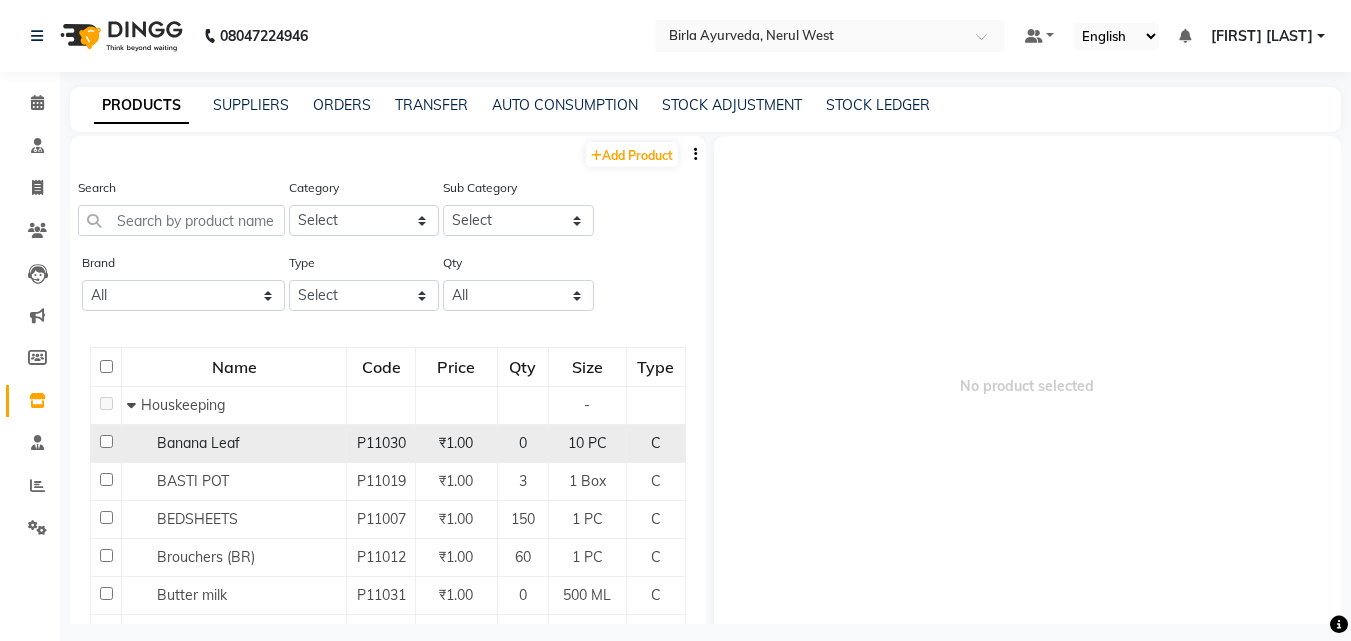 click on "Banana Leaf" 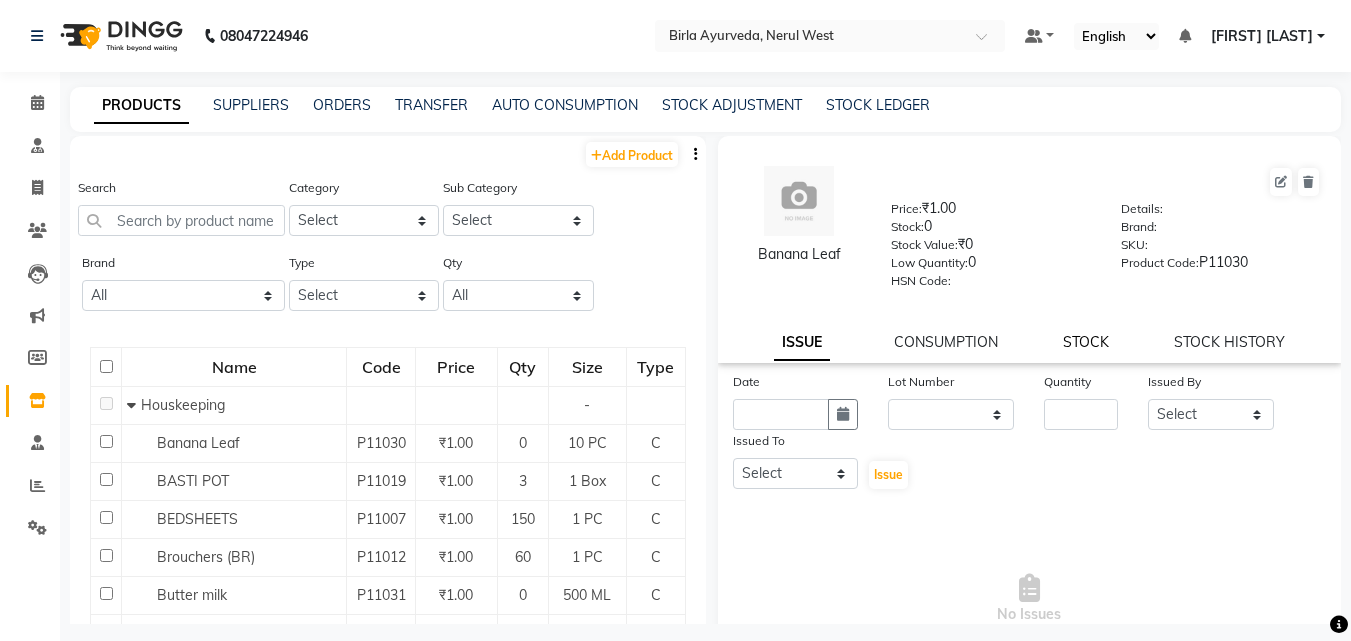 click on "STOCK" 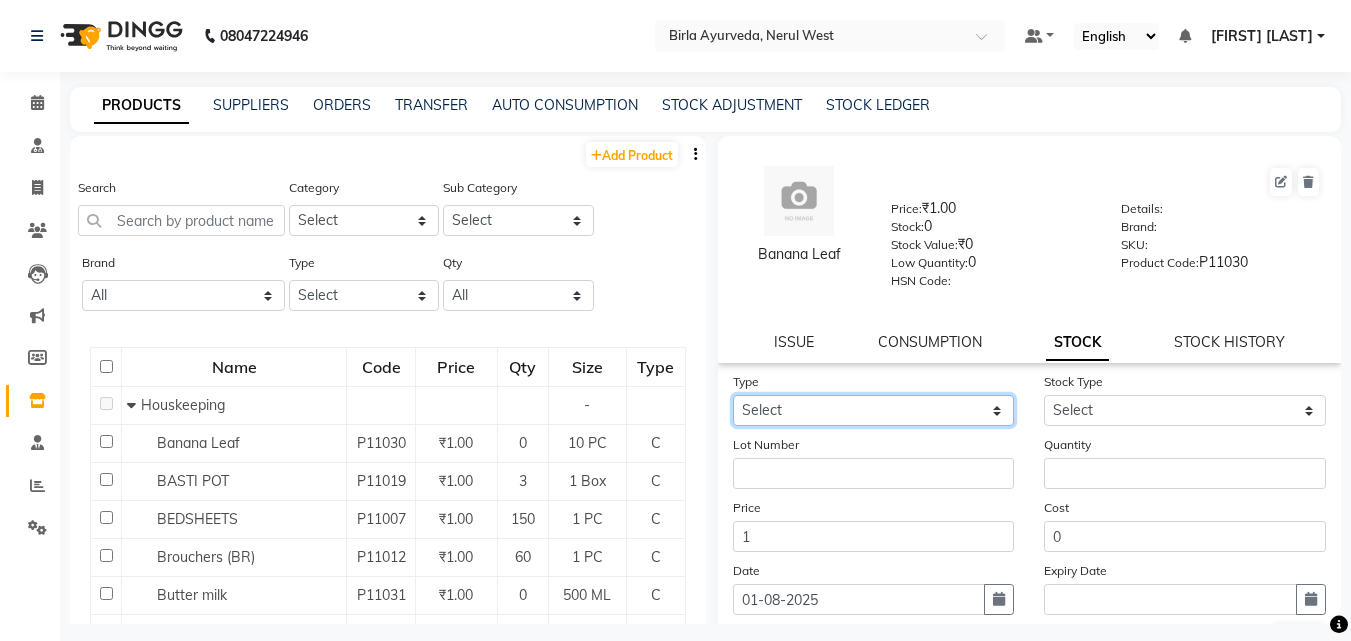 click on "Select In Out" 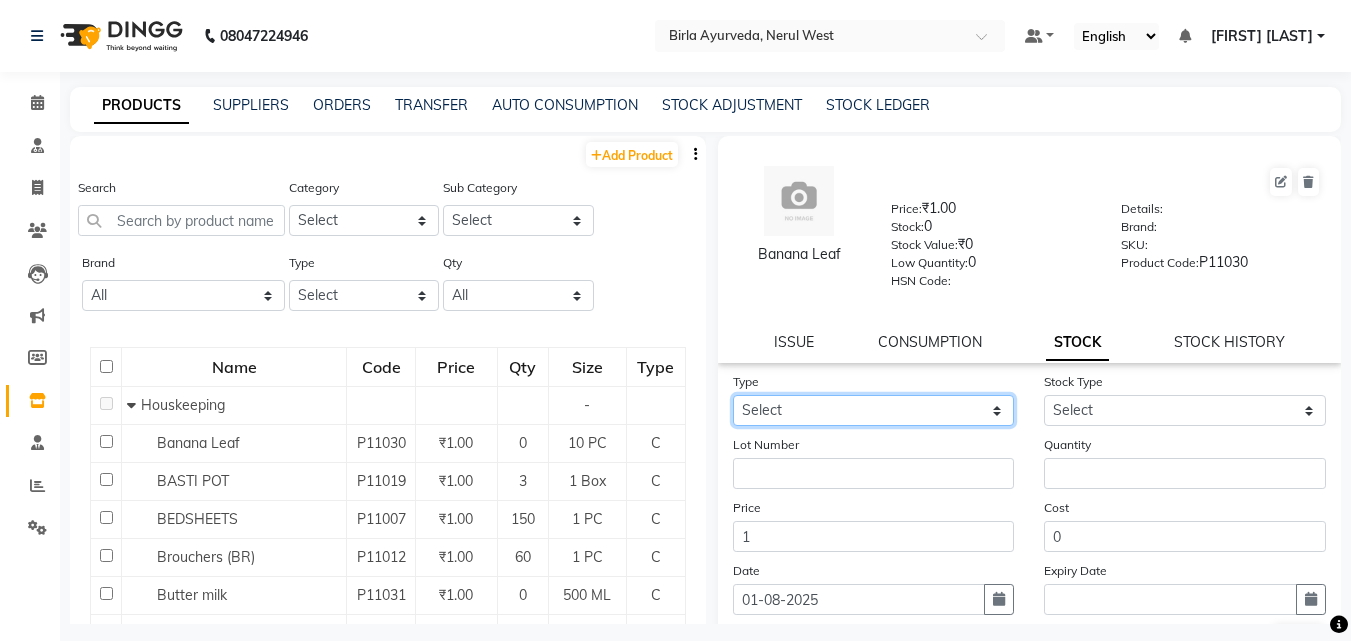 select on "in" 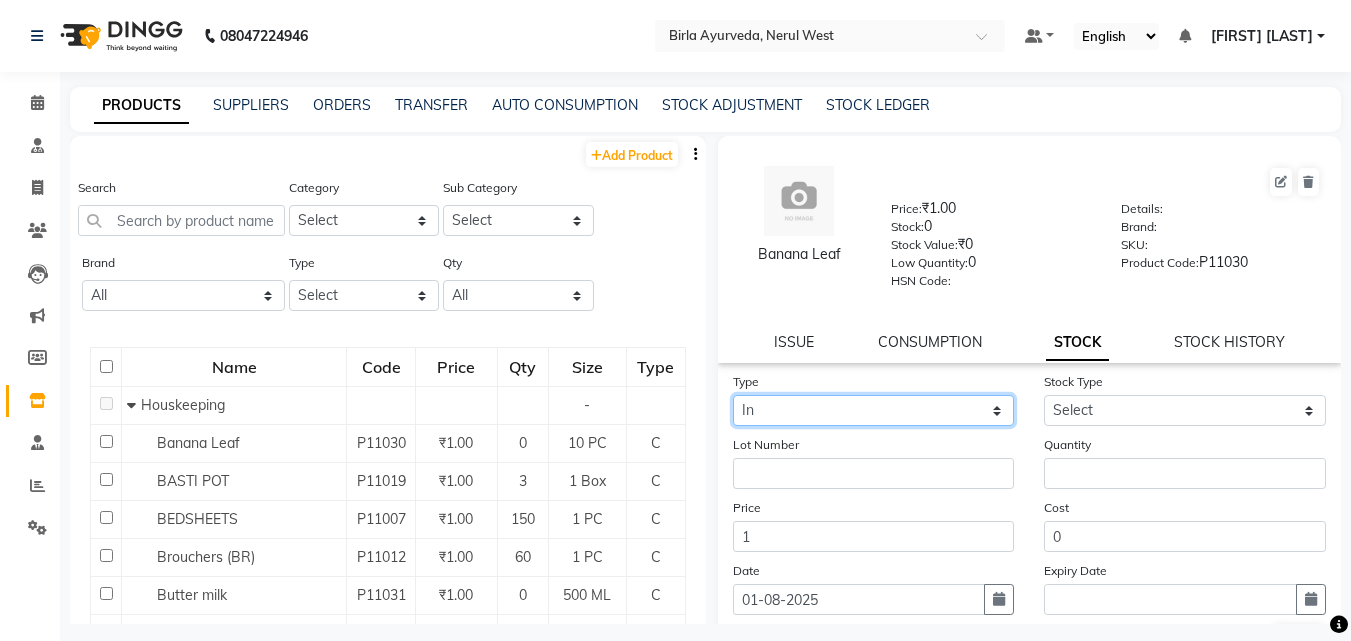 click on "Select In Out" 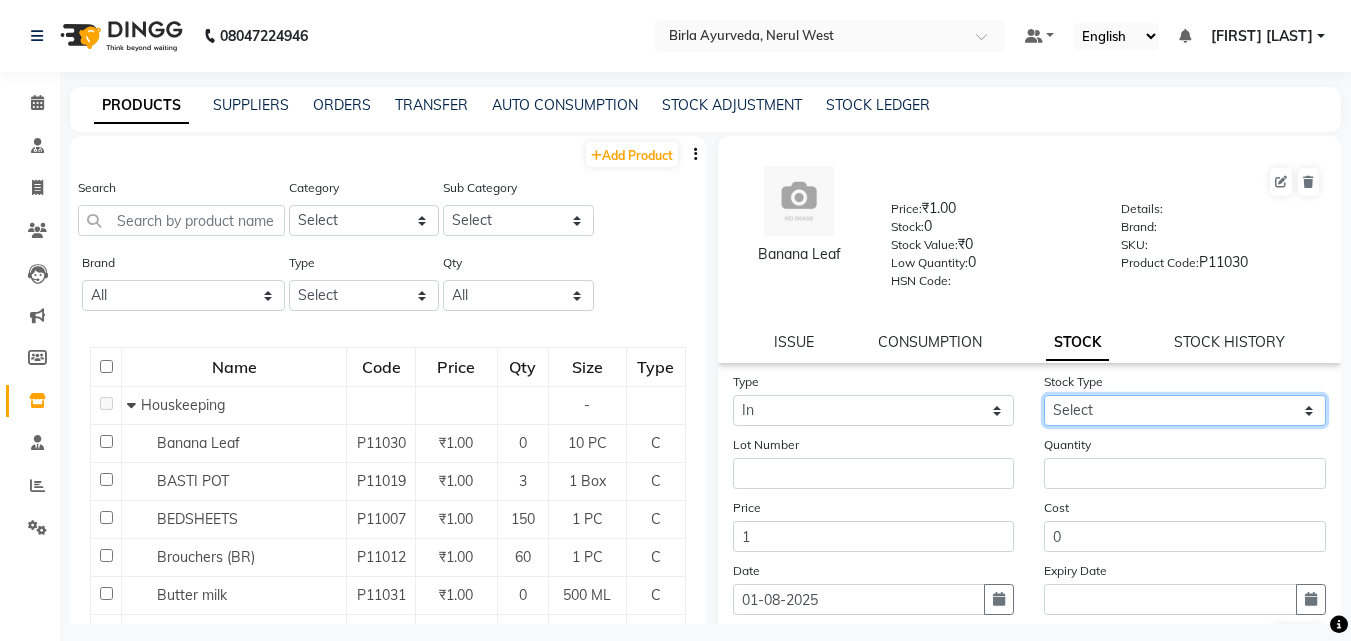 click on "Select New Stock Adjustment Return Other" 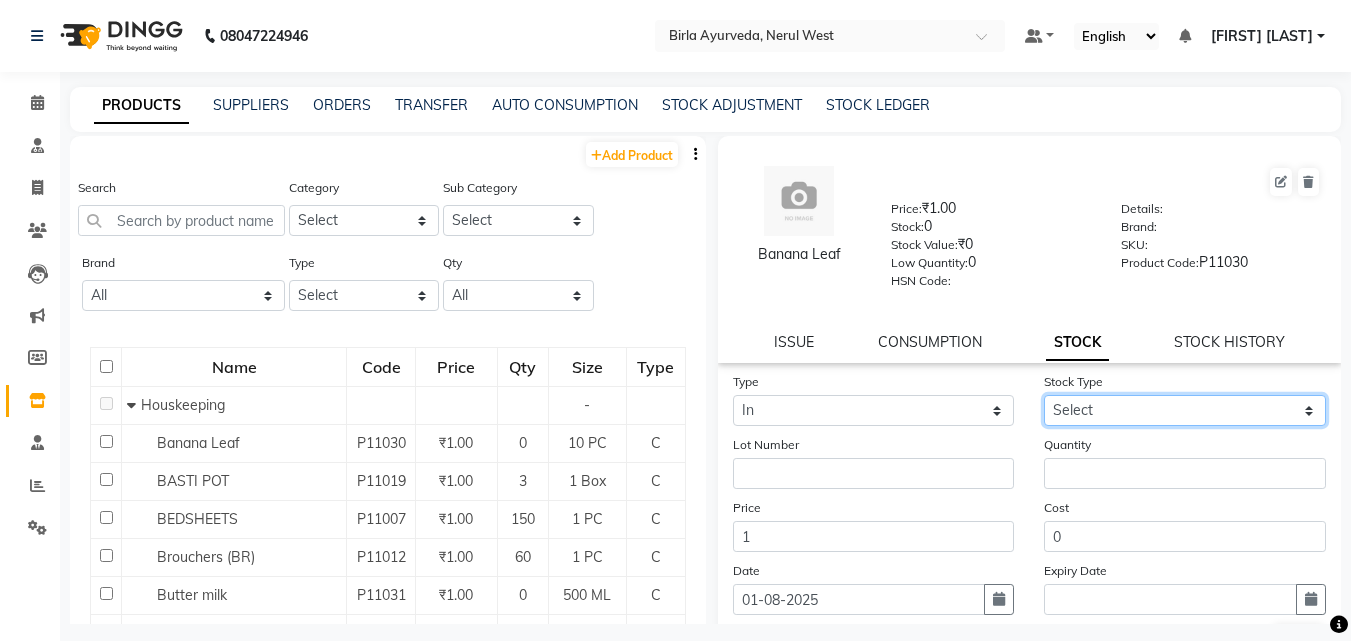 select on "new stock" 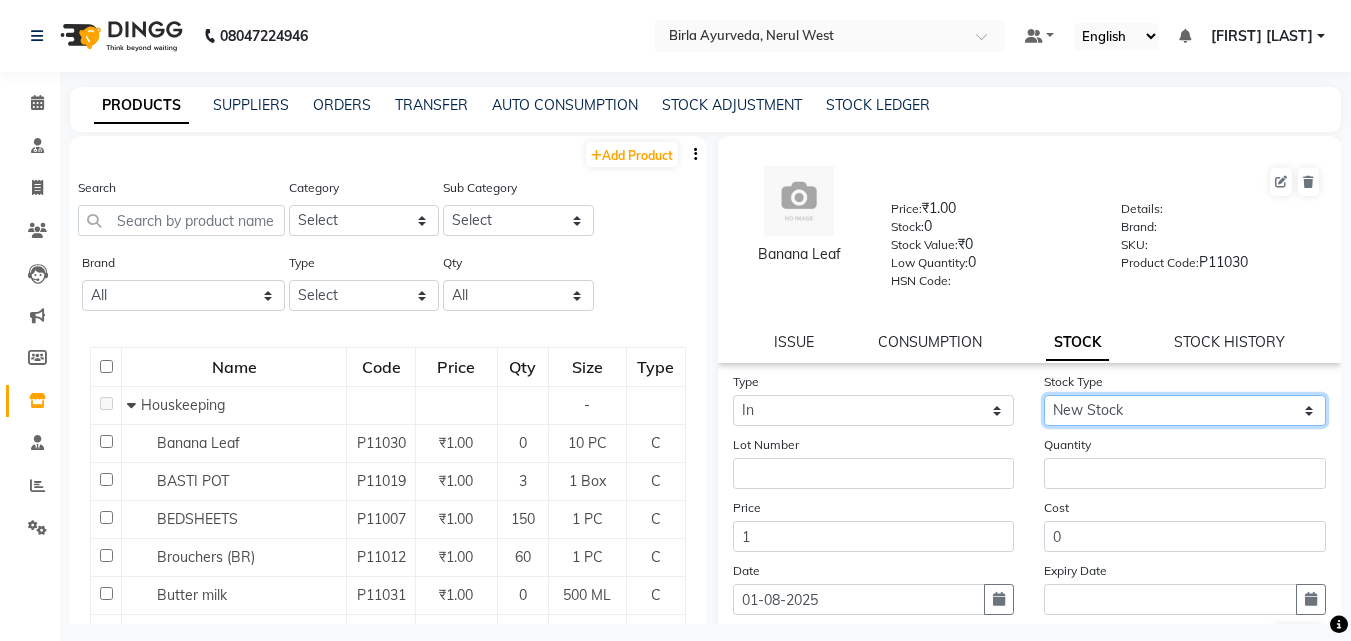 click on "Select New Stock Adjustment Return Other" 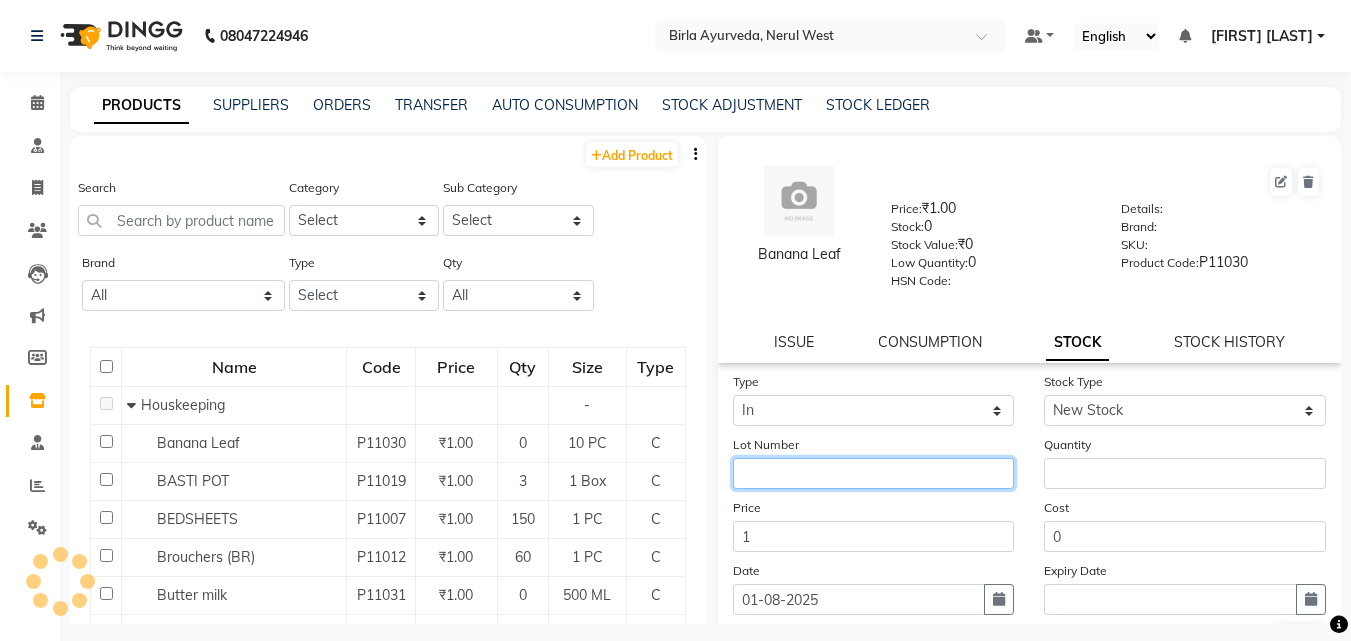 click 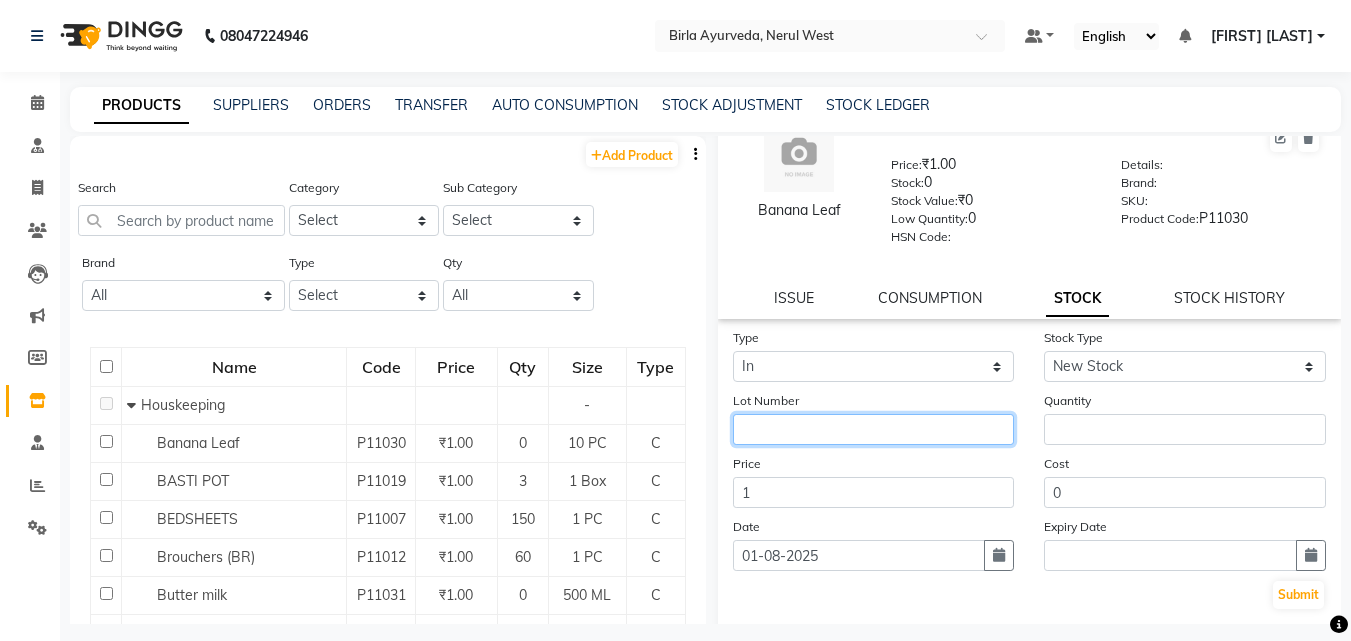 scroll, scrollTop: 49, scrollLeft: 0, axis: vertical 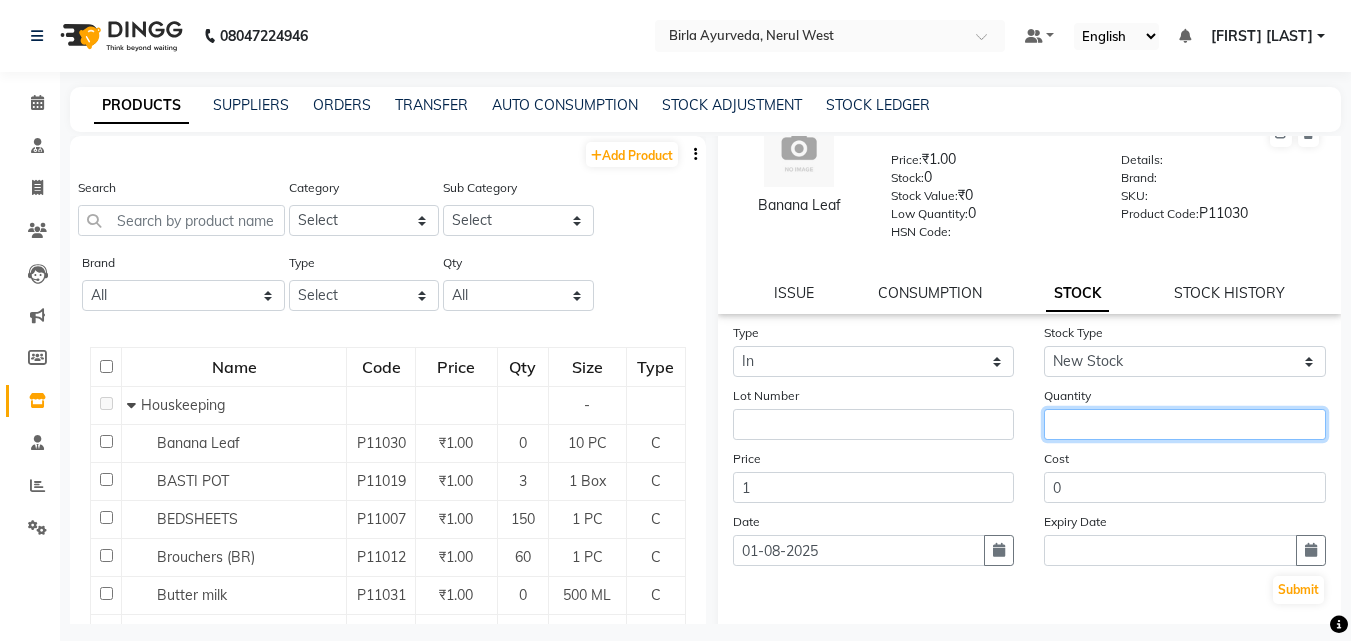 click 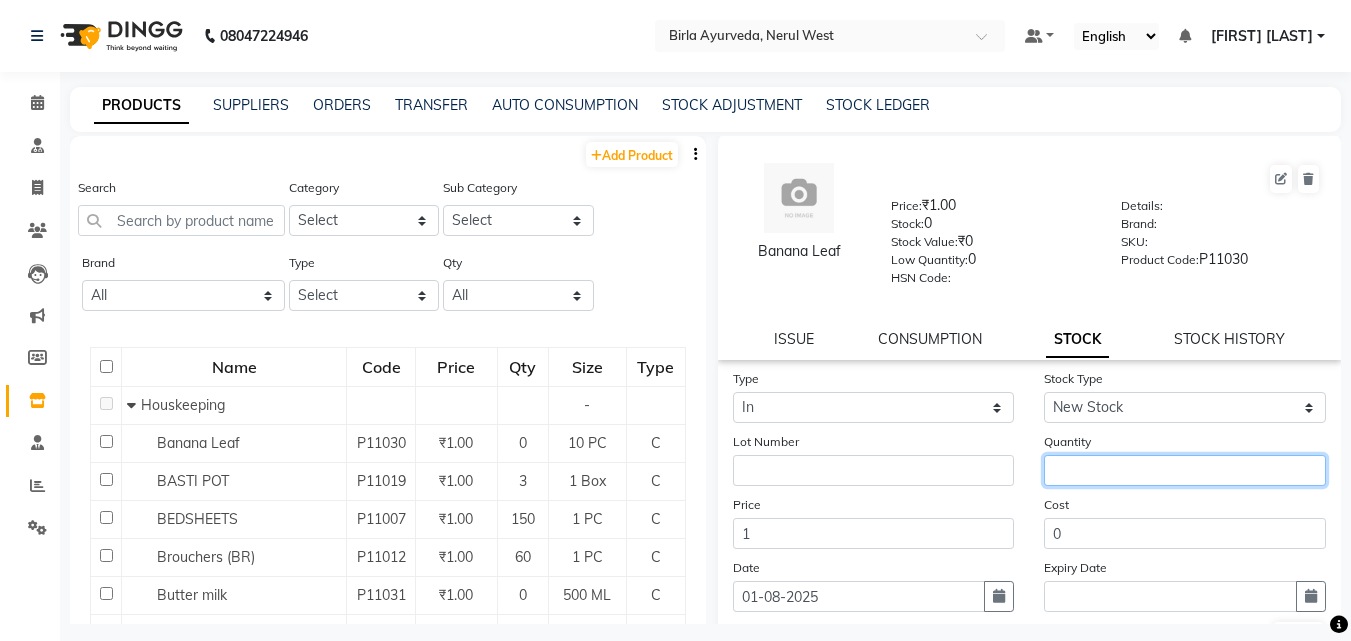 scroll, scrollTop: 0, scrollLeft: 0, axis: both 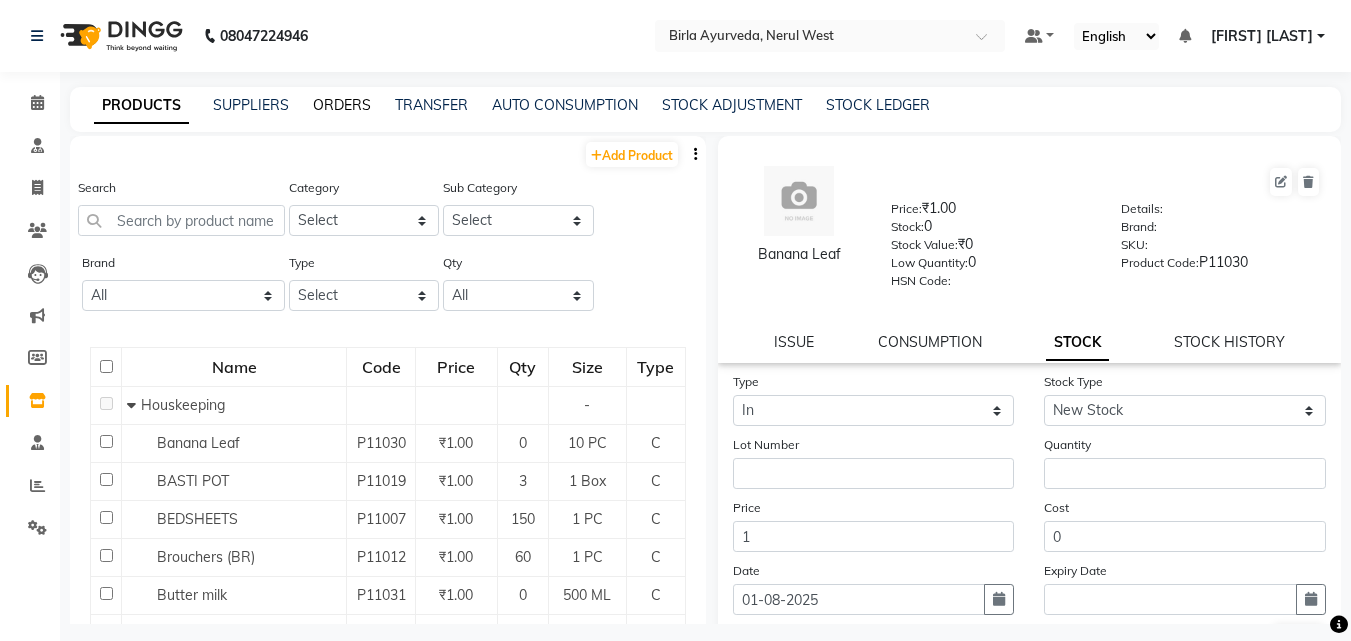 click on "ORDERS" 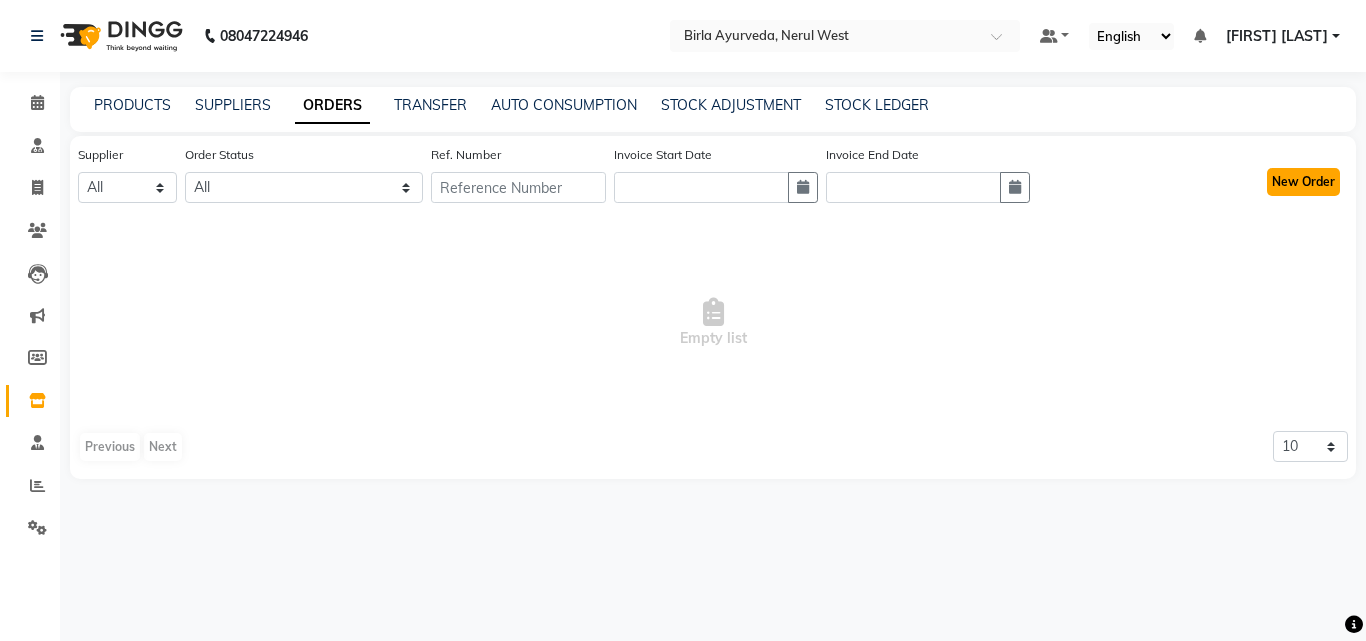 click on "New Order" 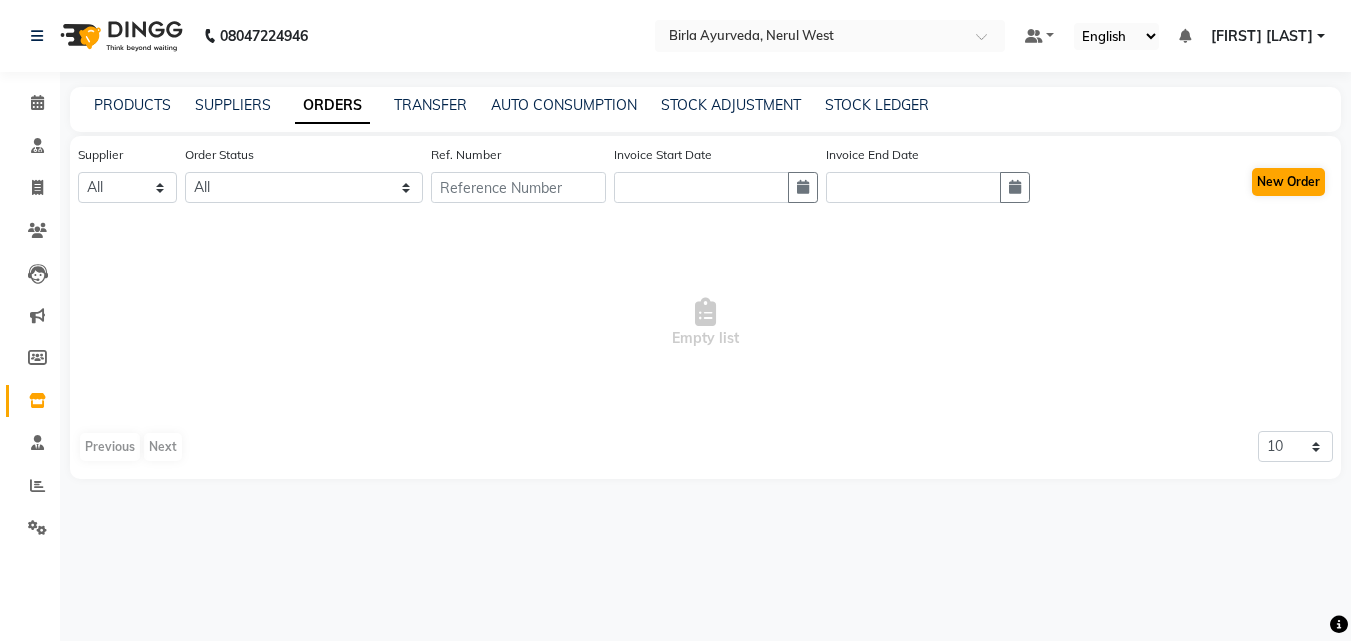 select on "true" 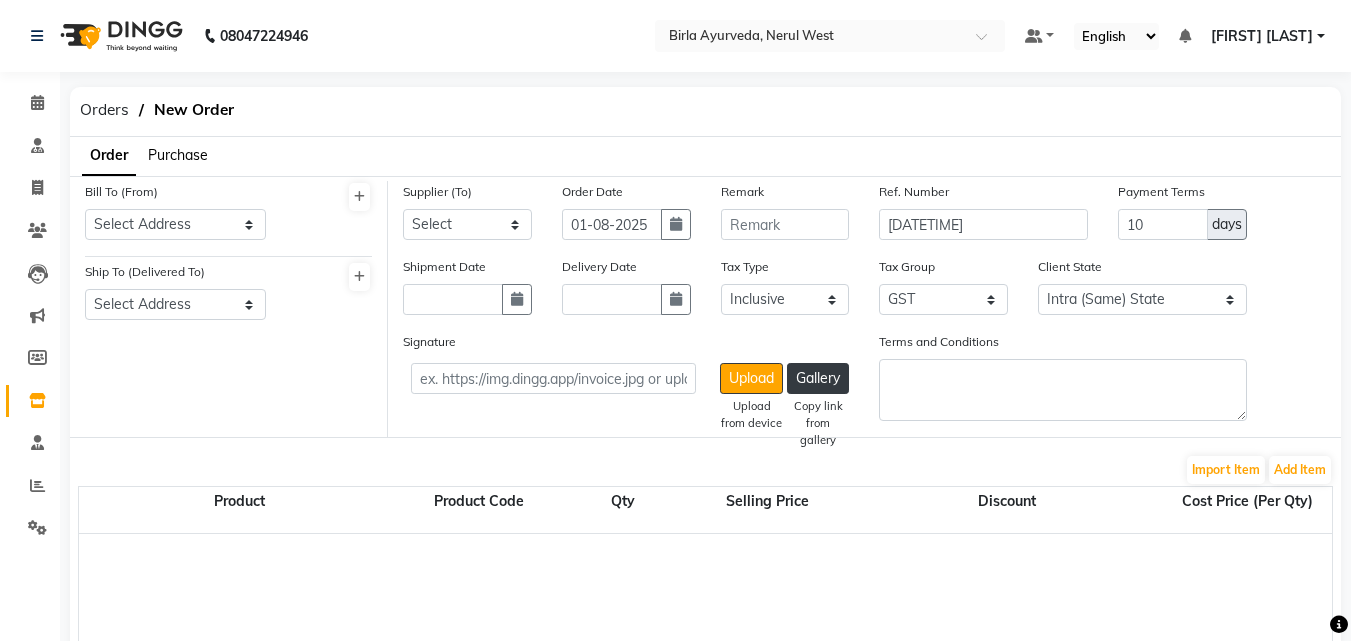 click on "Purchase" 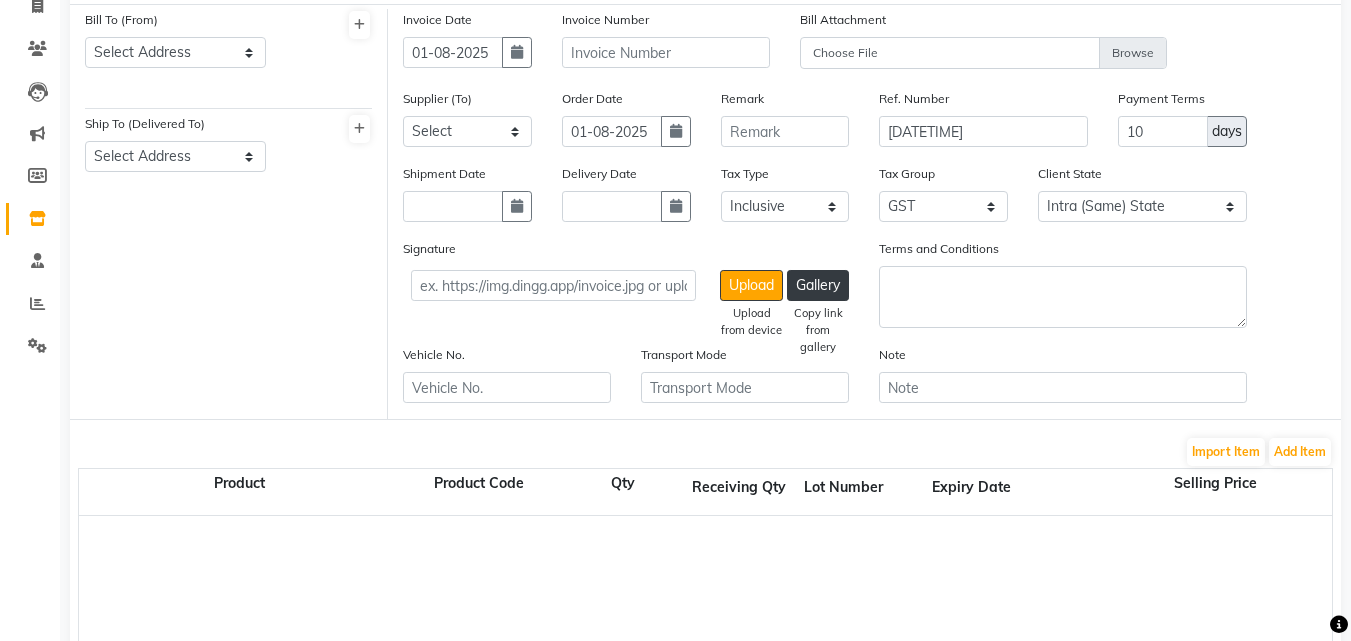 scroll, scrollTop: 72, scrollLeft: 0, axis: vertical 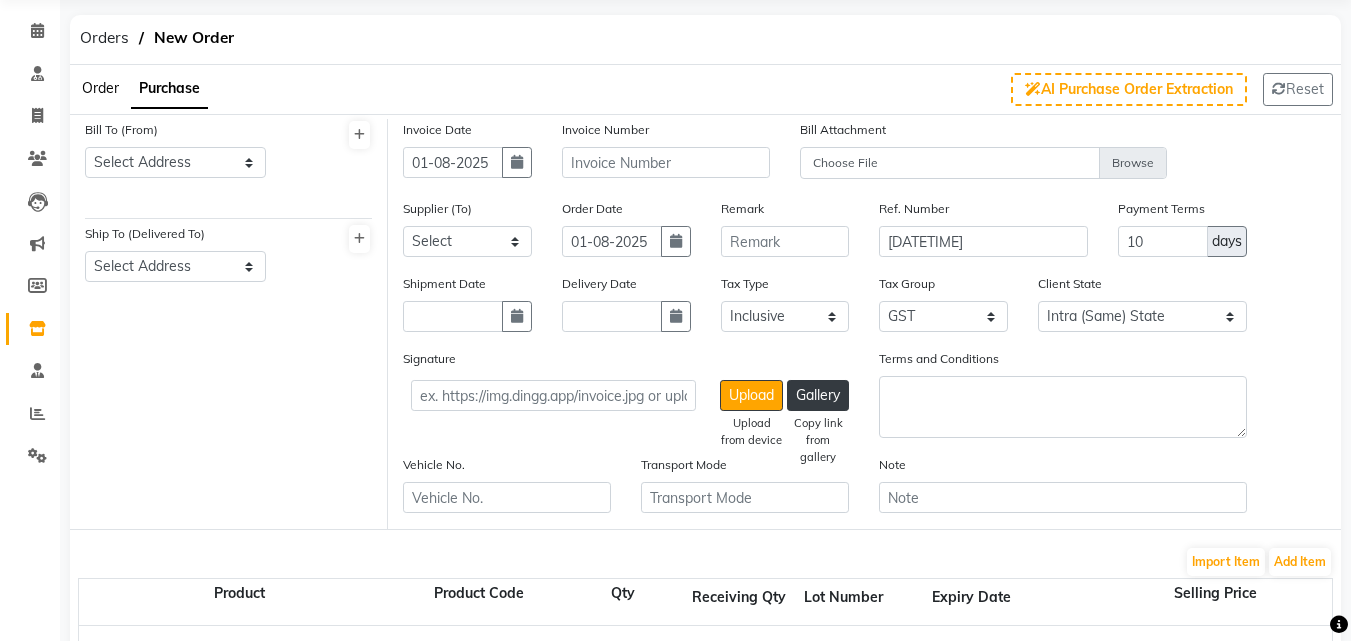 click on "Order" 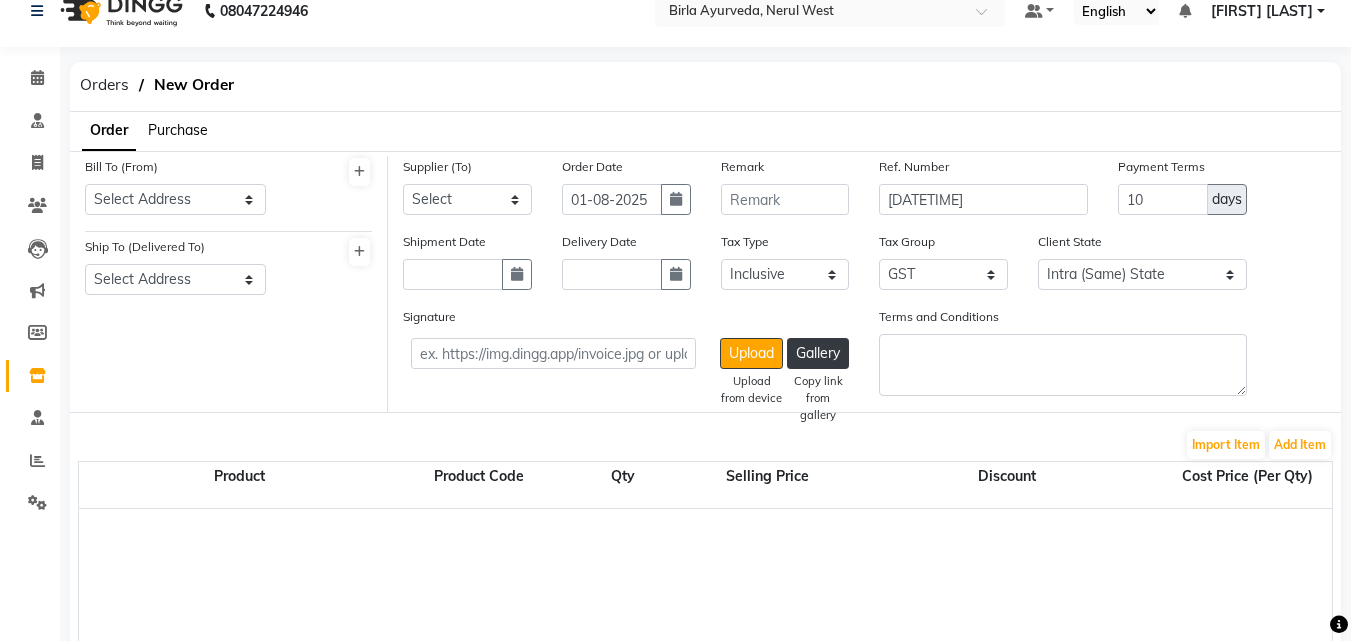 scroll, scrollTop: 0, scrollLeft: 0, axis: both 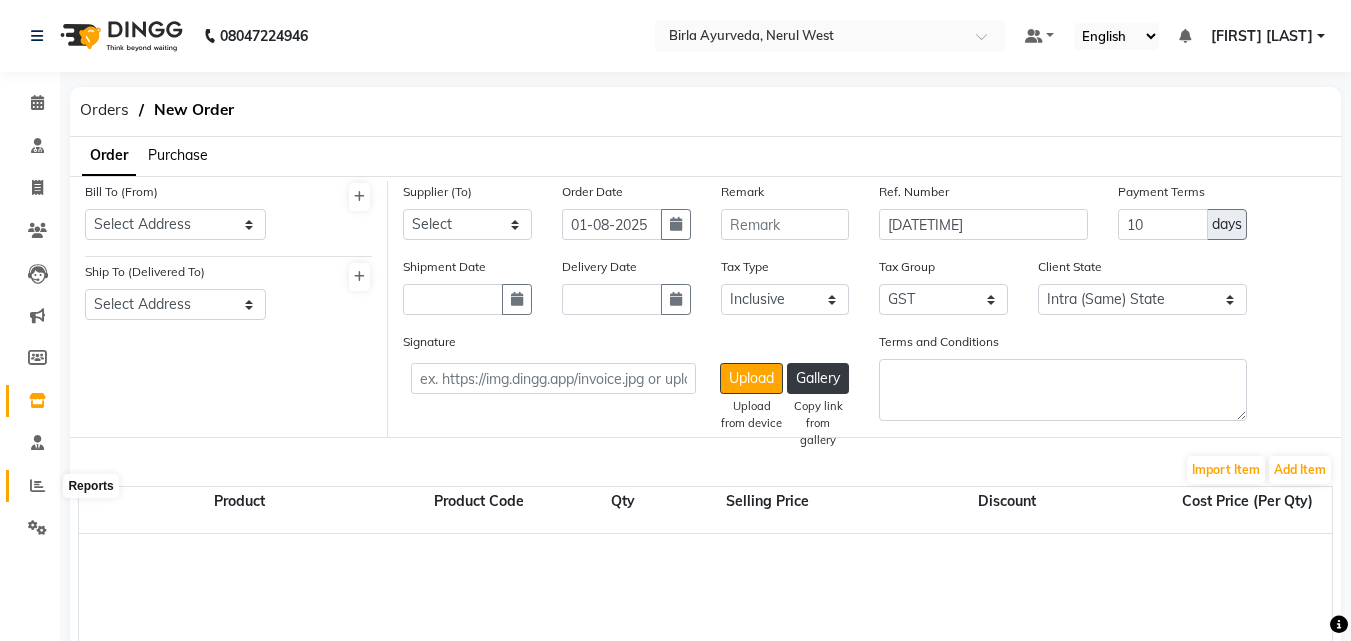 click 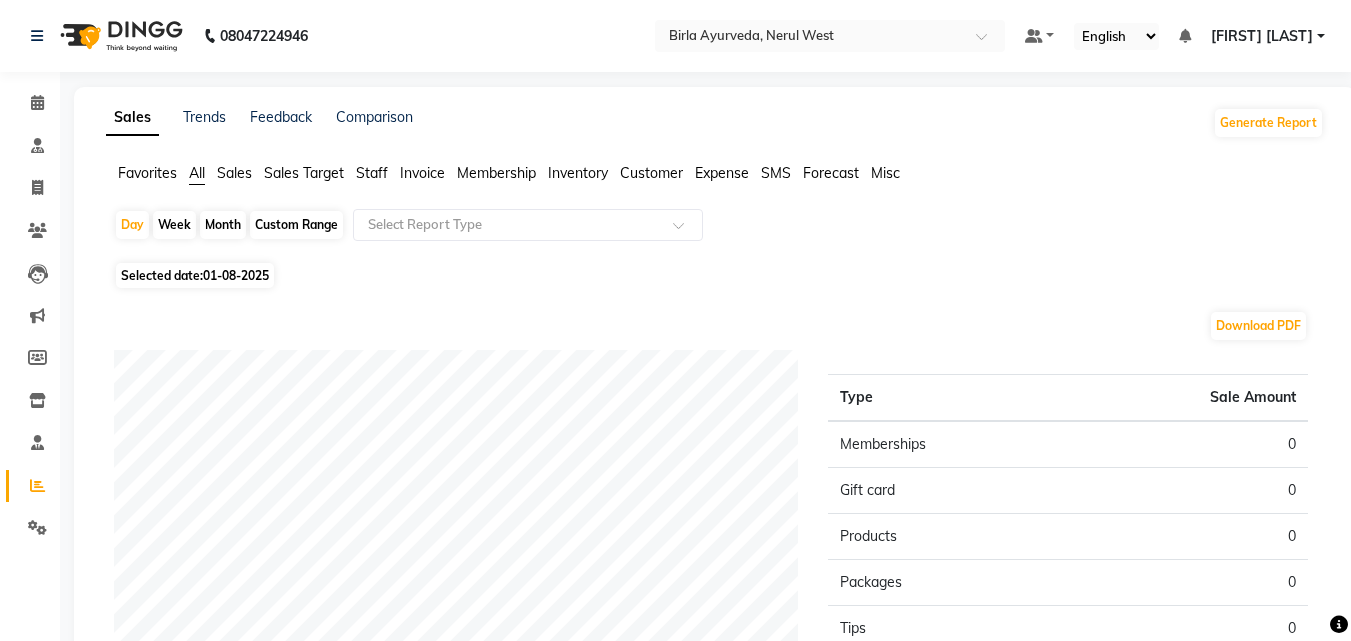 click on "Inventory" 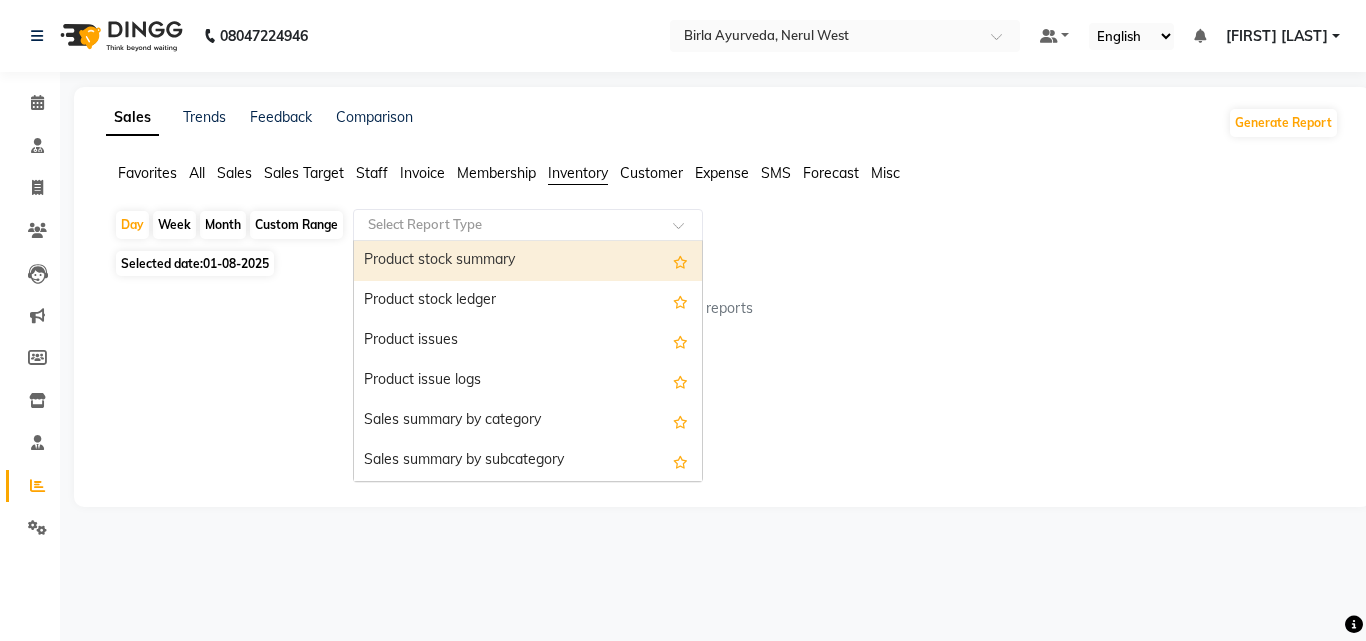 click 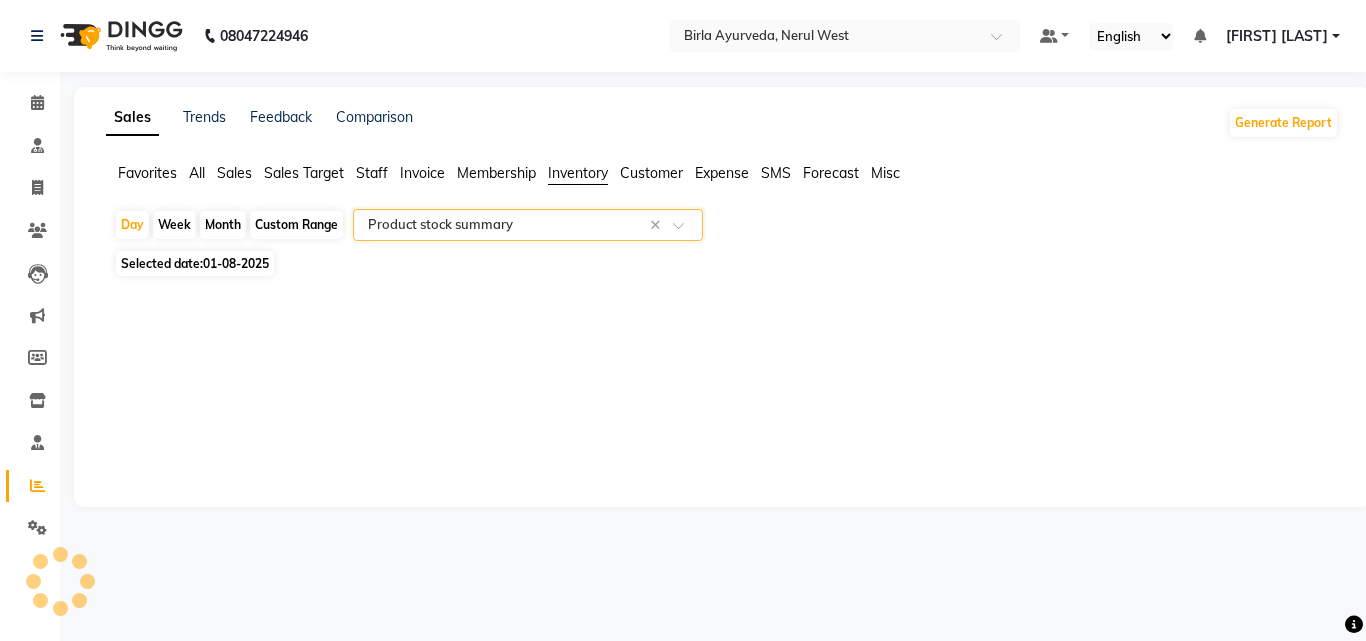 select on "full_report" 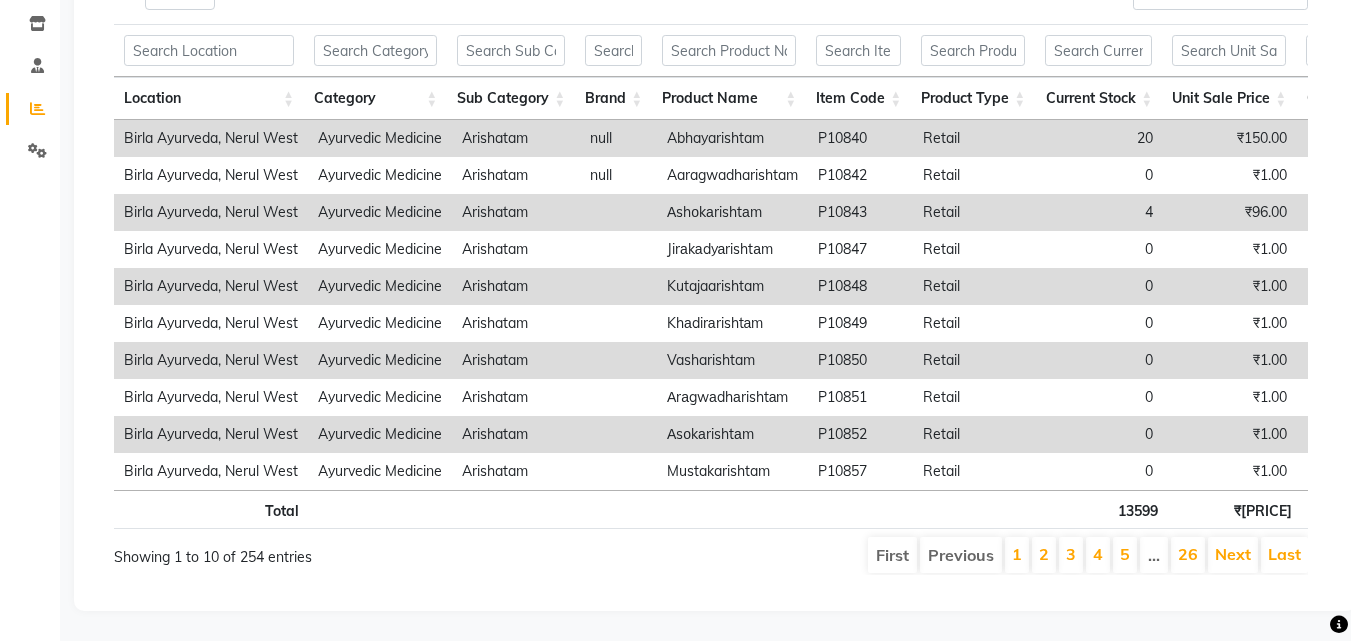 scroll, scrollTop: 402, scrollLeft: 0, axis: vertical 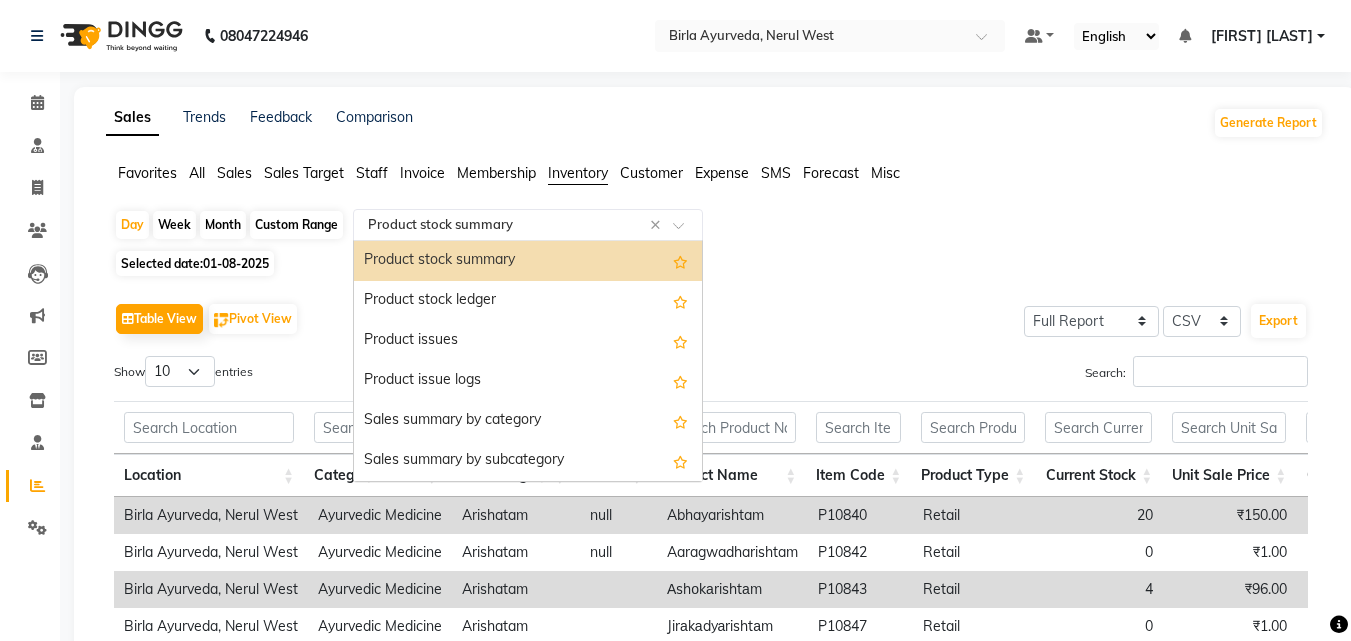 click 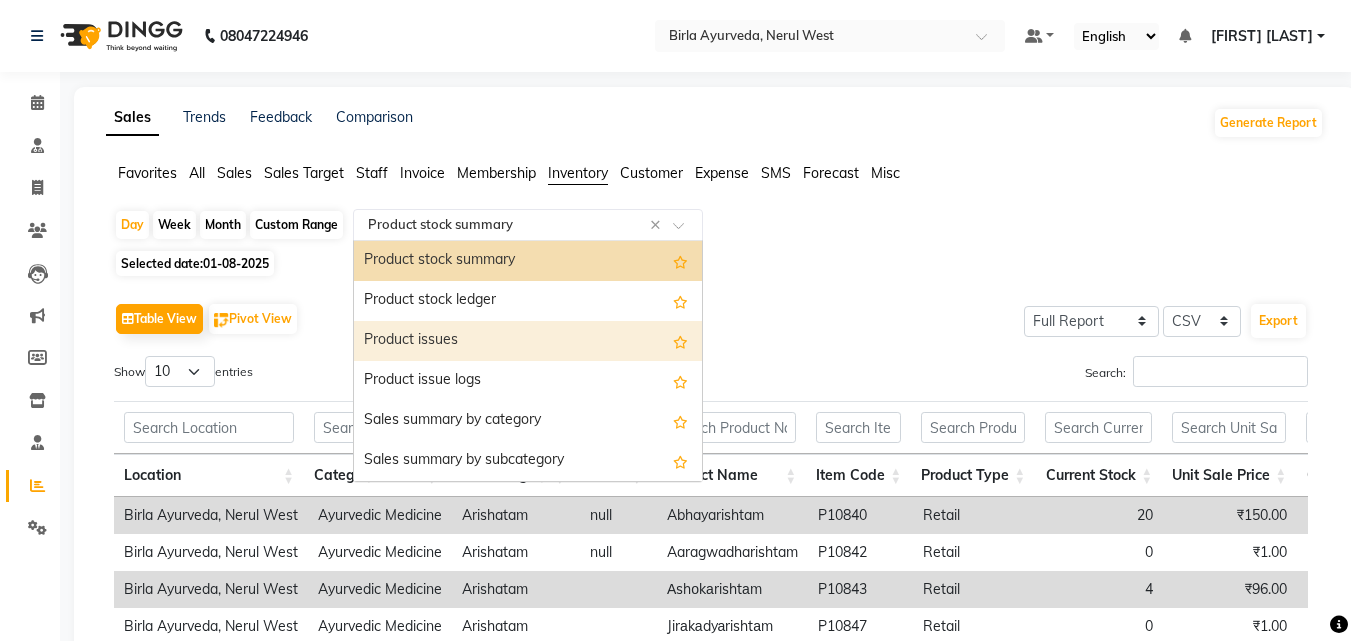 click on "Product issues" at bounding box center (528, 341) 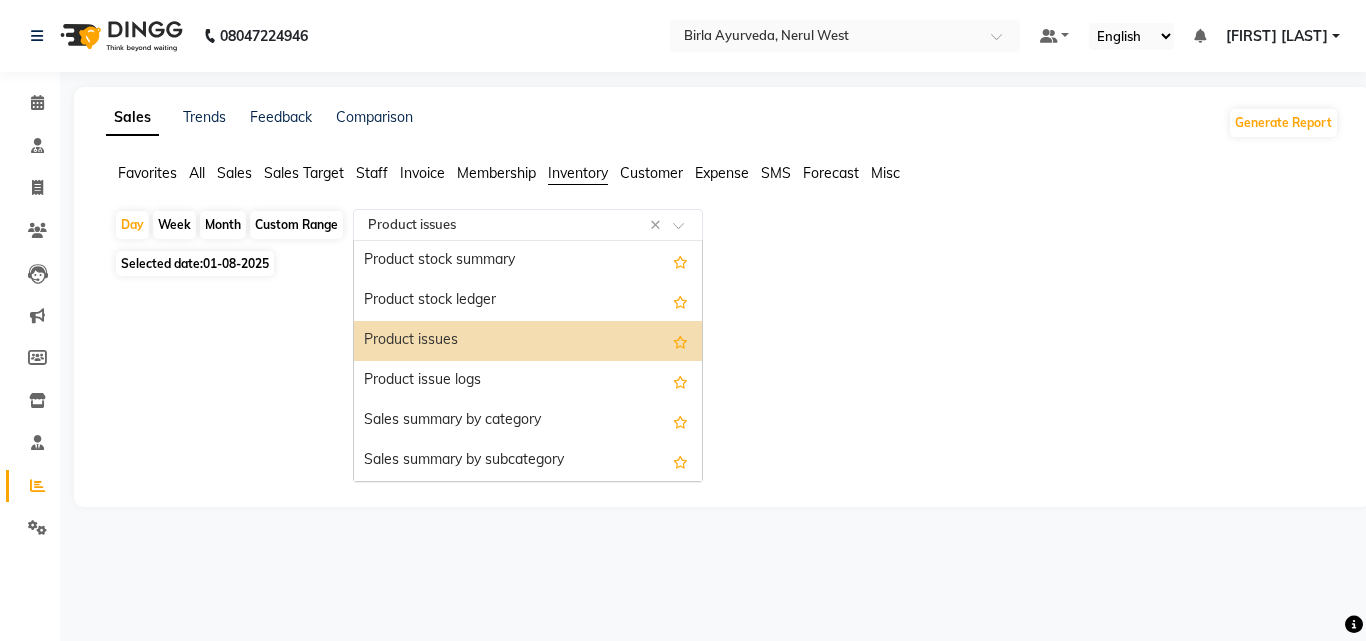 click 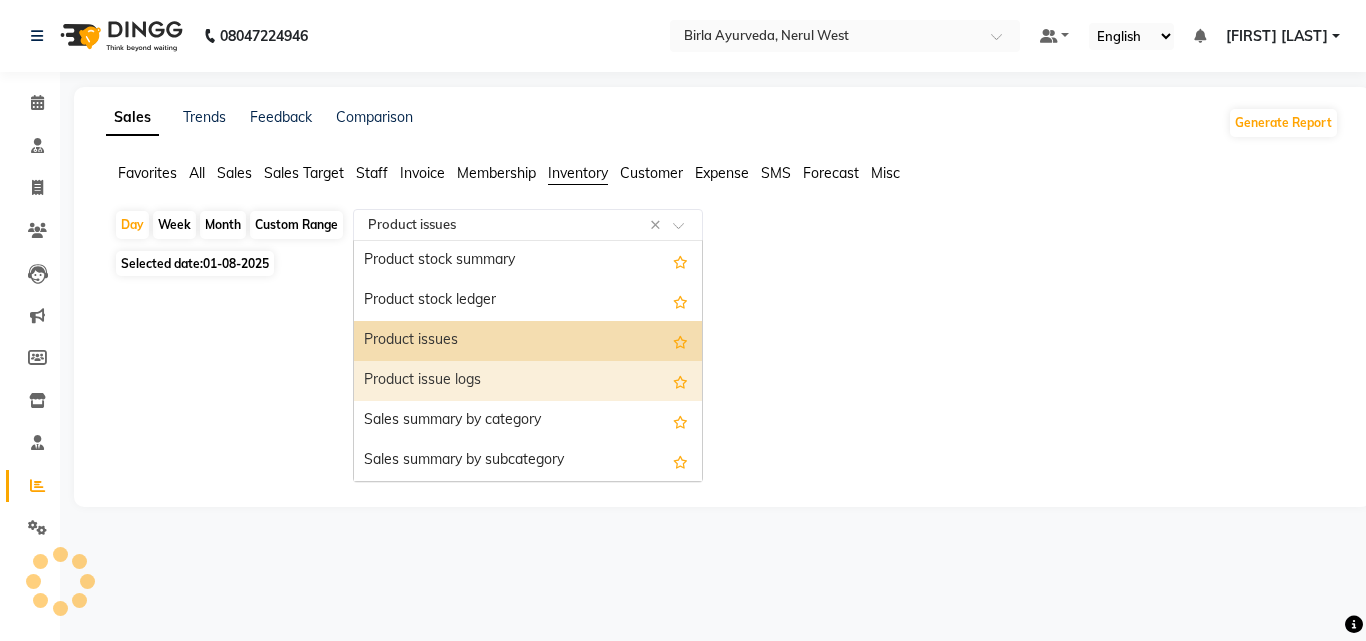 click on "Product issue logs" at bounding box center [528, 381] 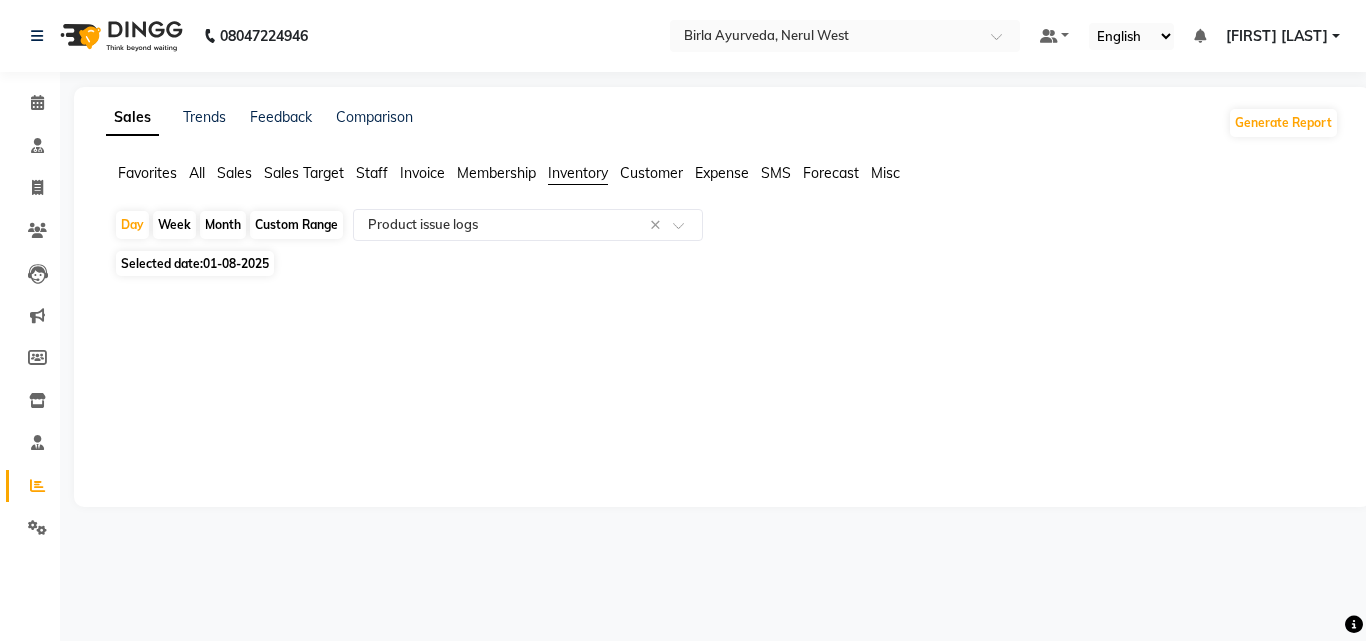 click on "Month" 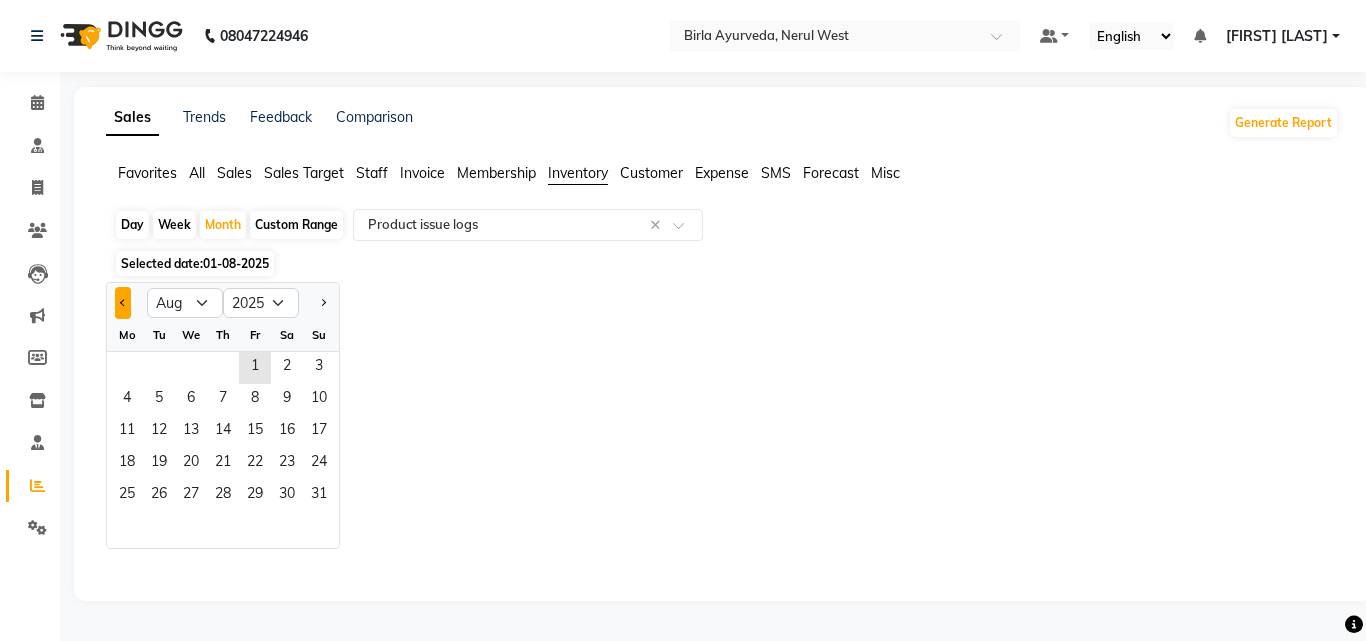click 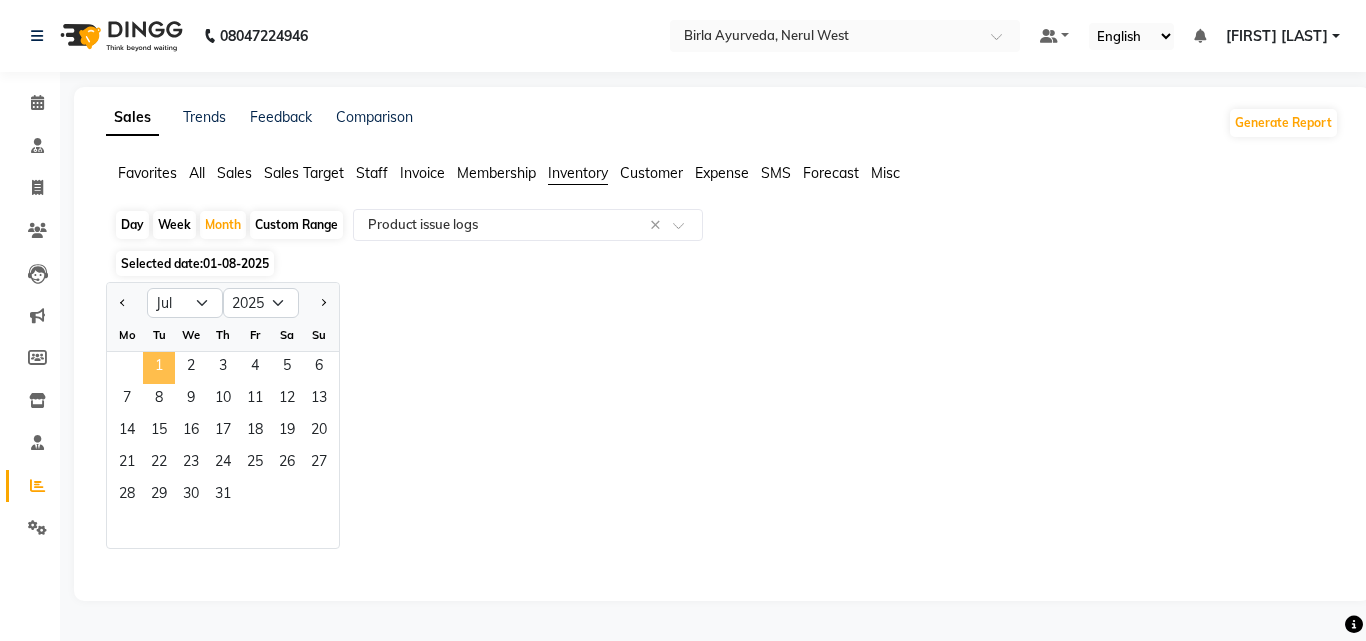 click on "1" 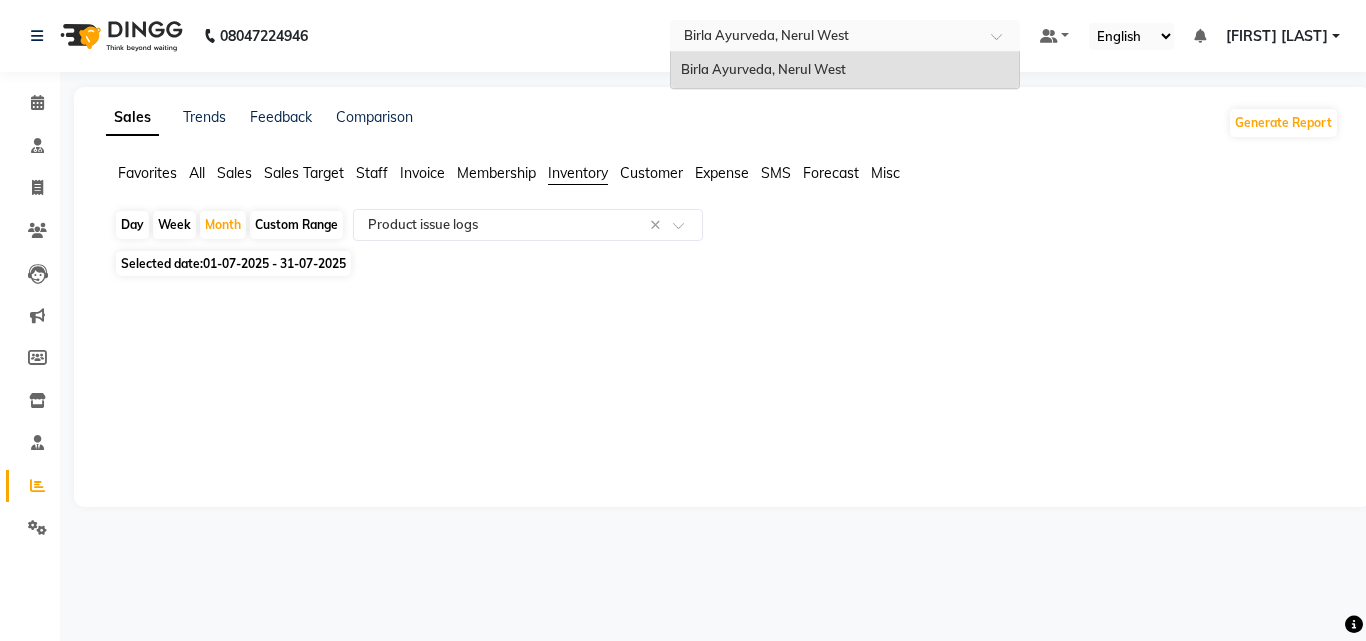 click at bounding box center (825, 35) 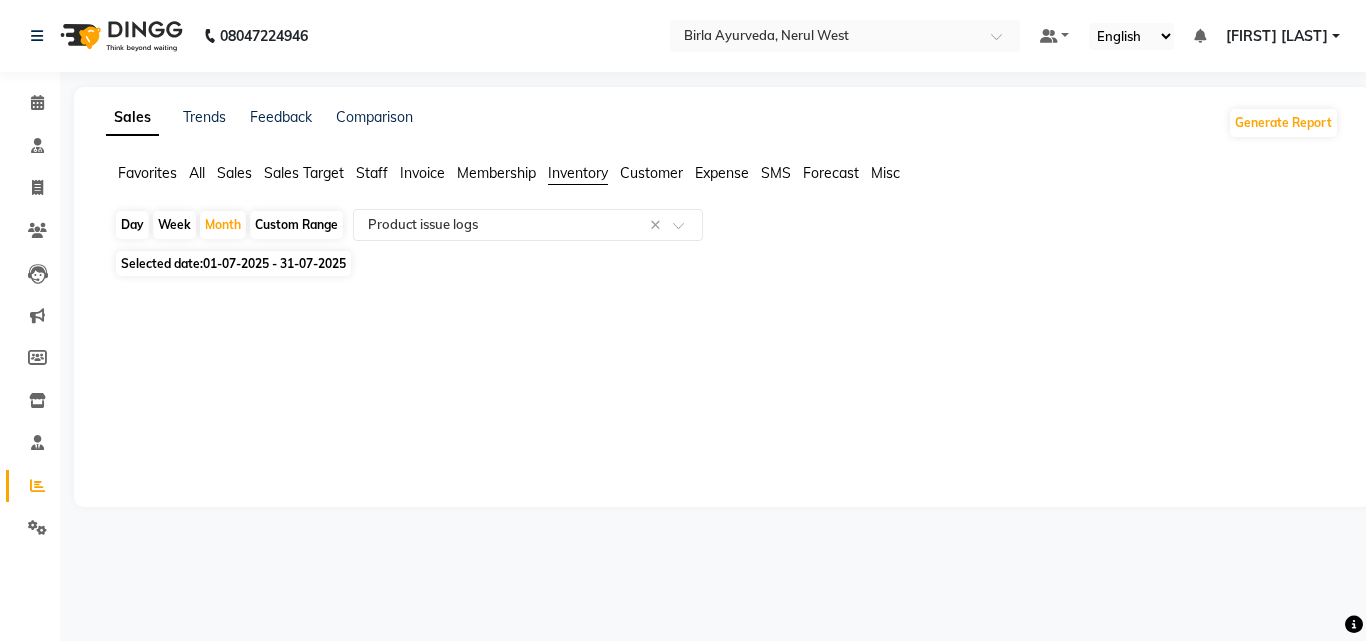 click on "Sales Trends Feedback Comparison Generate Report Favorites All Sales Sales Target Staff Invoice Membership Customer Expense SMS Forecast Misc Day Week Month Custom Range Select Report Type × Product issue logs × Selected date: 01-07-2025 - 31-07-2025 ★ Mark as Favorite Choose how you'd like to save "" report to favorites Save to Personal Favorites: Only you can see this report in your favorites tab. Share with Organization: Everyone in your organization can see this report in their favorites tab. Save to Favorites" 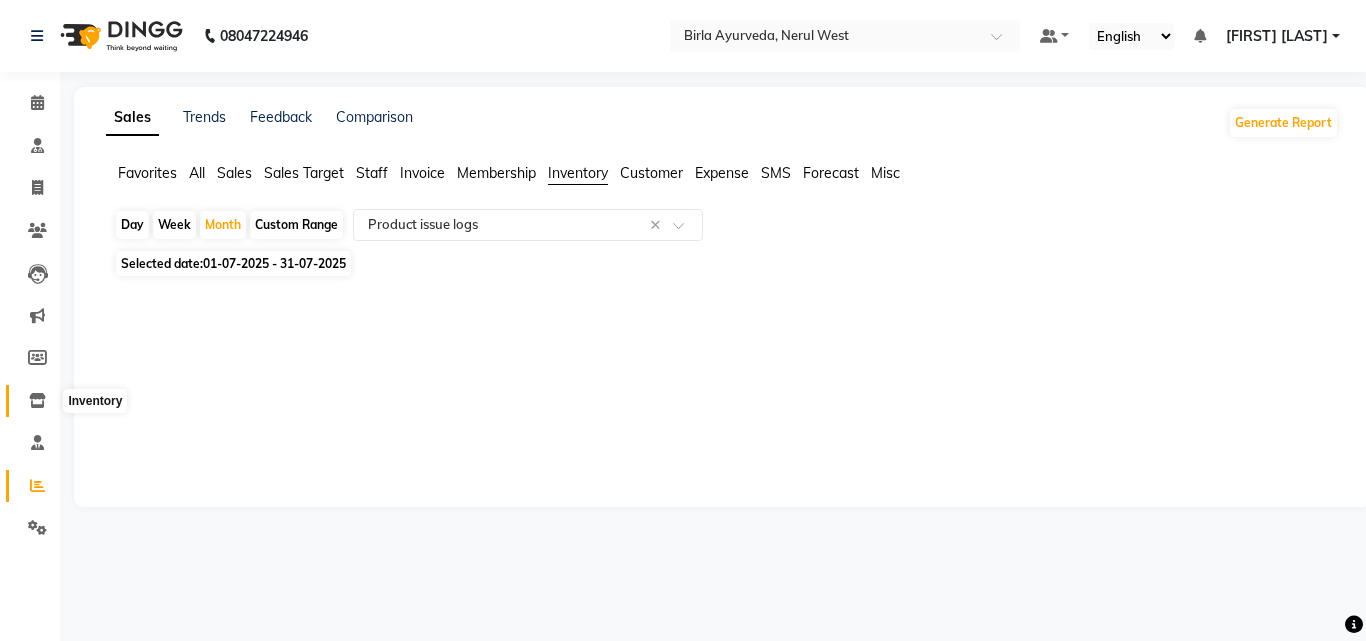 click 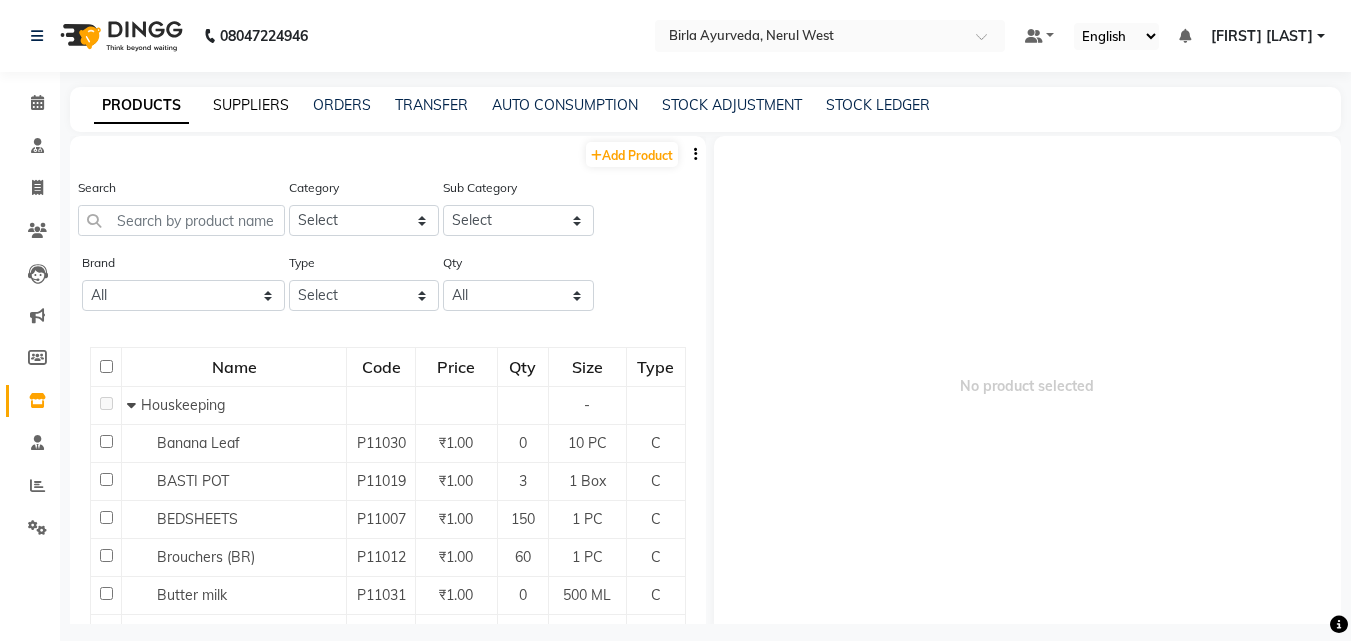 click on "SUPPLIERS" 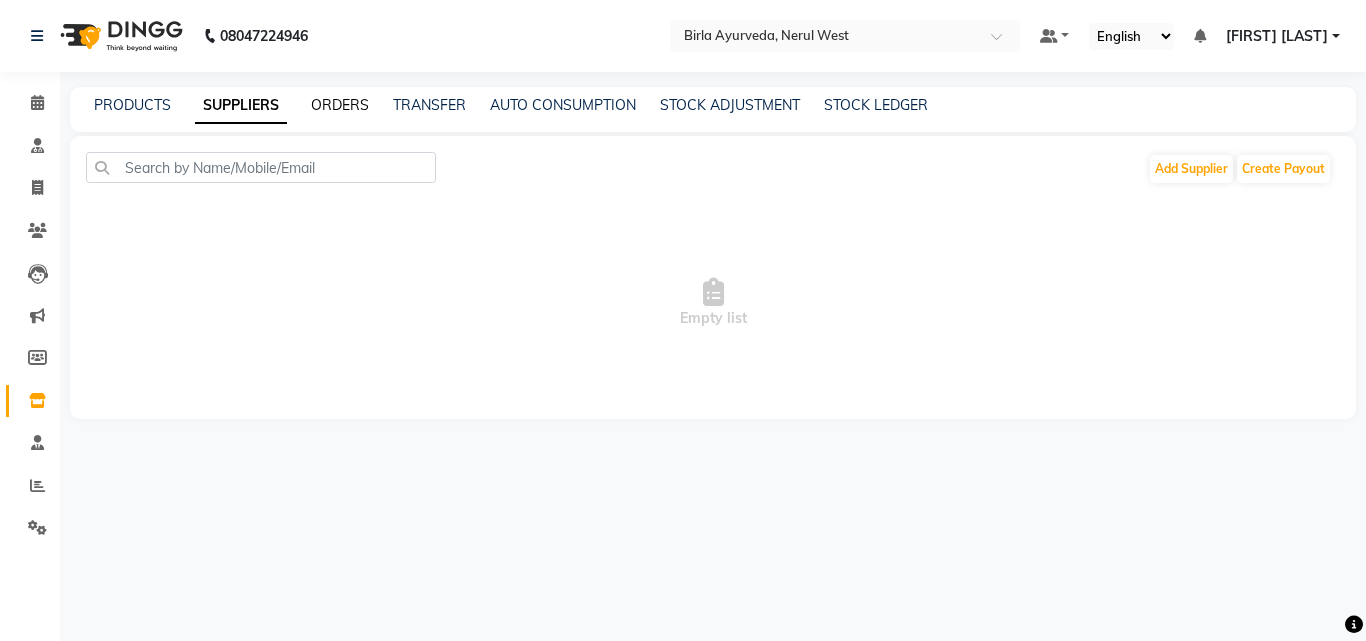 click on "ORDERS" 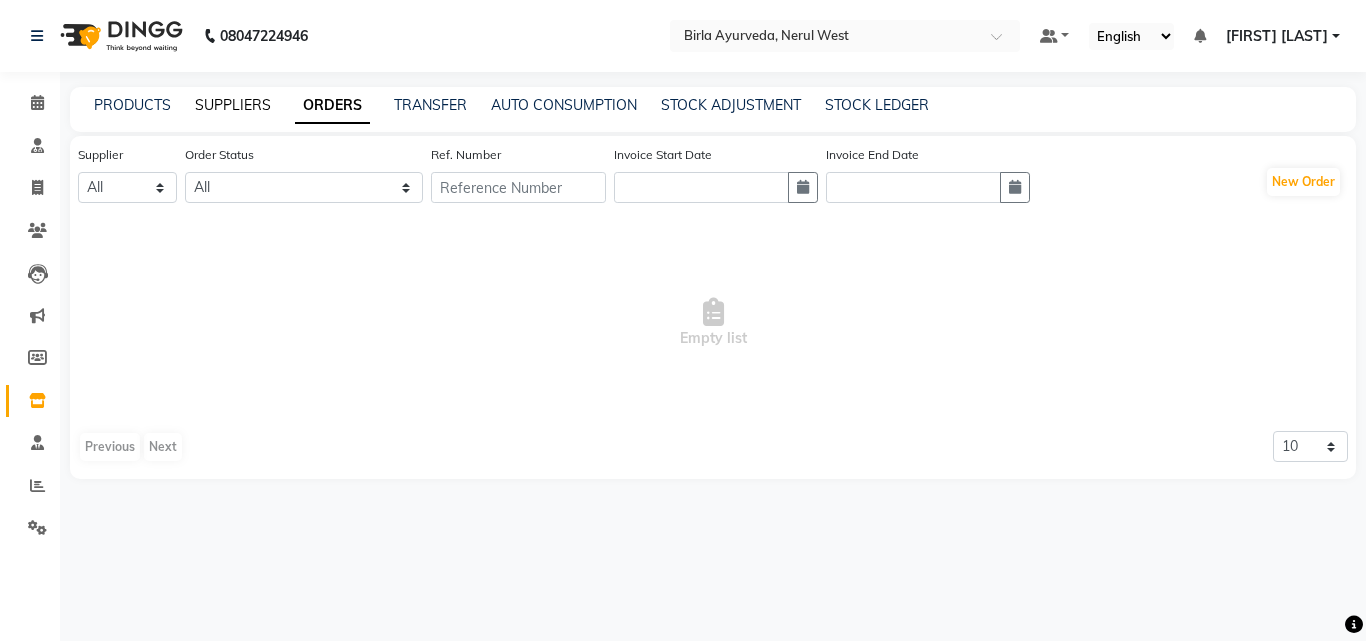 click on "SUPPLIERS" 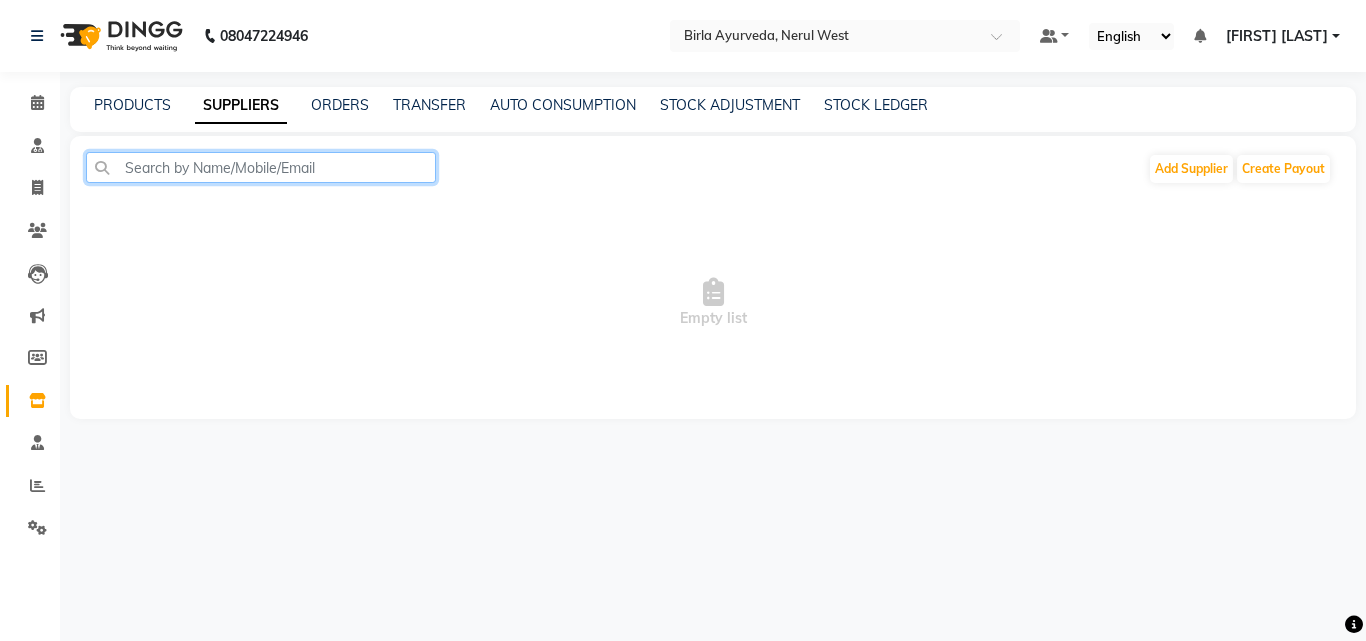 click 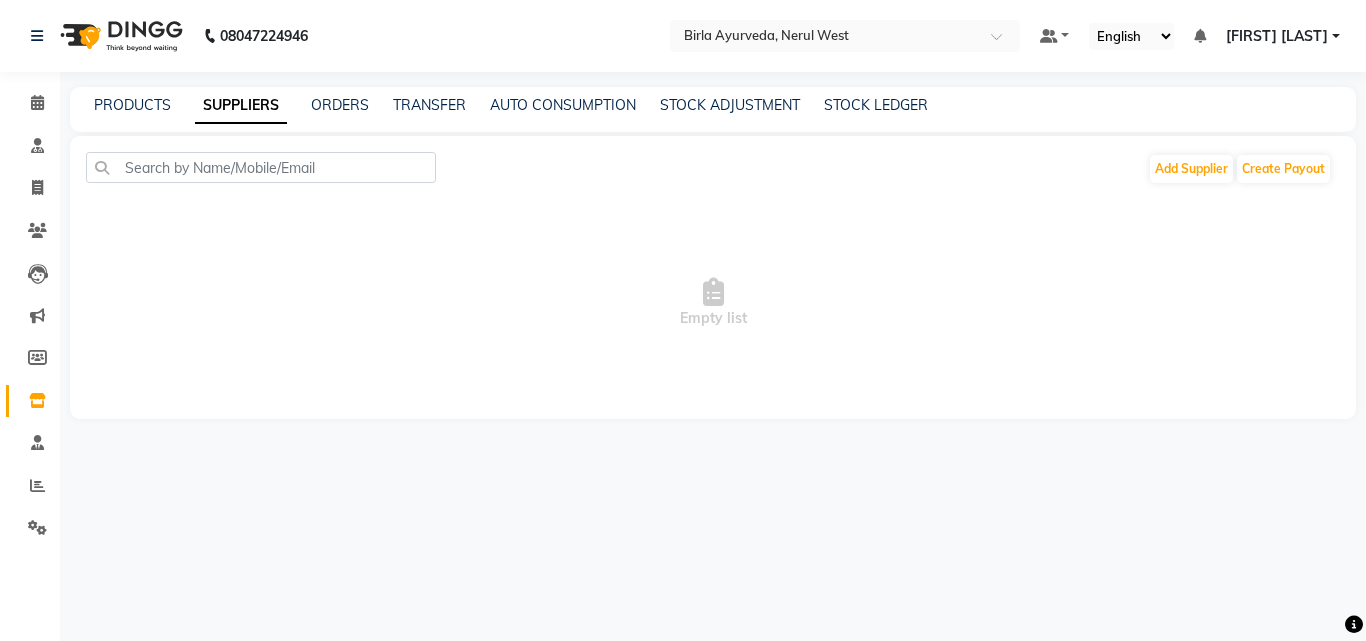 click on "SUPPLIERS" 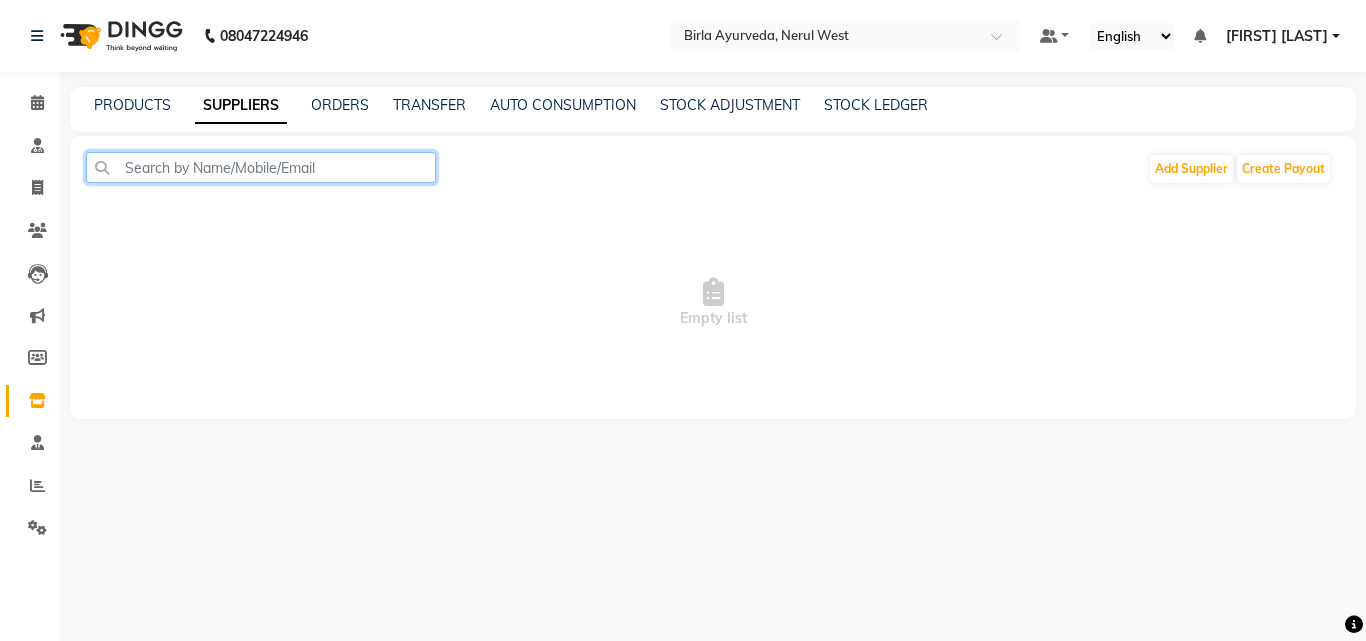 click 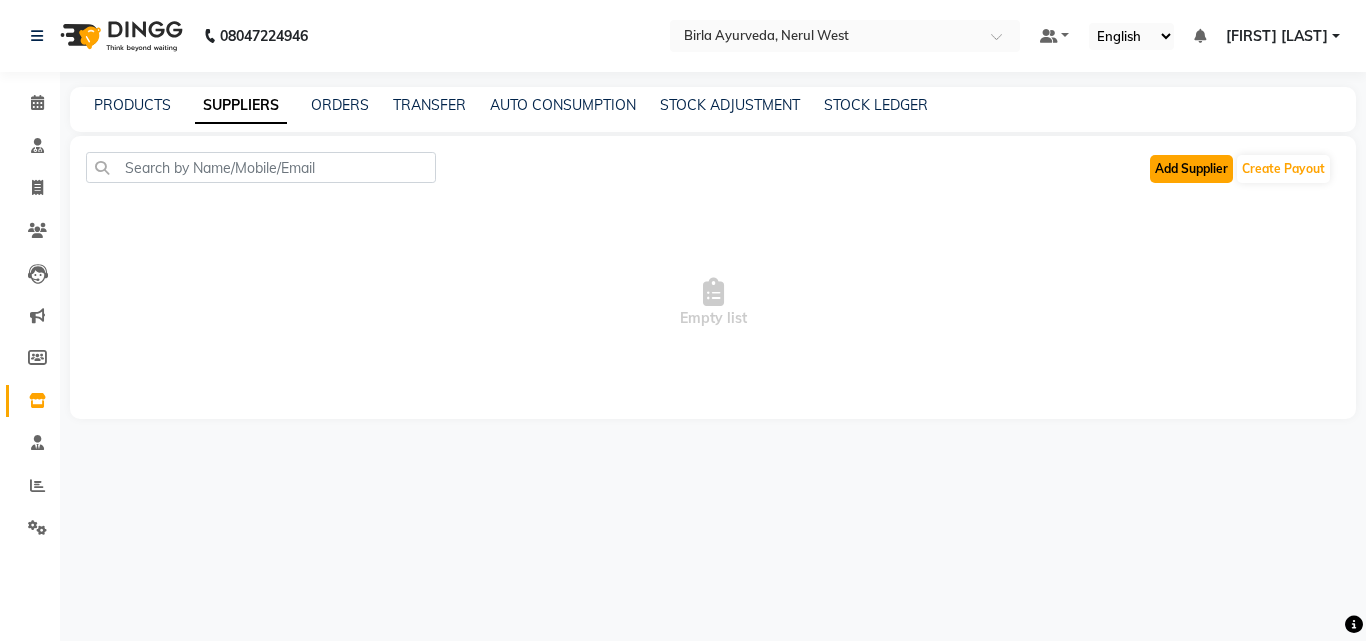 click on "Add Supplier" 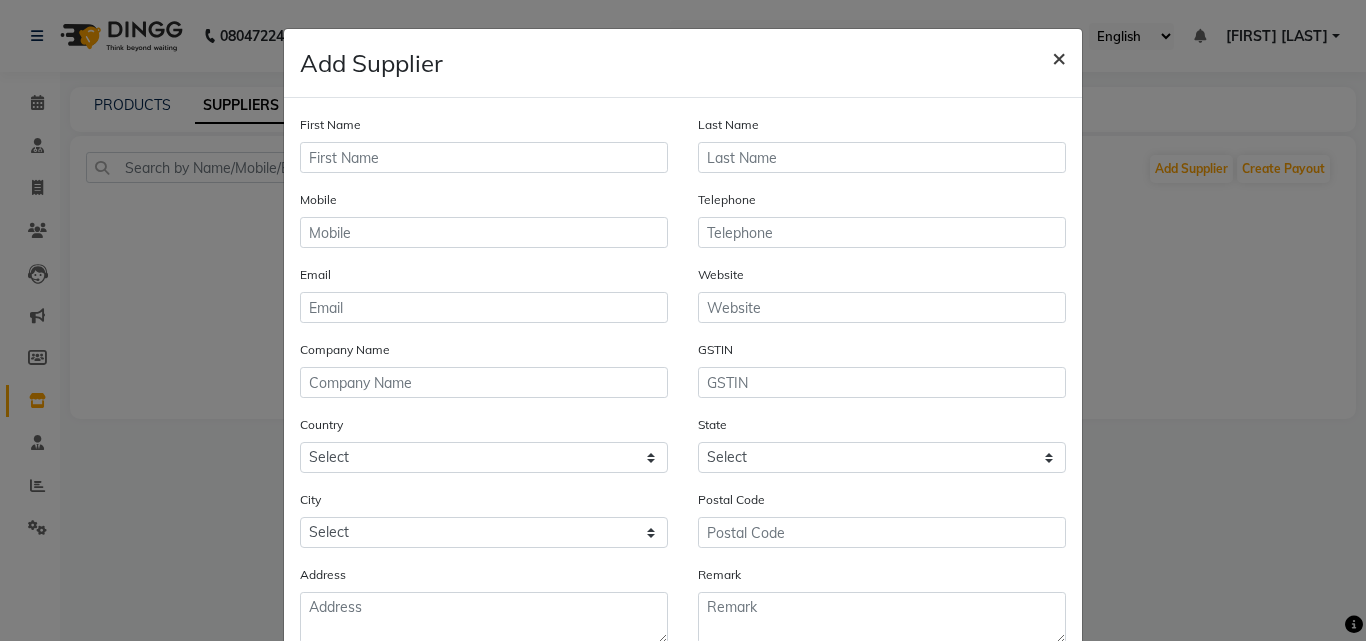 click on "×" 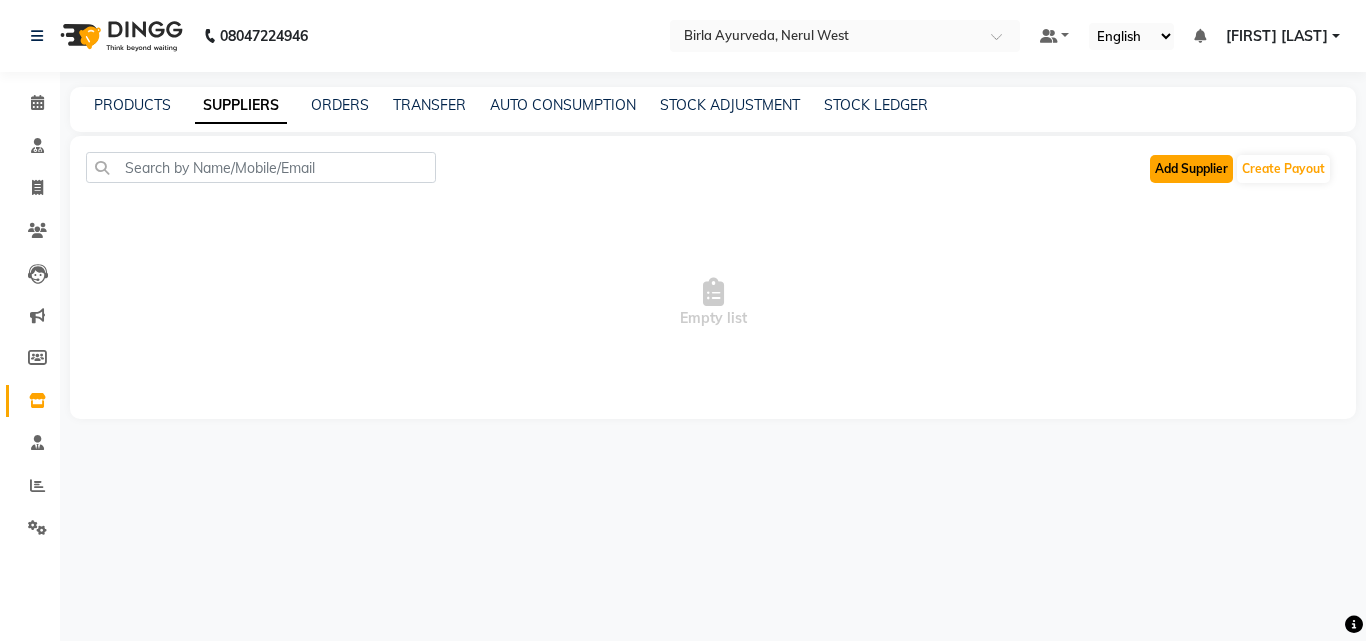 click on "Add Supplier" 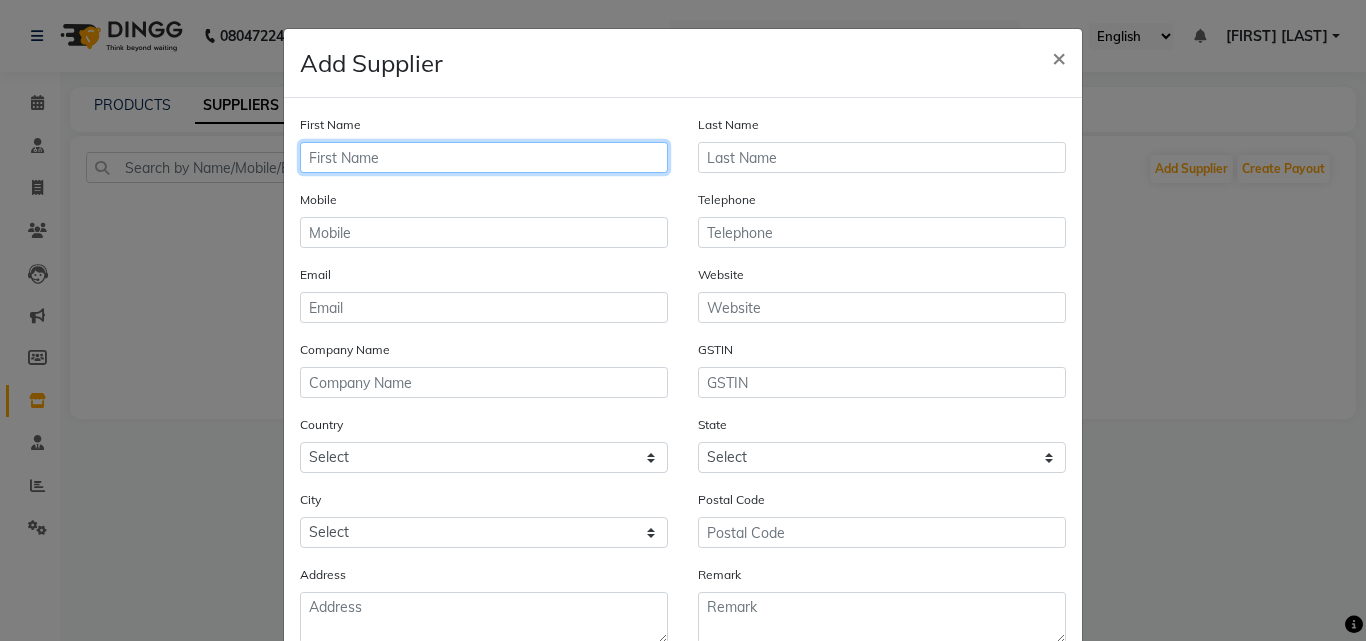 click 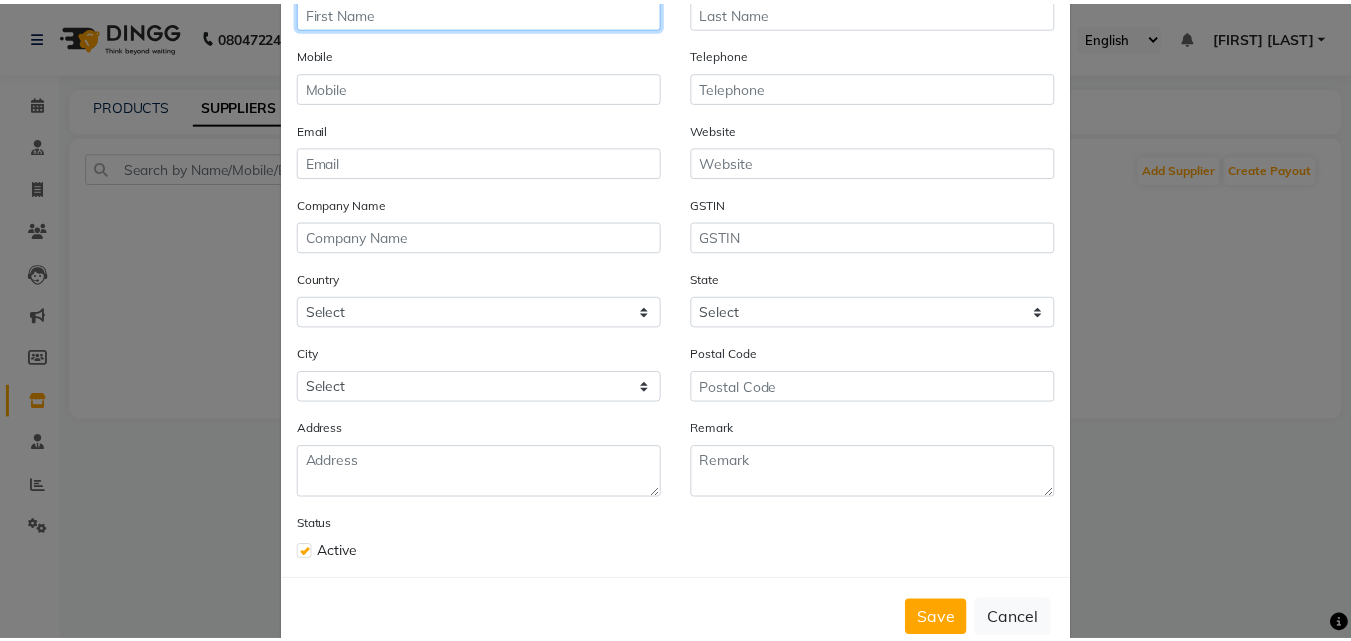 scroll, scrollTop: 192, scrollLeft: 0, axis: vertical 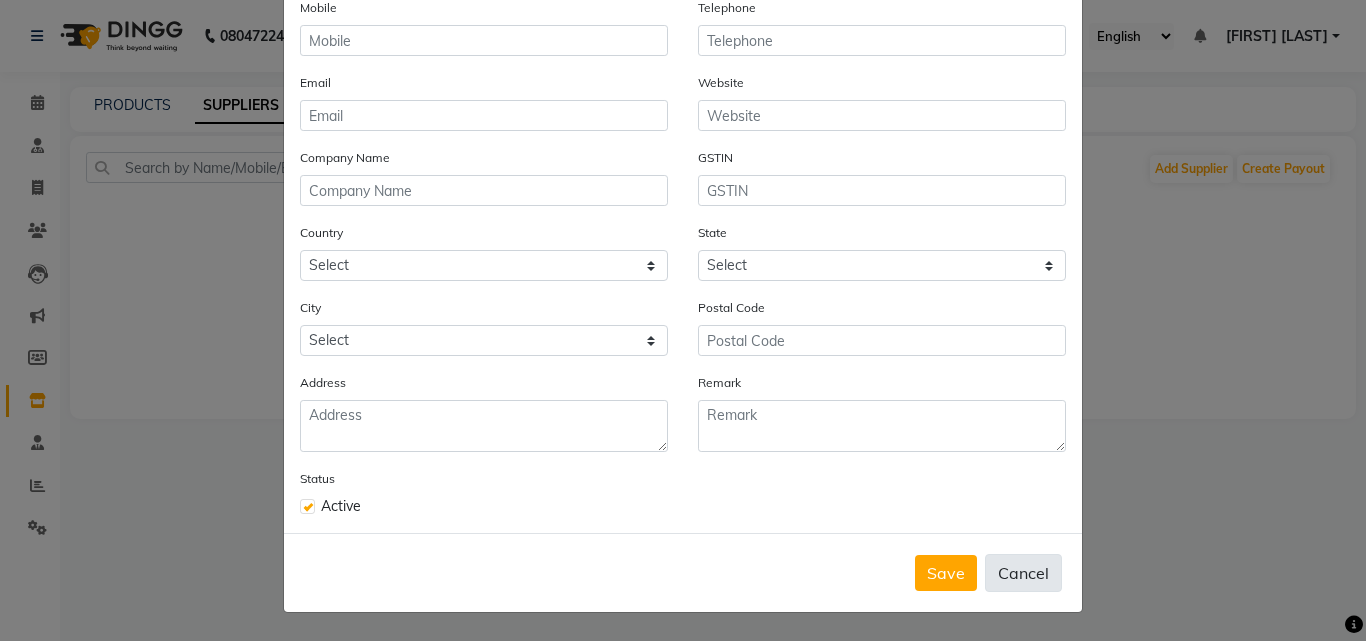 click on "Cancel" 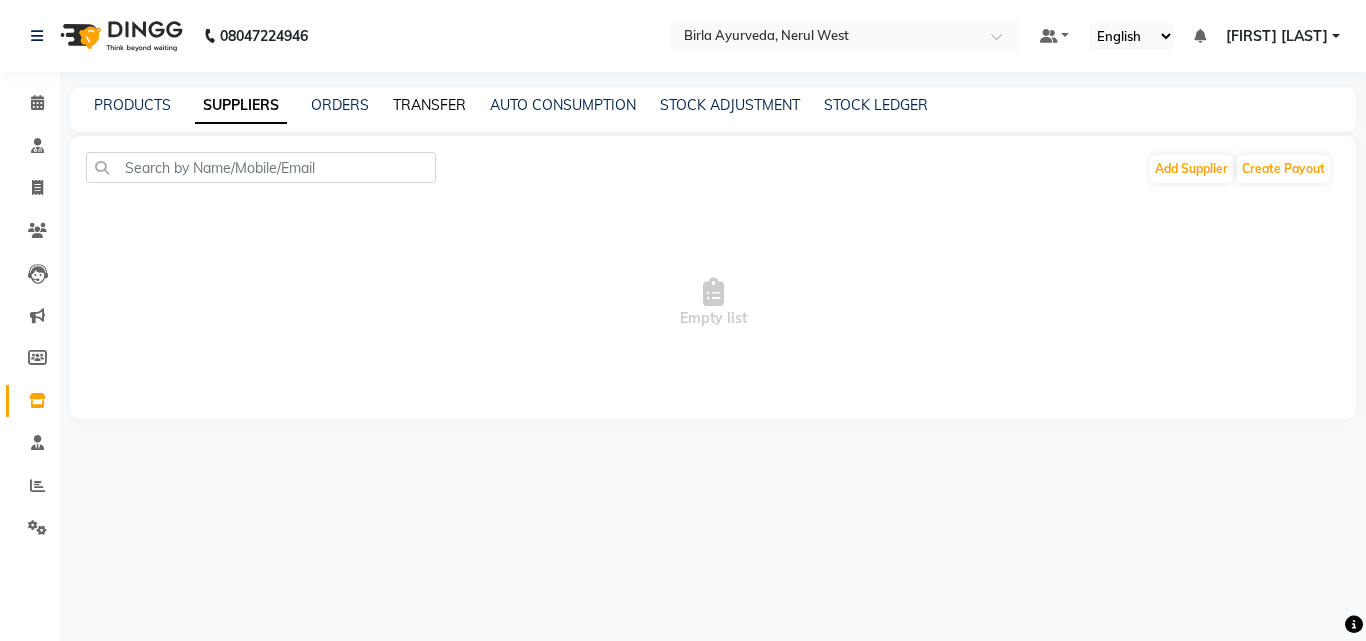 click on "TRANSFER" 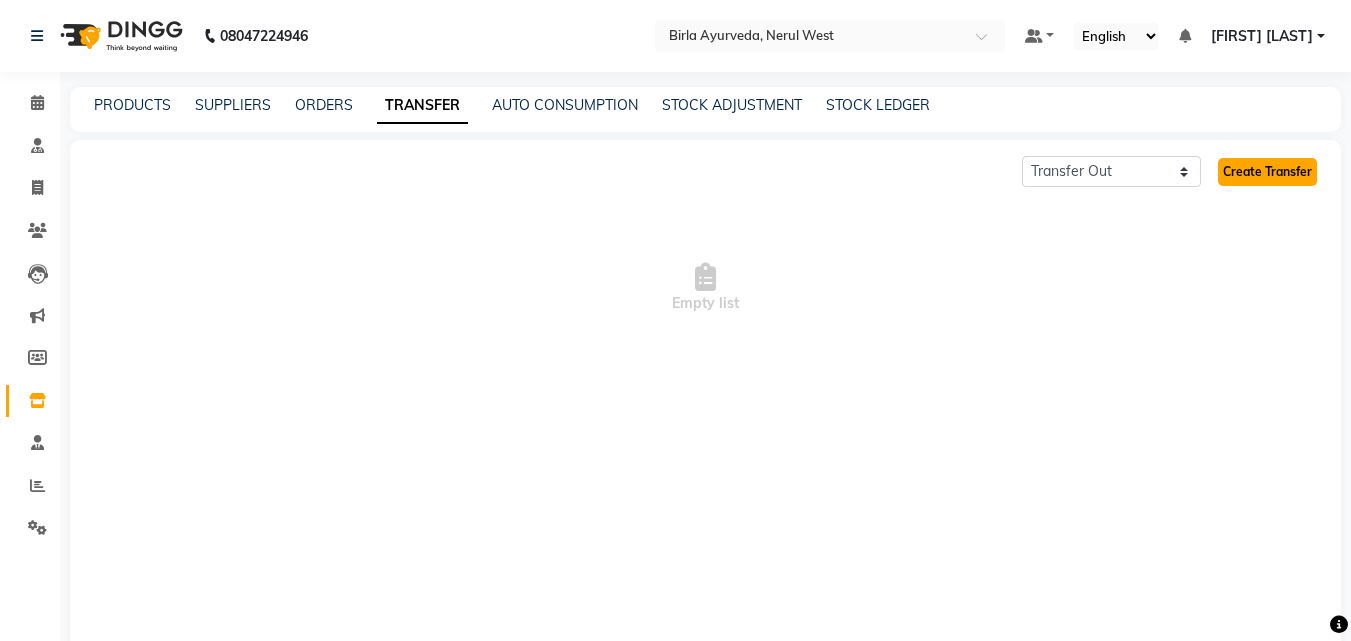 click on "Create Transfer" 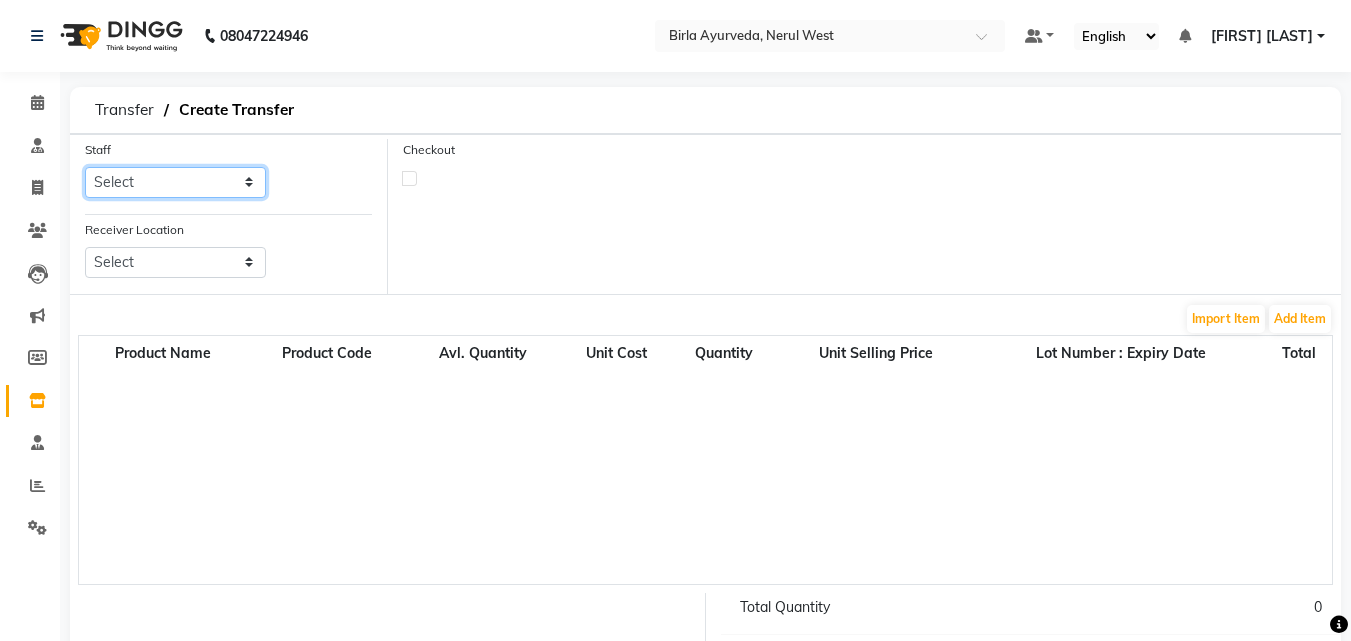 click on "Select Anita Khatke Anjana Surendra Kalyani Avtar Jaiswal Bibina Chandani Yadav Deepali Gaikwad Dr. Annu Prasad Dr. Chaitali Deshmukh Dr. Hakima Sunasara Dr. Jeason John Dr. Mamta Dr. Nitin Yadav Gloria Y Hari Jainy M R KAMAL NIKAM Kavita Ambatkar Latika Sawant Pooja Mohite Priya Mishra Rajimon Gopalan RATHEESH KUMAR G KURUP Shali K M Shani K Shibin Suddheesh K K Sunil Wankhade Sunita Fernandes Swati Tejaswini Gaonkar Vaishali Vidya Vishwanath Vinayak Yogesh Parab" at bounding box center [175, 182] 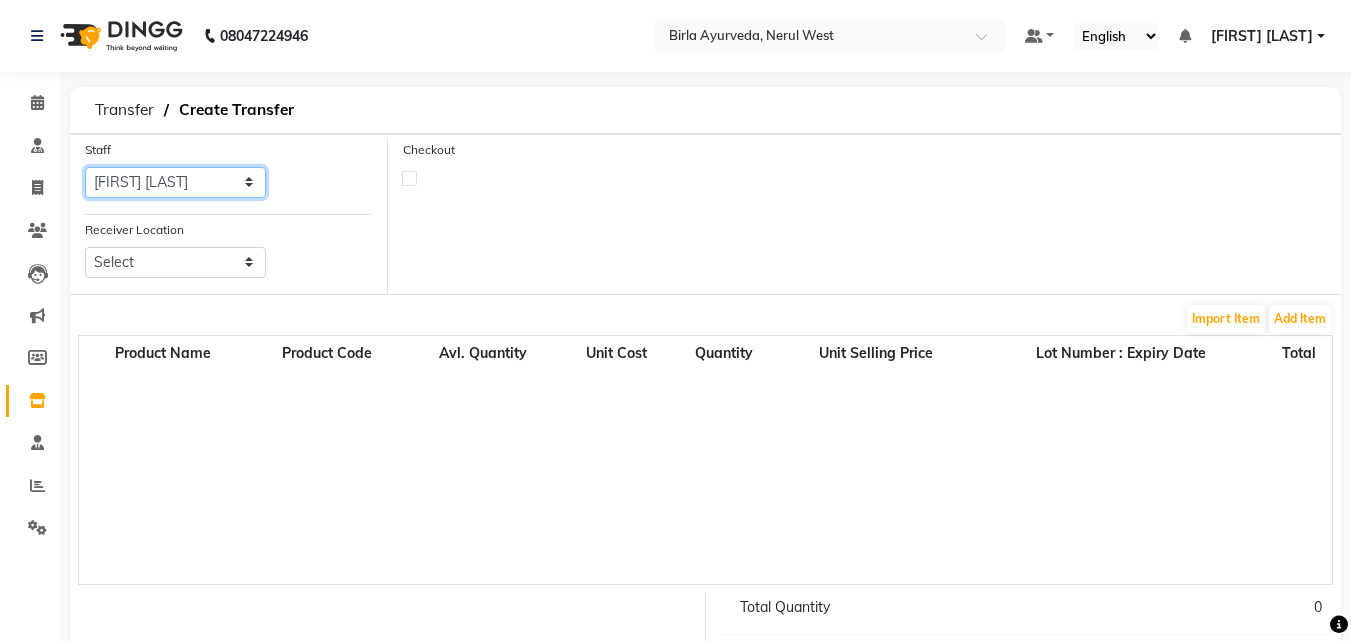 click on "Select Anita Khatke Anjana Surendra Kalyani Avtar Jaiswal Bibina Chandani Yadav Deepali Gaikwad Dr. Annu Prasad Dr. Chaitali Deshmukh Dr. Hakima Sunasara Dr. Jeason John Dr. Mamta Dr. Nitin Yadav Gloria Y Hari Jainy M R KAMAL NIKAM Kavita Ambatkar Latika Sawant Pooja Mohite Priya Mishra Rajimon Gopalan RATHEESH KUMAR G KURUP Shali K M Shani K Shibin Suddheesh K K Sunil Wankhade Sunita Fernandes Swati Tejaswini Gaonkar Vaishali Vidya Vishwanath Vinayak Yogesh Parab" at bounding box center [175, 182] 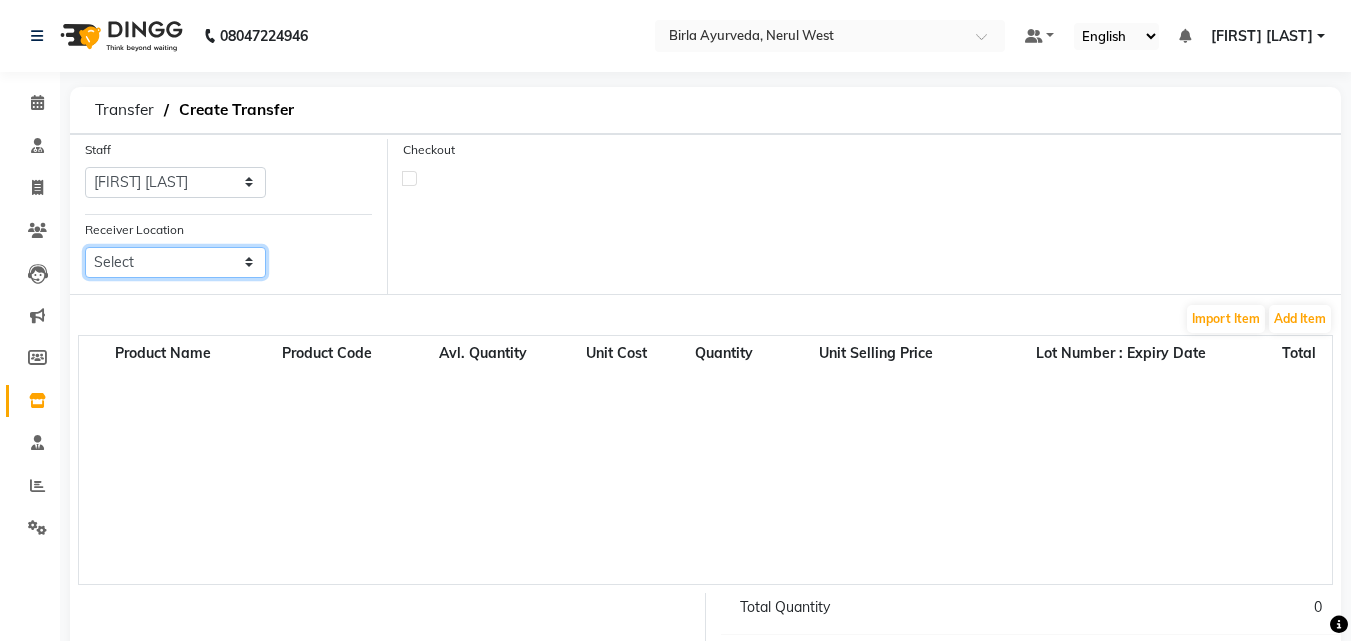 click on "Select" at bounding box center [175, 262] 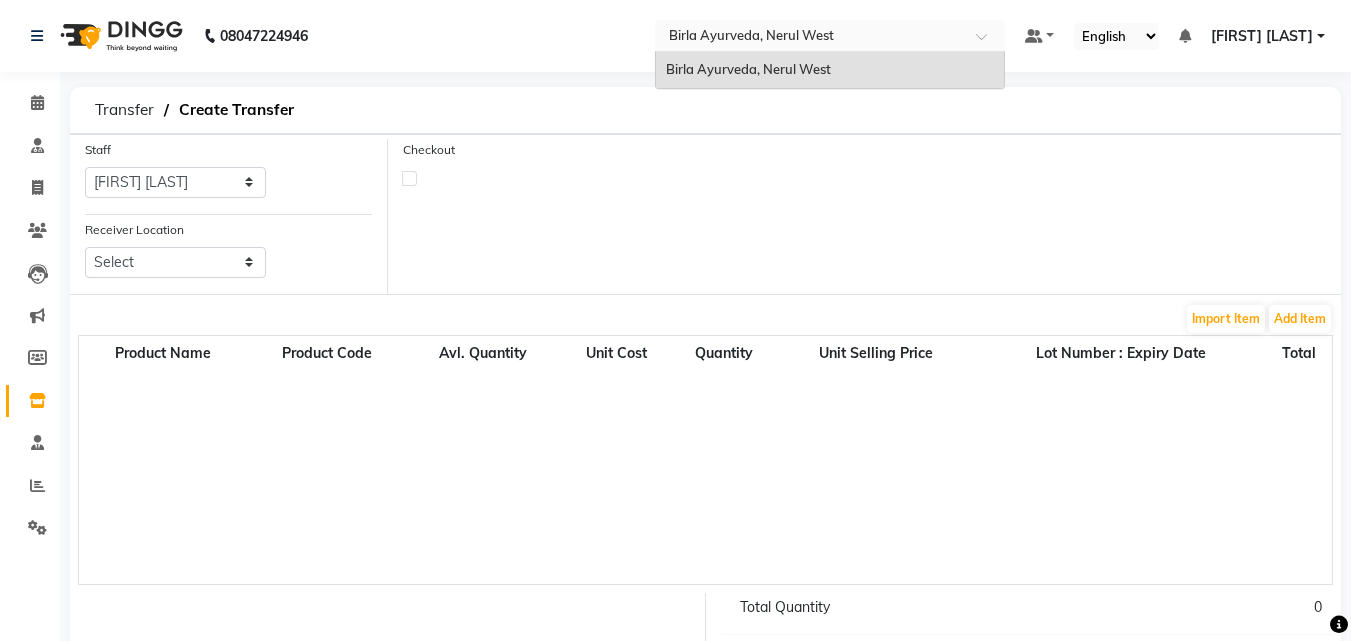 click at bounding box center (810, 35) 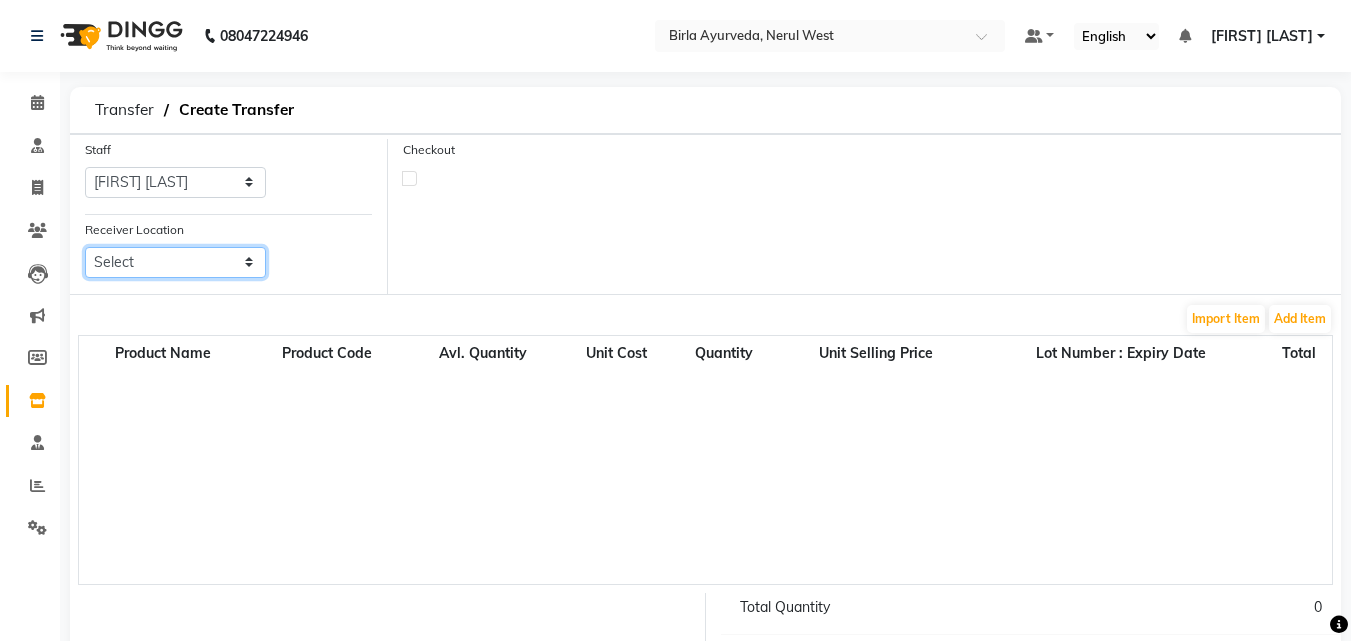click on "Select" at bounding box center (175, 262) 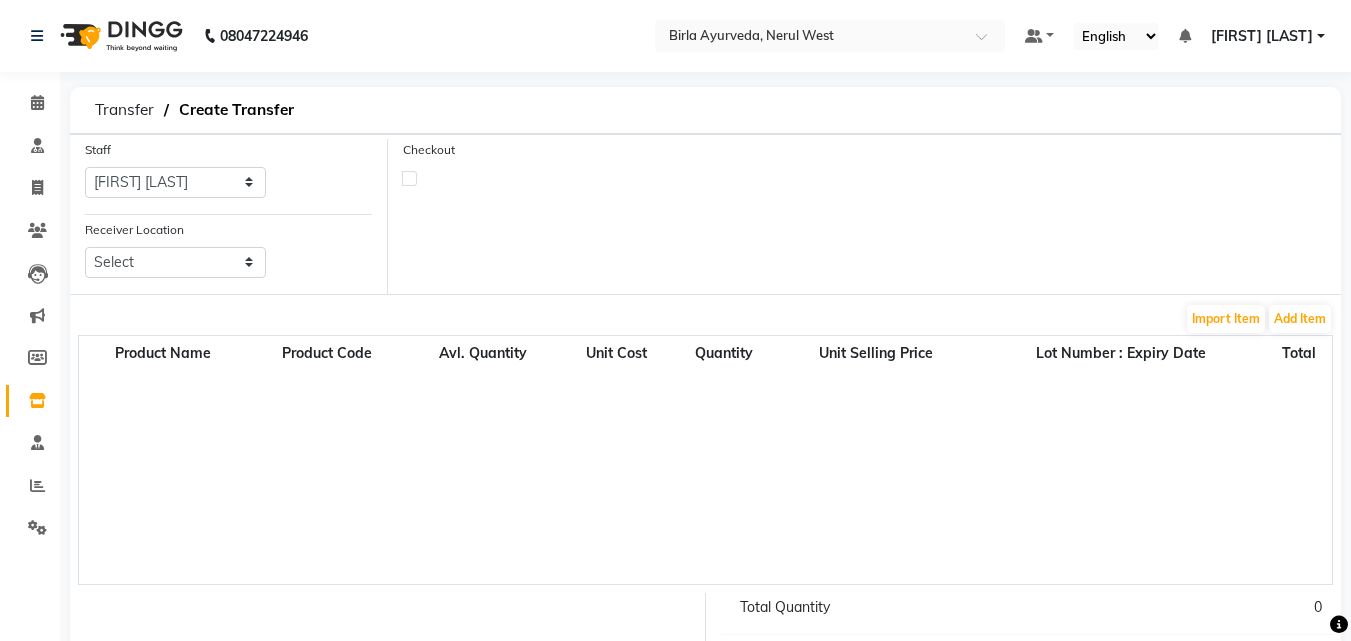 click on "Import Item Add Item" 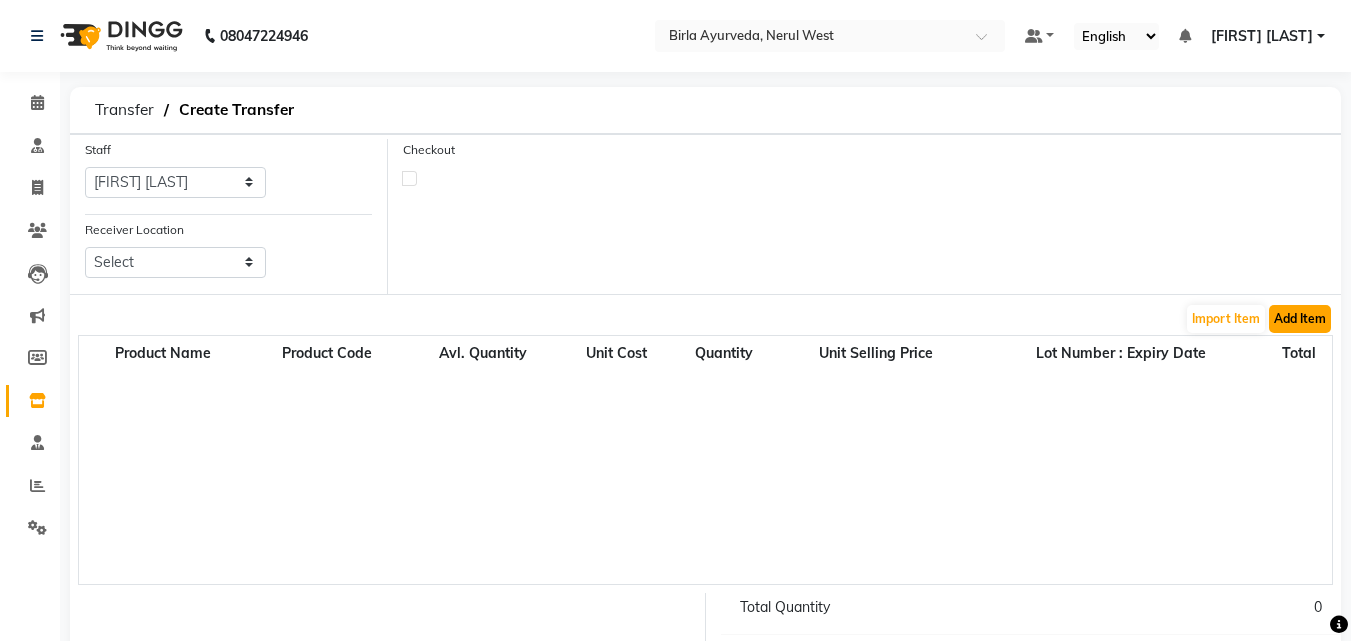 click on "Add Item" 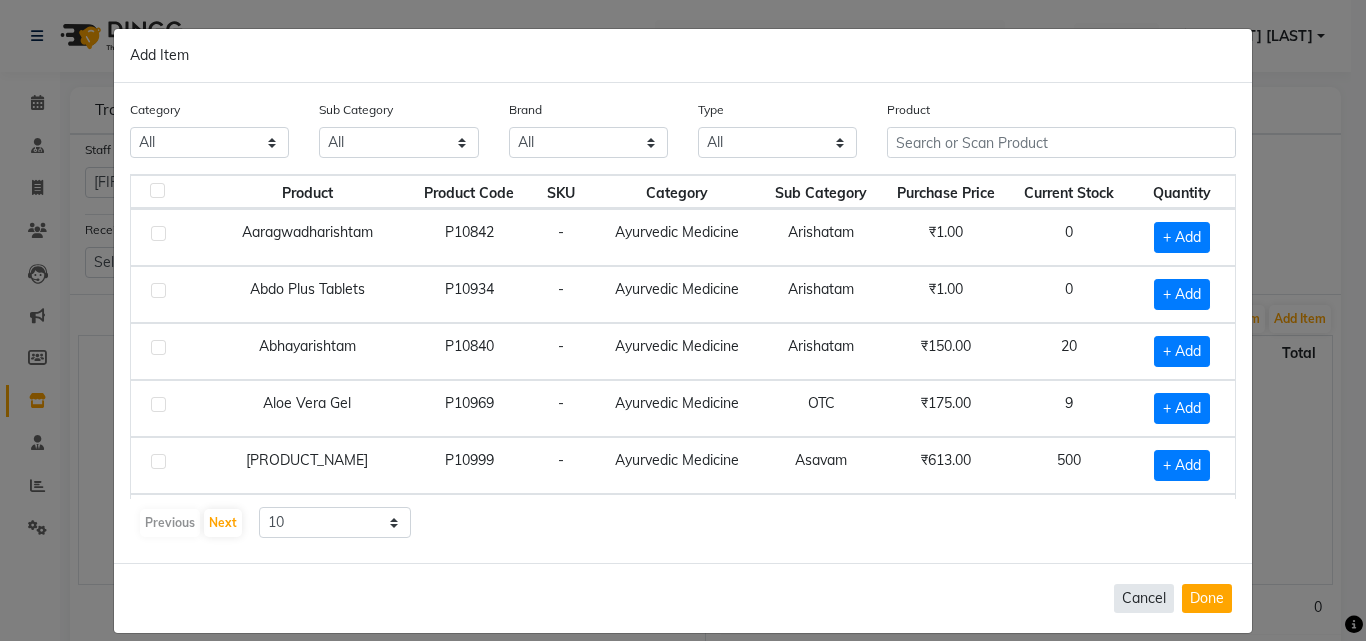 click on "Cancel" 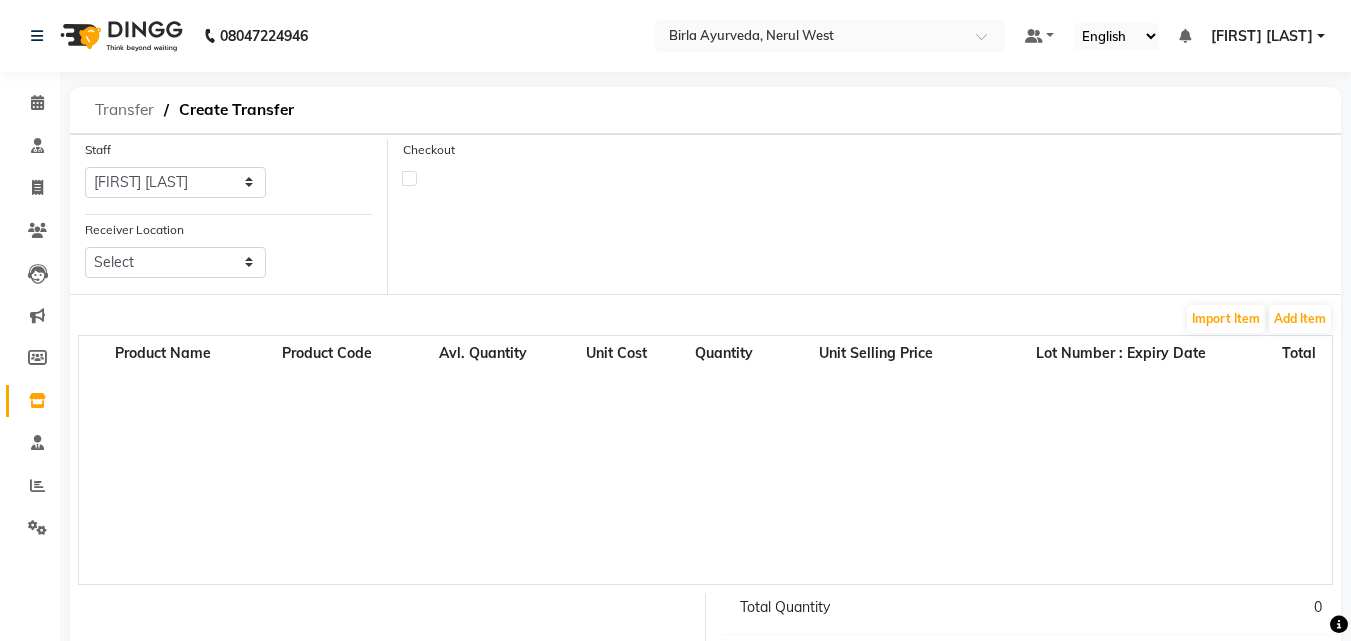 click on "Transfer" 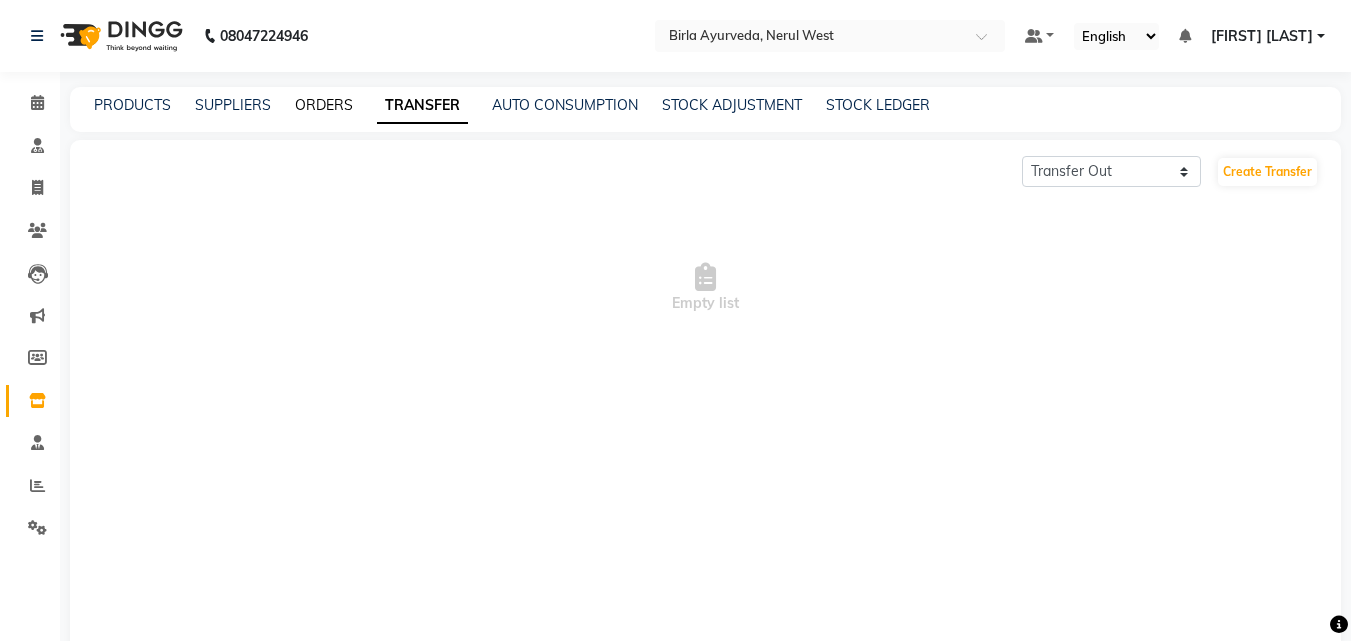 click on "ORDERS" 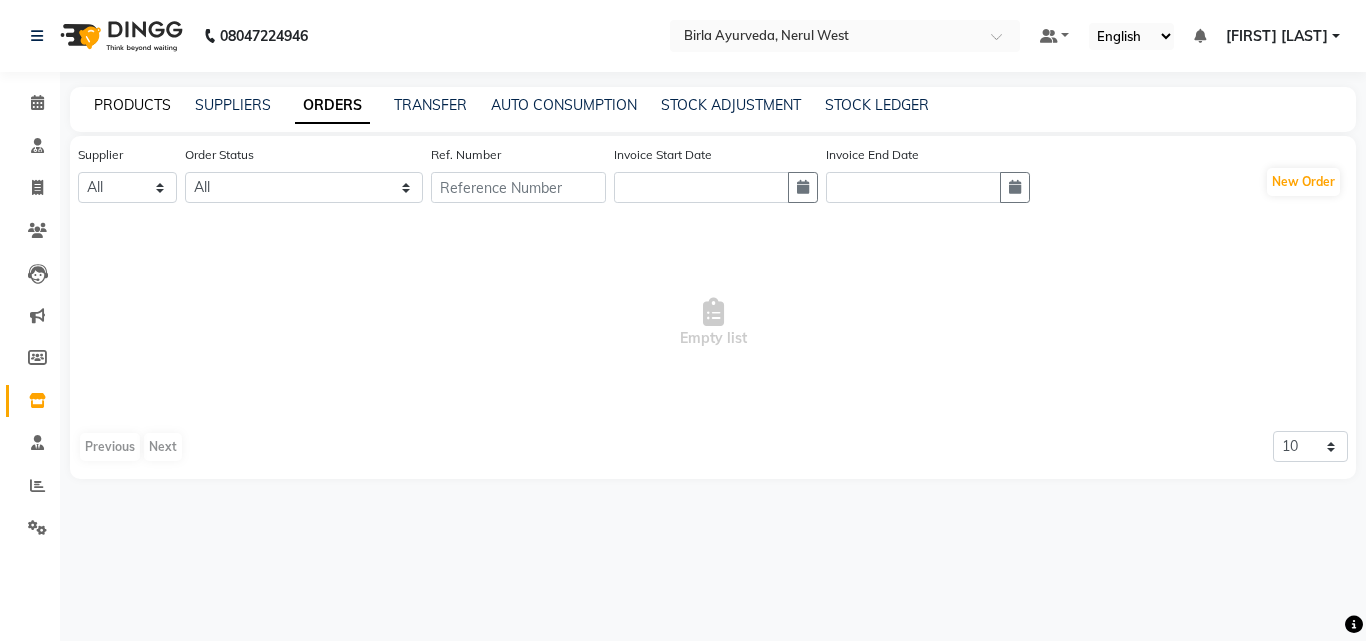 click on "PRODUCTS" 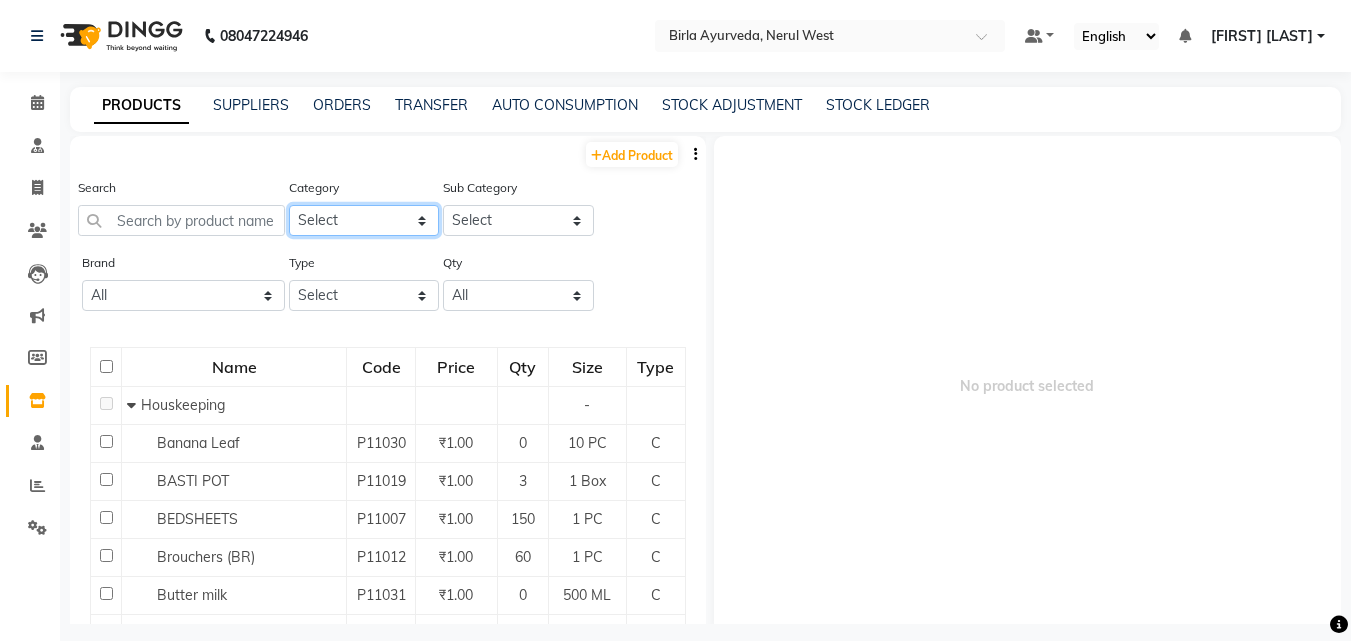 click on "Select Hair Skin Makeup Personal Care Appliances Classical Medicine OTC Propriety Medicine Ayurvedic Medicine Other" 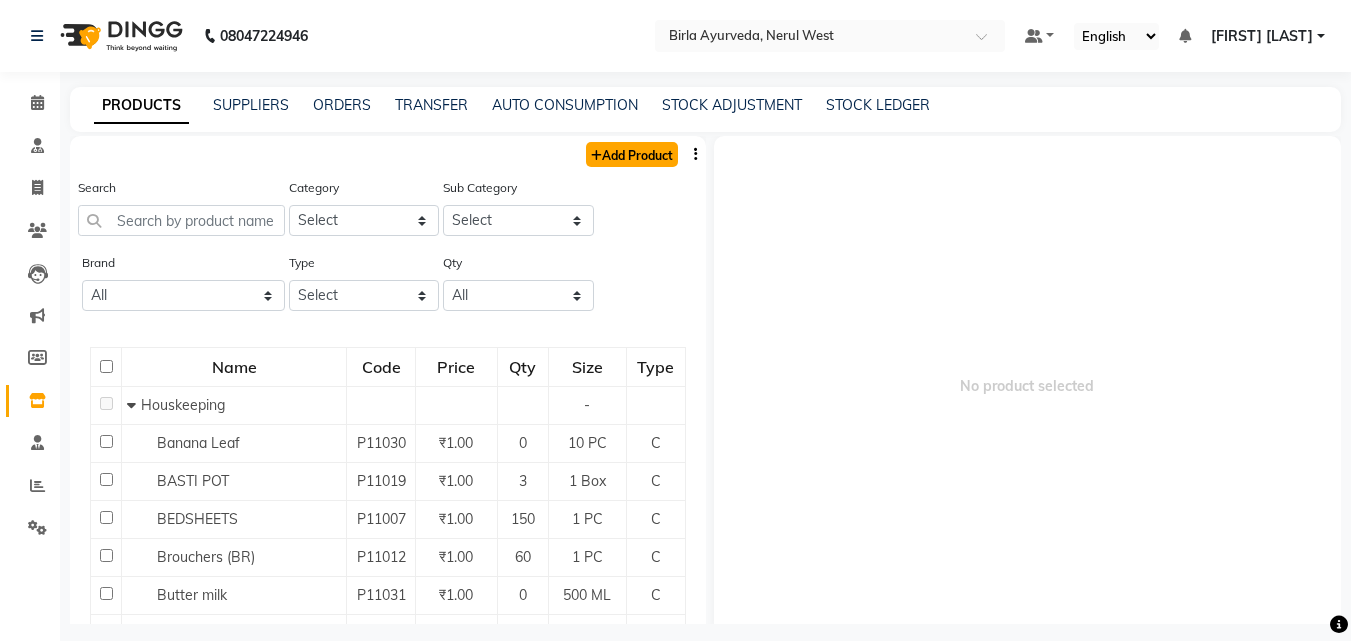 click on "Add Product" 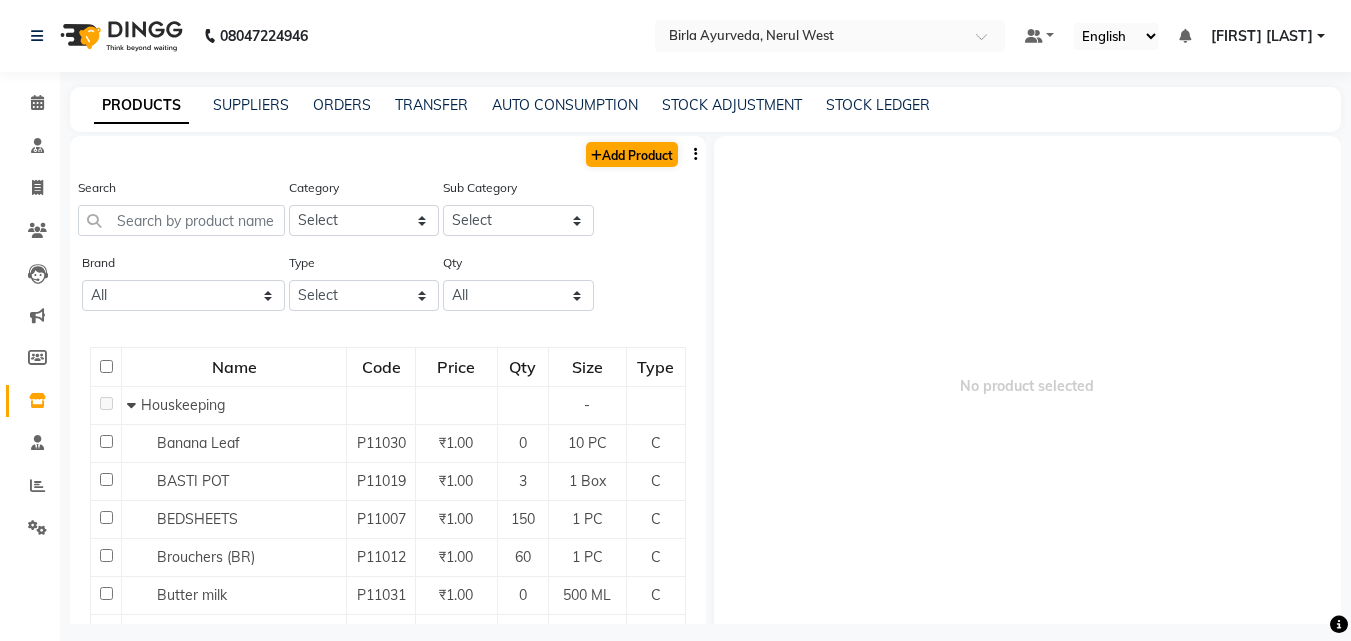 select on "true" 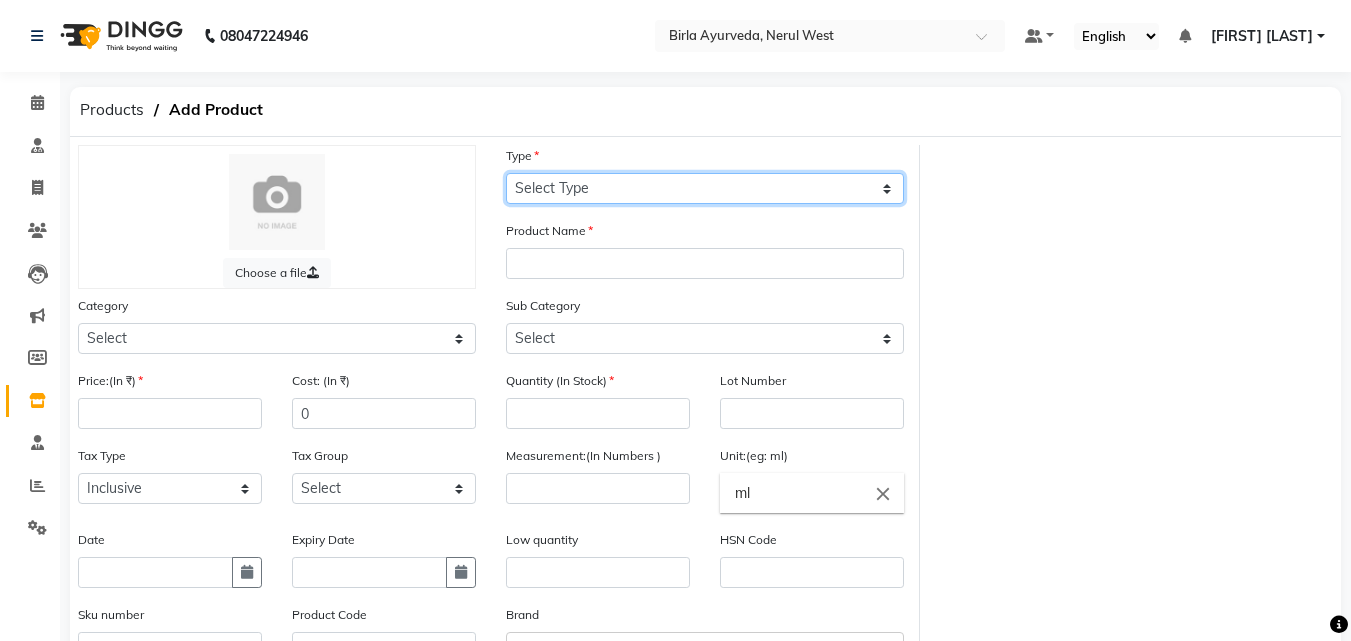 click on "Select Type Both Retail Consumable" 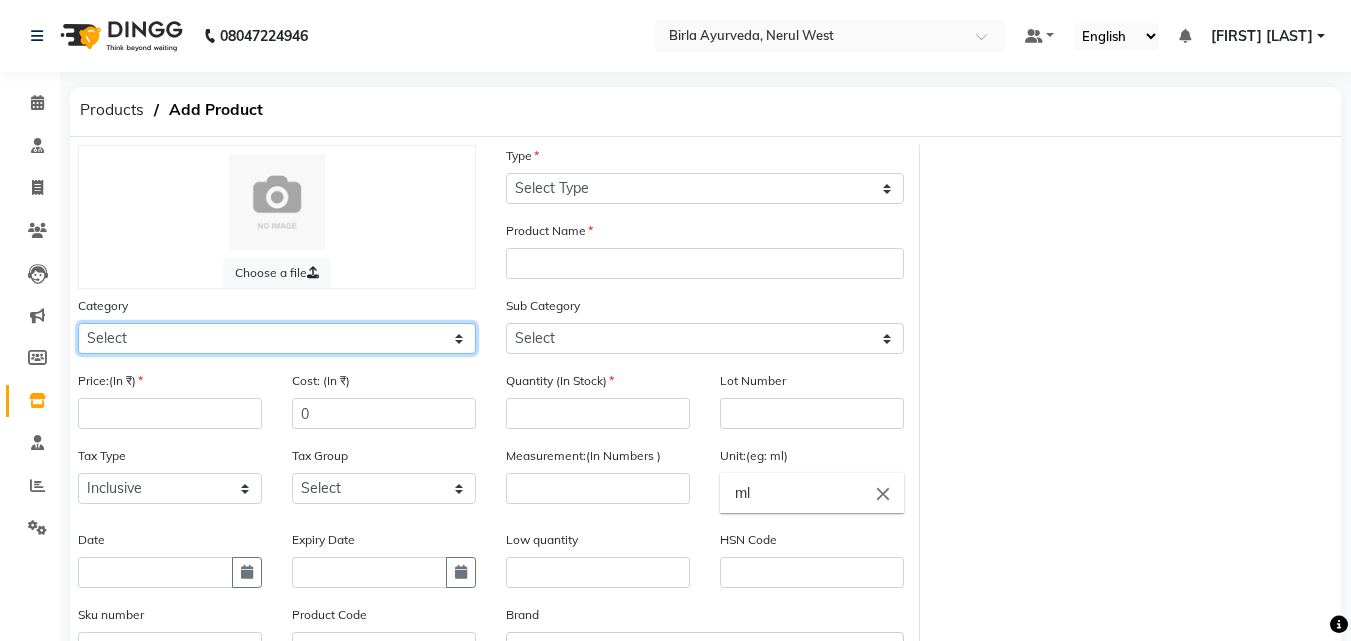 click on "Select Hair Skin Makeup Personal Care Appliances Classical Medicine OTC Propriety Medicine Ayurvedic Medicine Other" 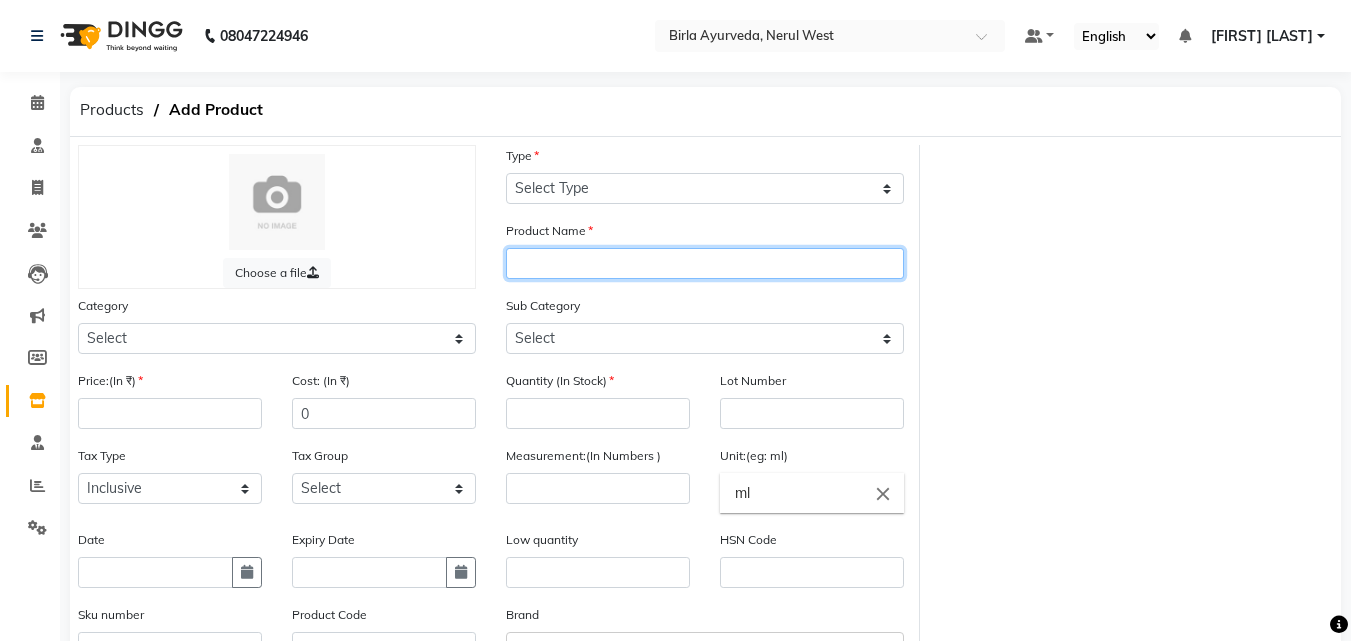 click 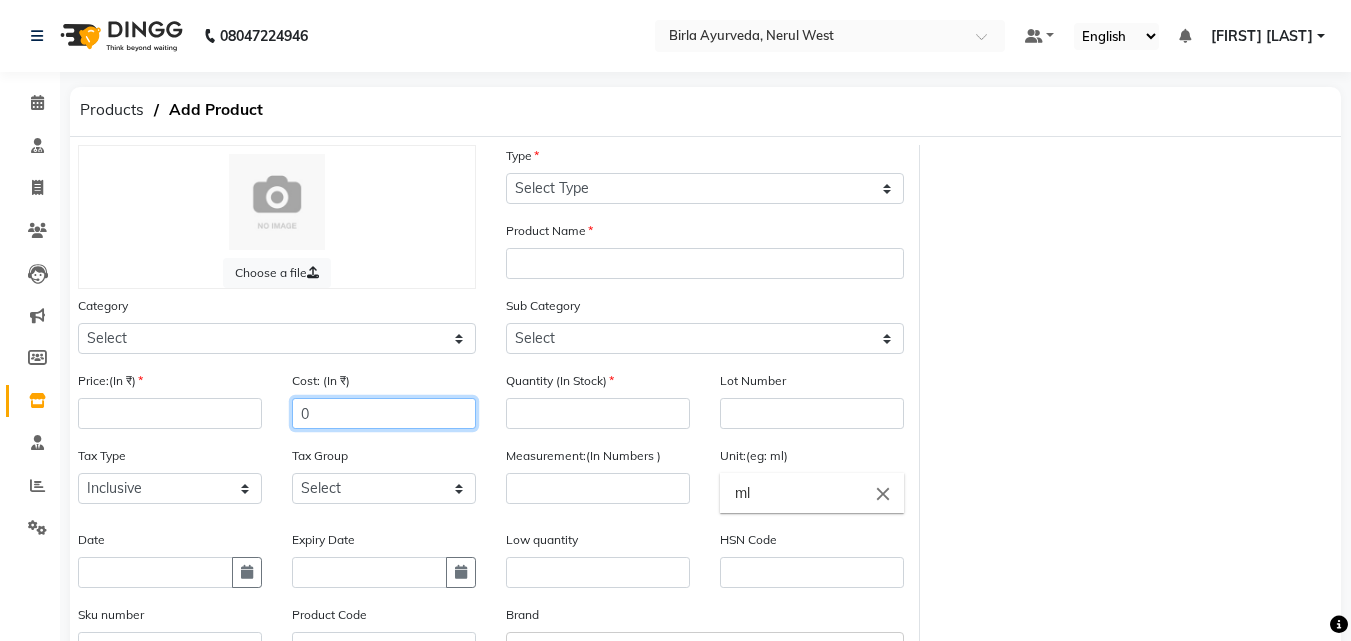 click on "0" 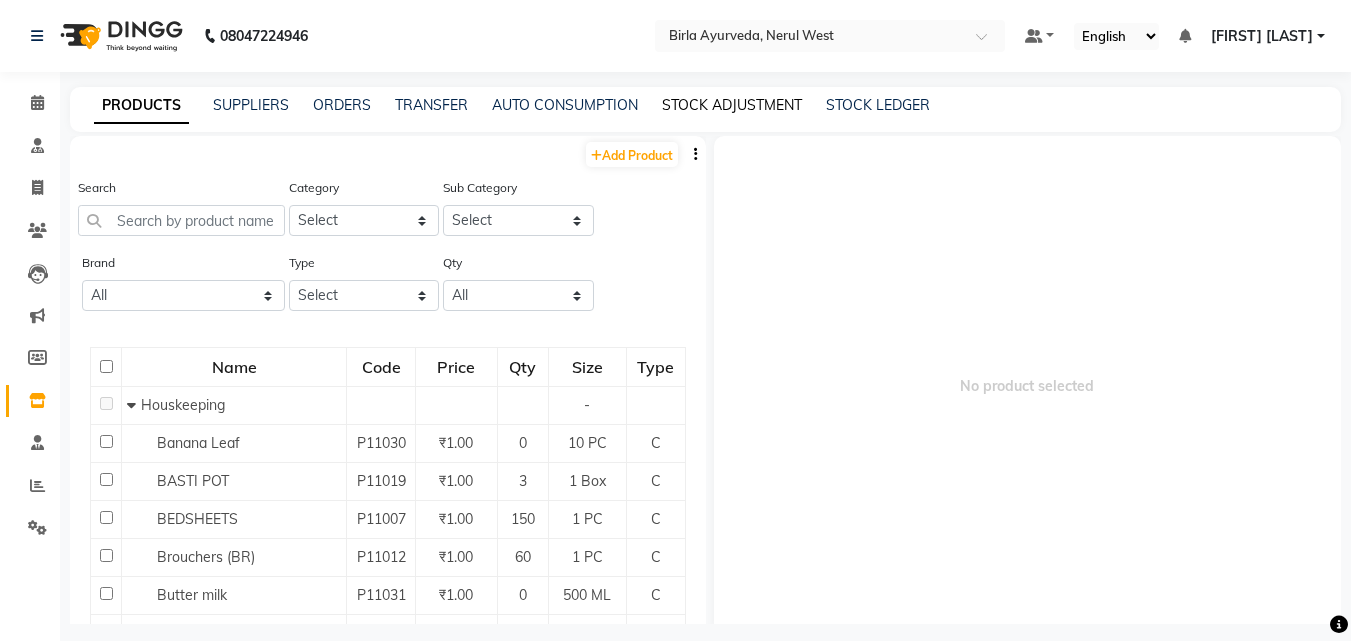 click on "STOCK ADJUSTMENT" 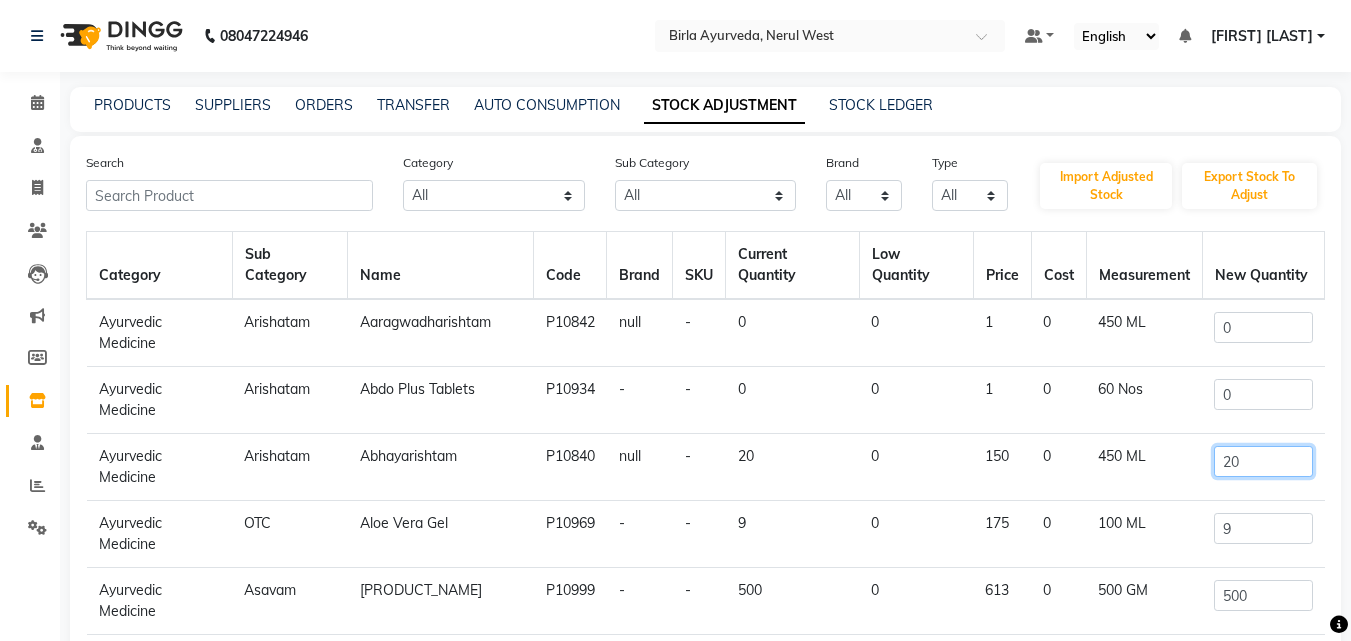 click on "20" 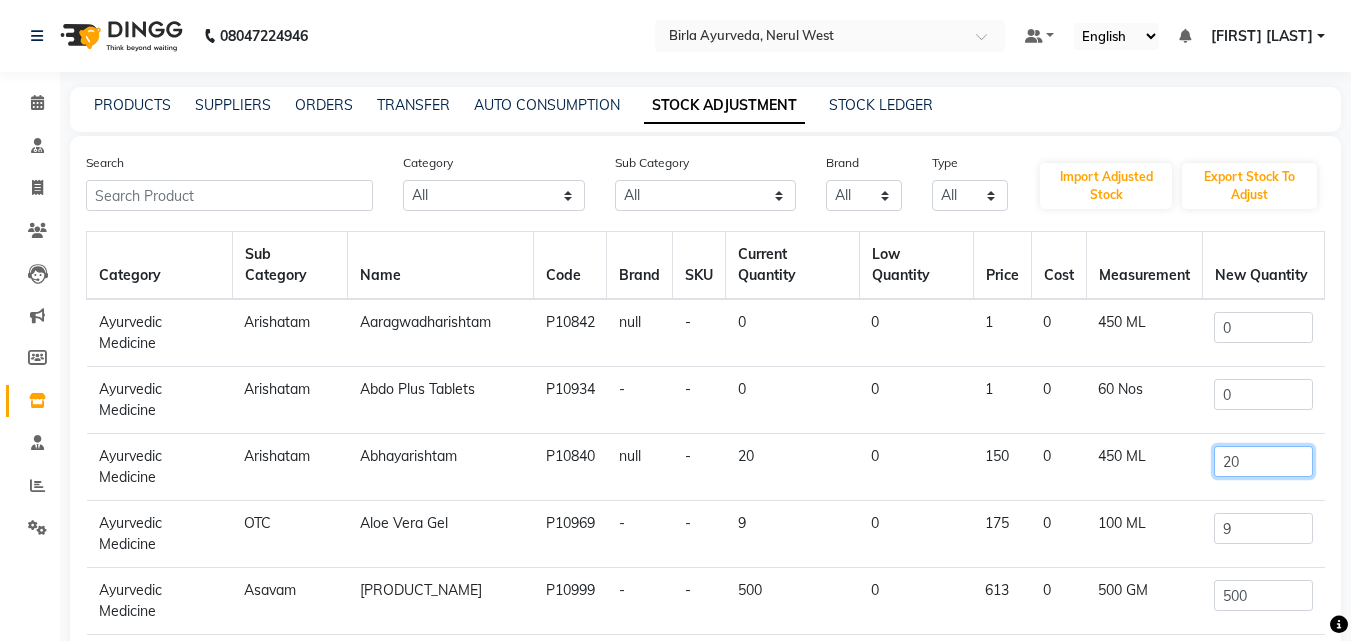 scroll, scrollTop: 255, scrollLeft: 0, axis: vertical 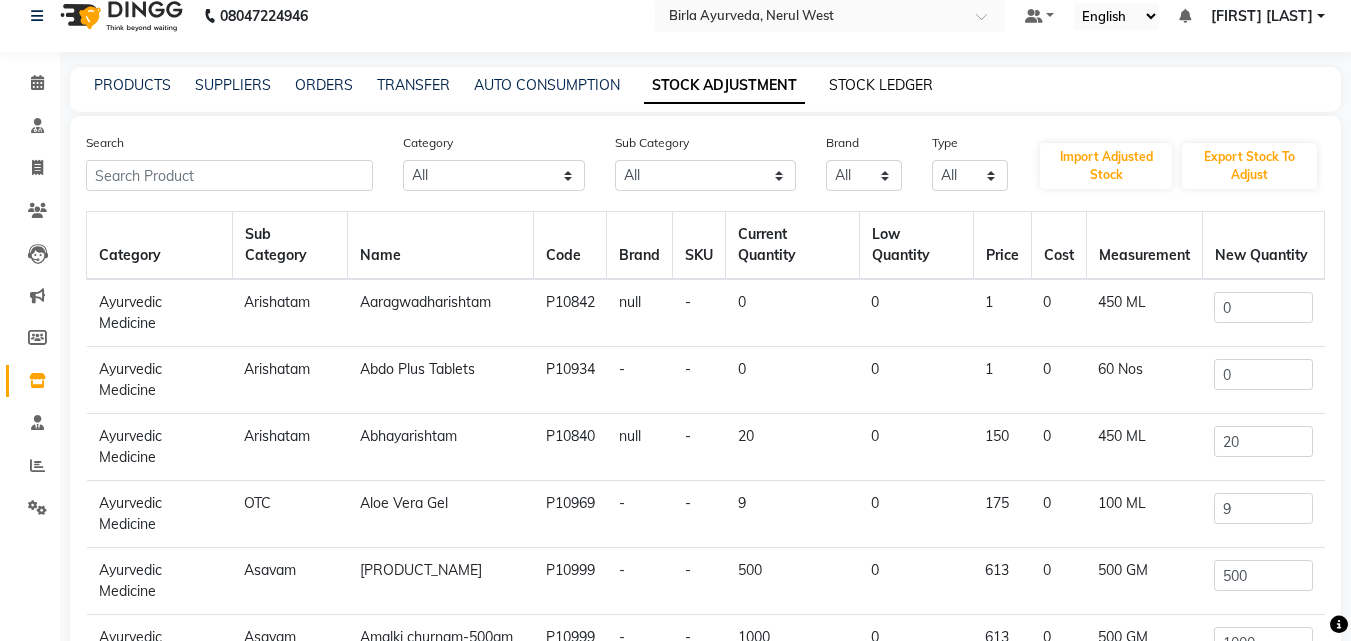 click on "STOCK LEDGER" 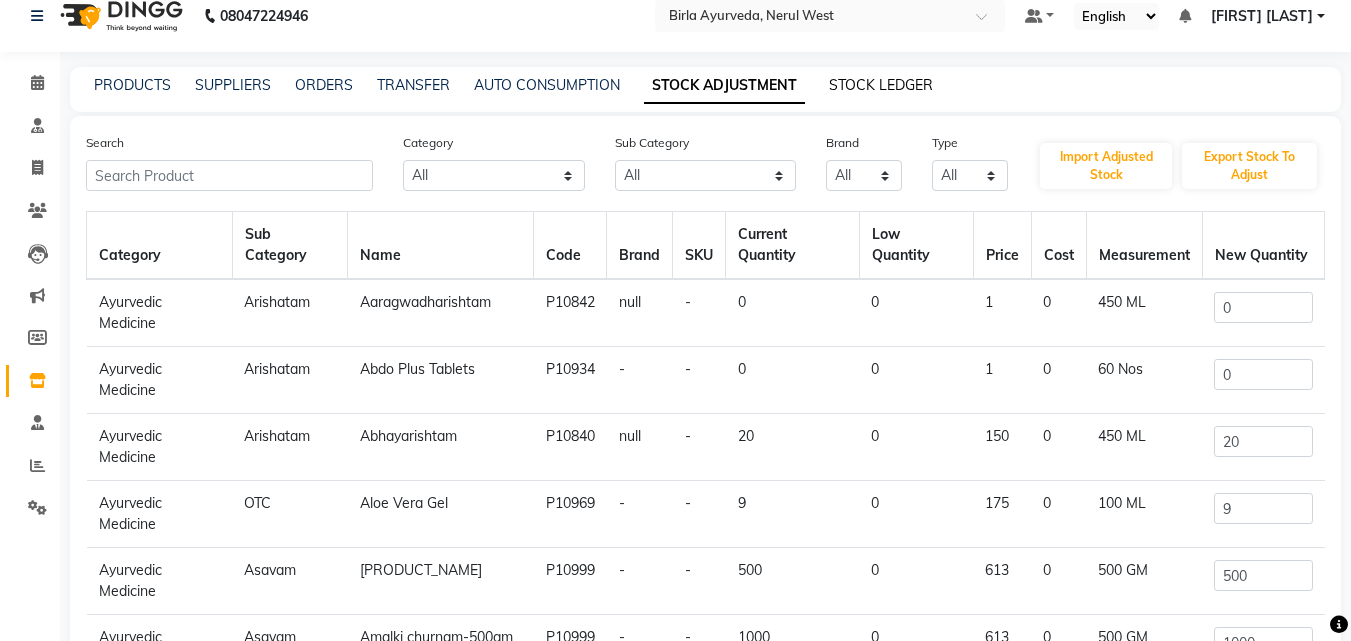 select on "all" 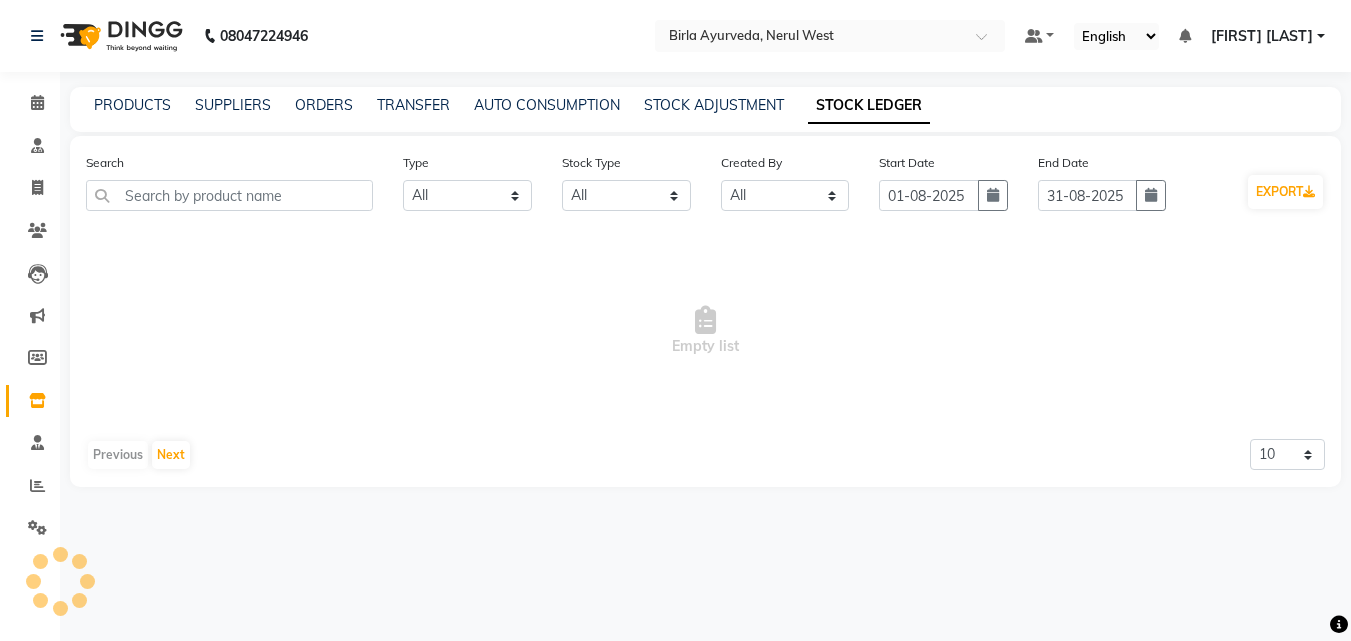 scroll, scrollTop: 0, scrollLeft: 0, axis: both 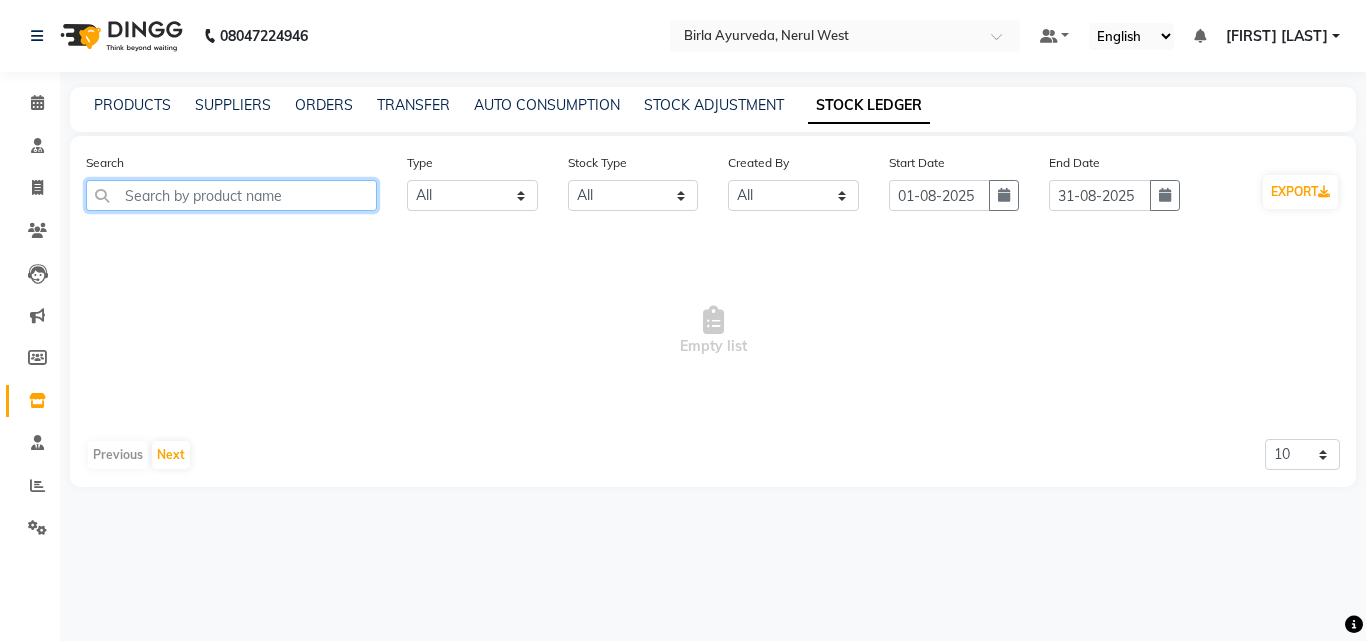 click 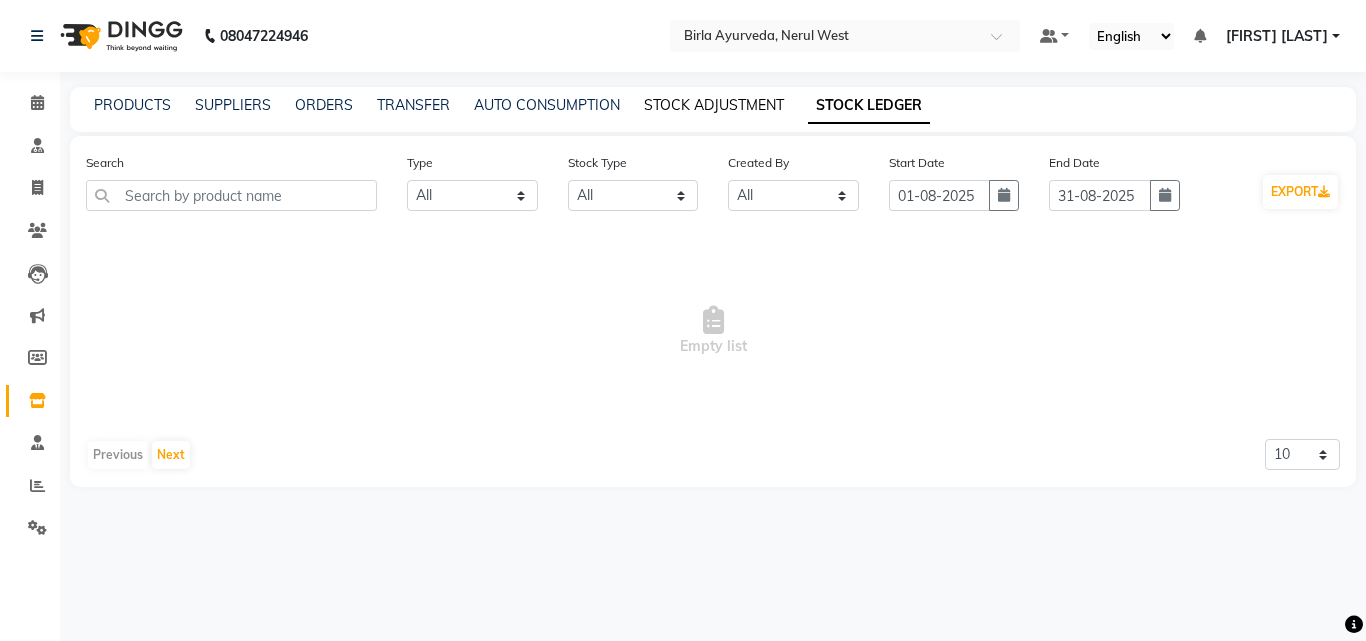 click on "STOCK ADJUSTMENT" 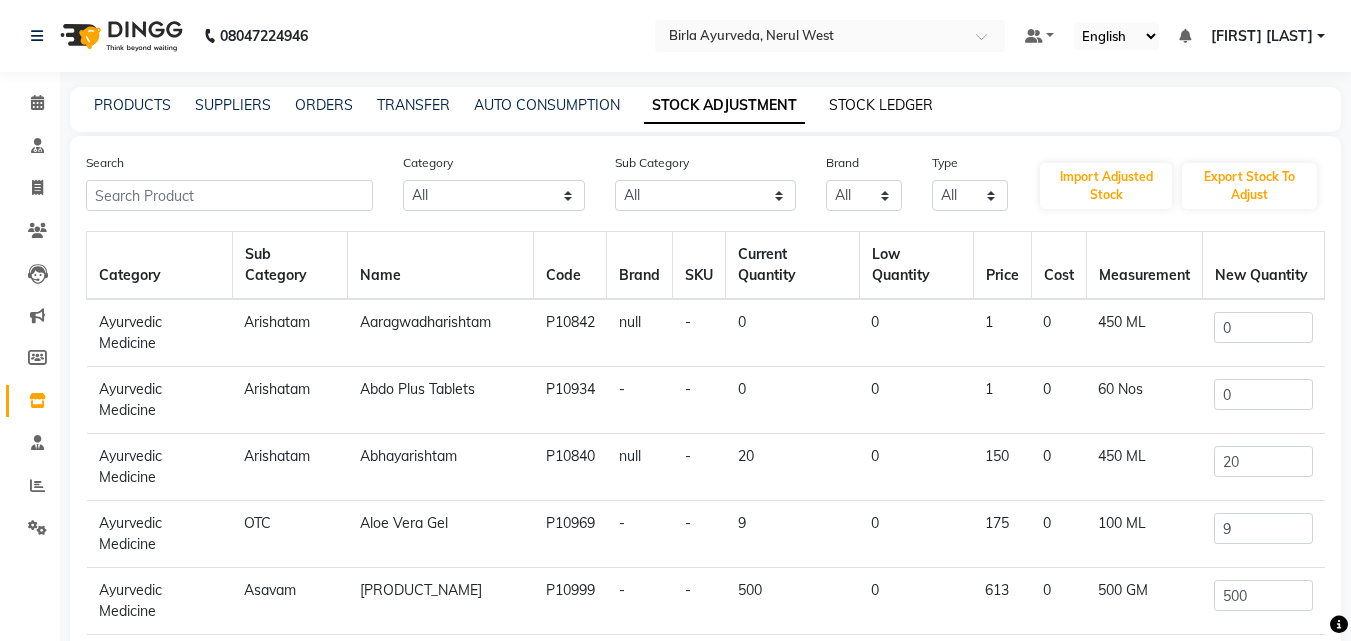 click on "STOCK LEDGER" 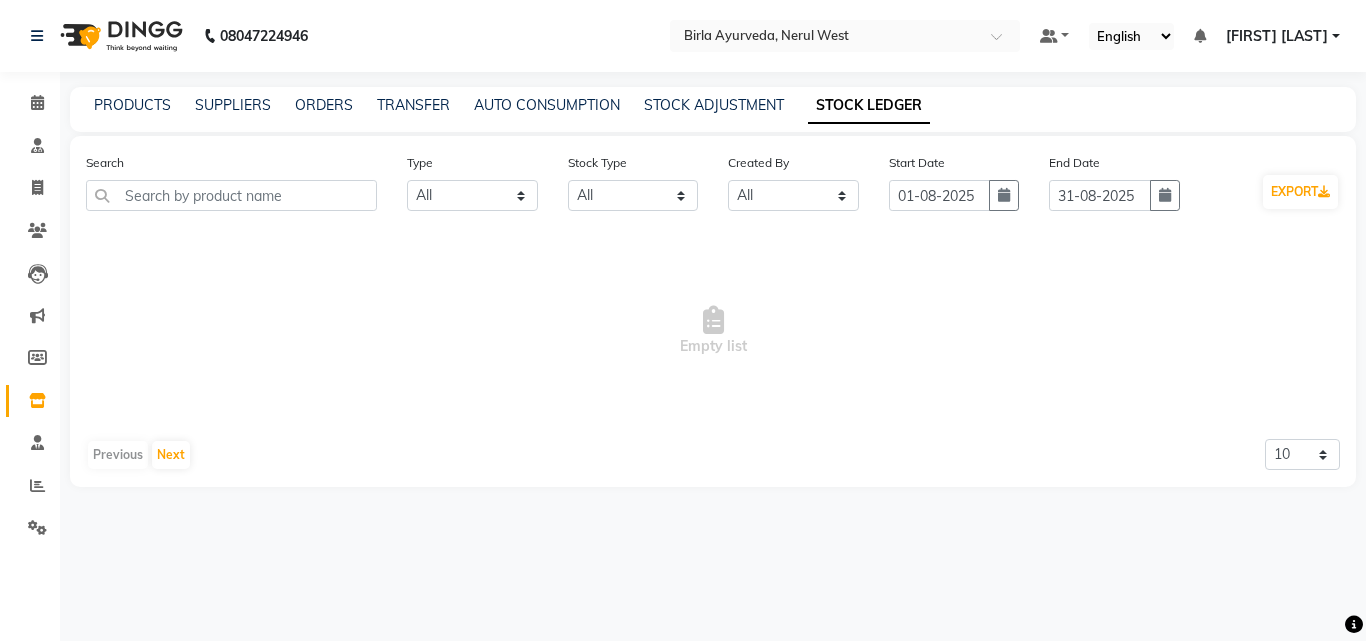 click on "STOCK LEDGER" 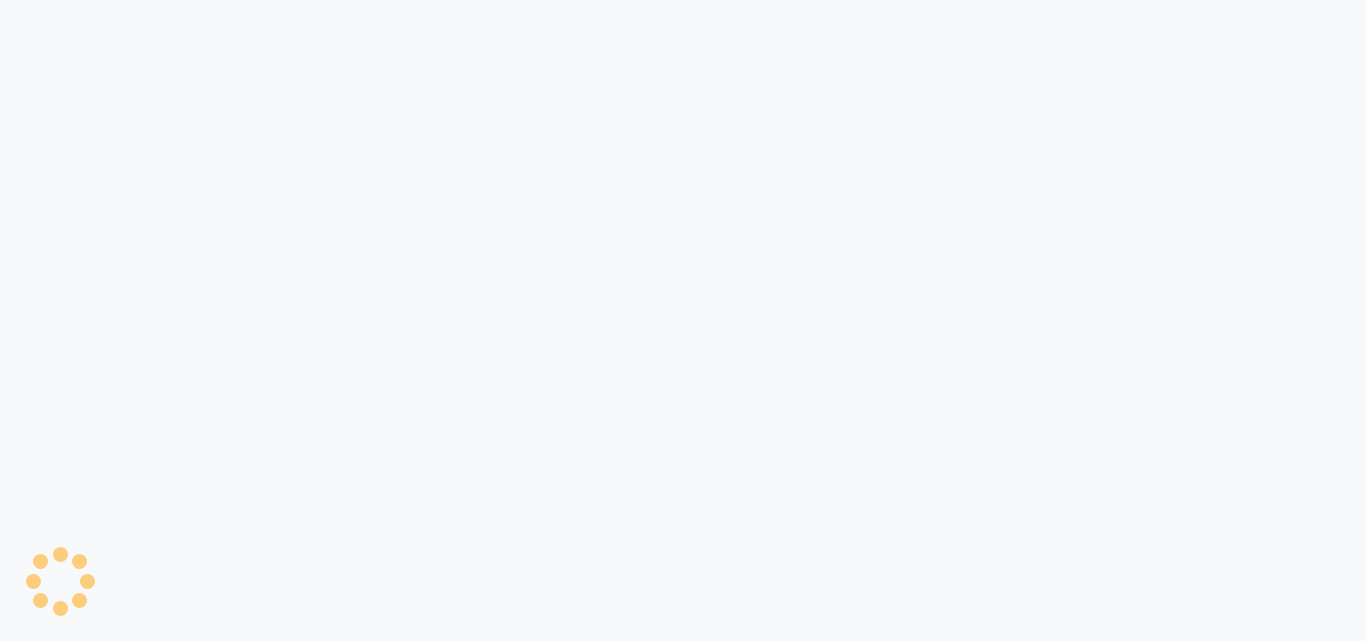 scroll, scrollTop: 0, scrollLeft: 0, axis: both 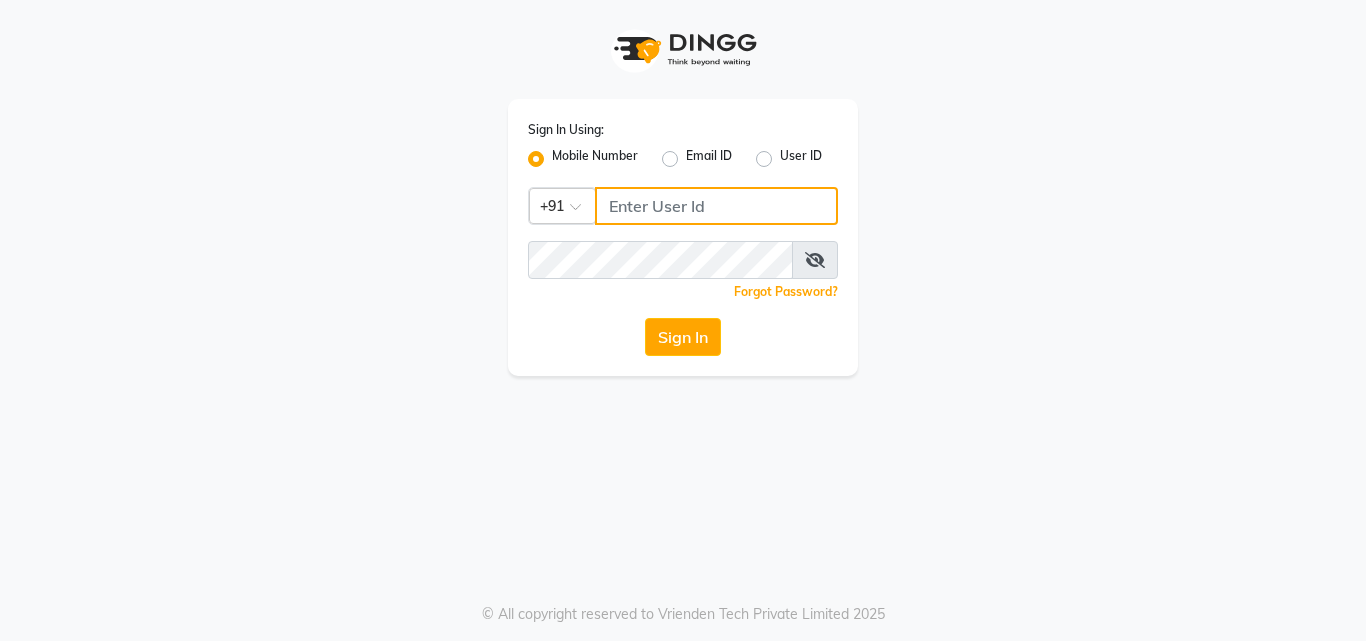 type on "[PHONE]" 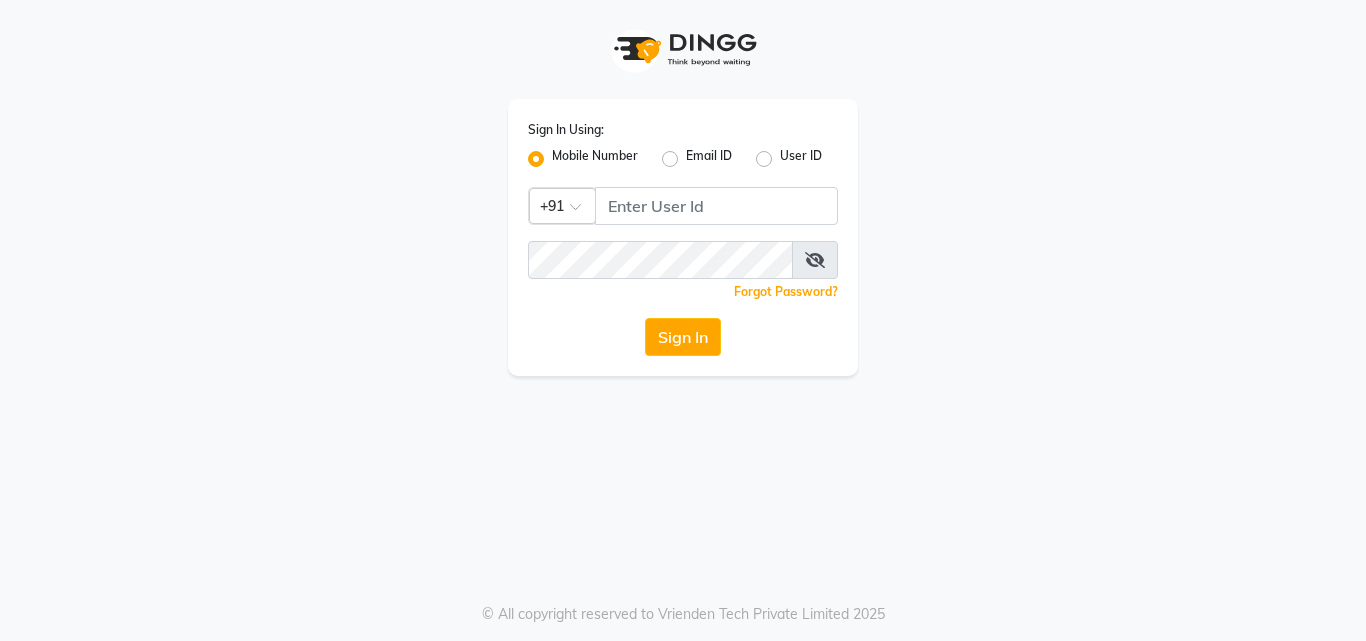 click at bounding box center (815, 260) 